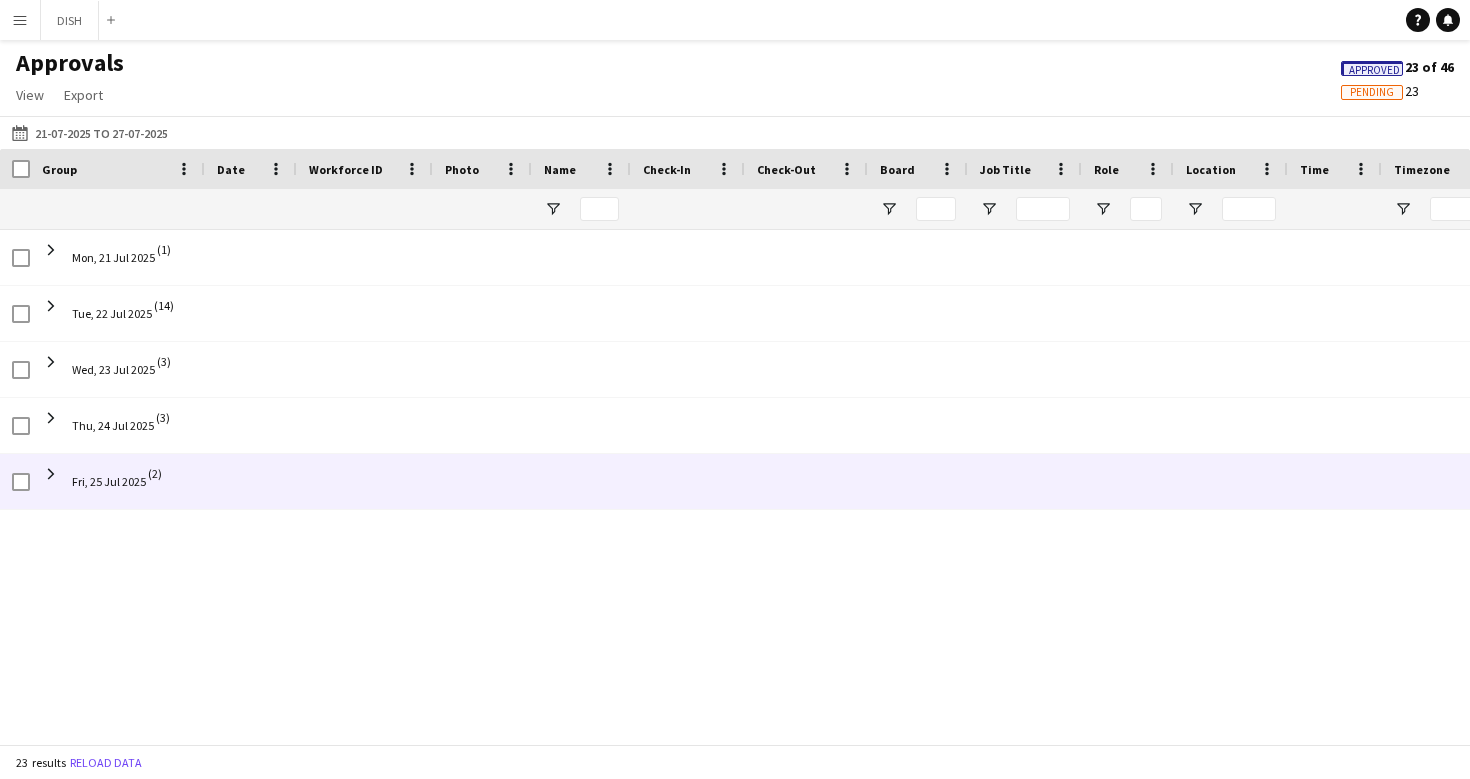 scroll, scrollTop: 0, scrollLeft: 0, axis: both 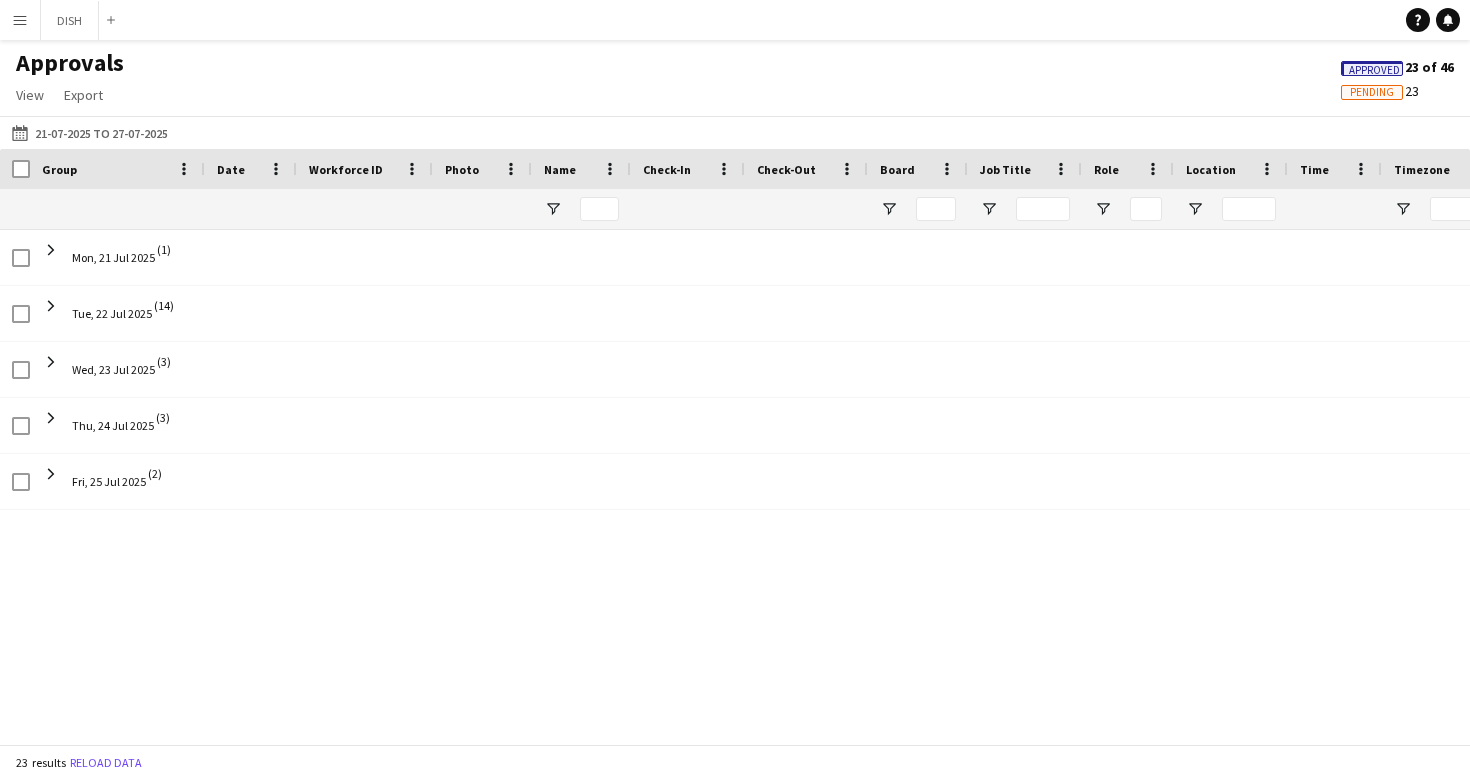 click on "Thu, [DATE] [YEAR]
([NUMBER])
[CURRENCY]
Mon, [DATE] [YEAR]
([NUMBER])
[CURRENCY]
Wed, [DATE] [YEAR]
([NUMBER])
[CURRENCY]
Fri, [DATE] [YEAR]
([NUMBER])
[CURRENCY]
Tue, [DATE] [YEAR]
([NUMBER])" at bounding box center [735, 477] 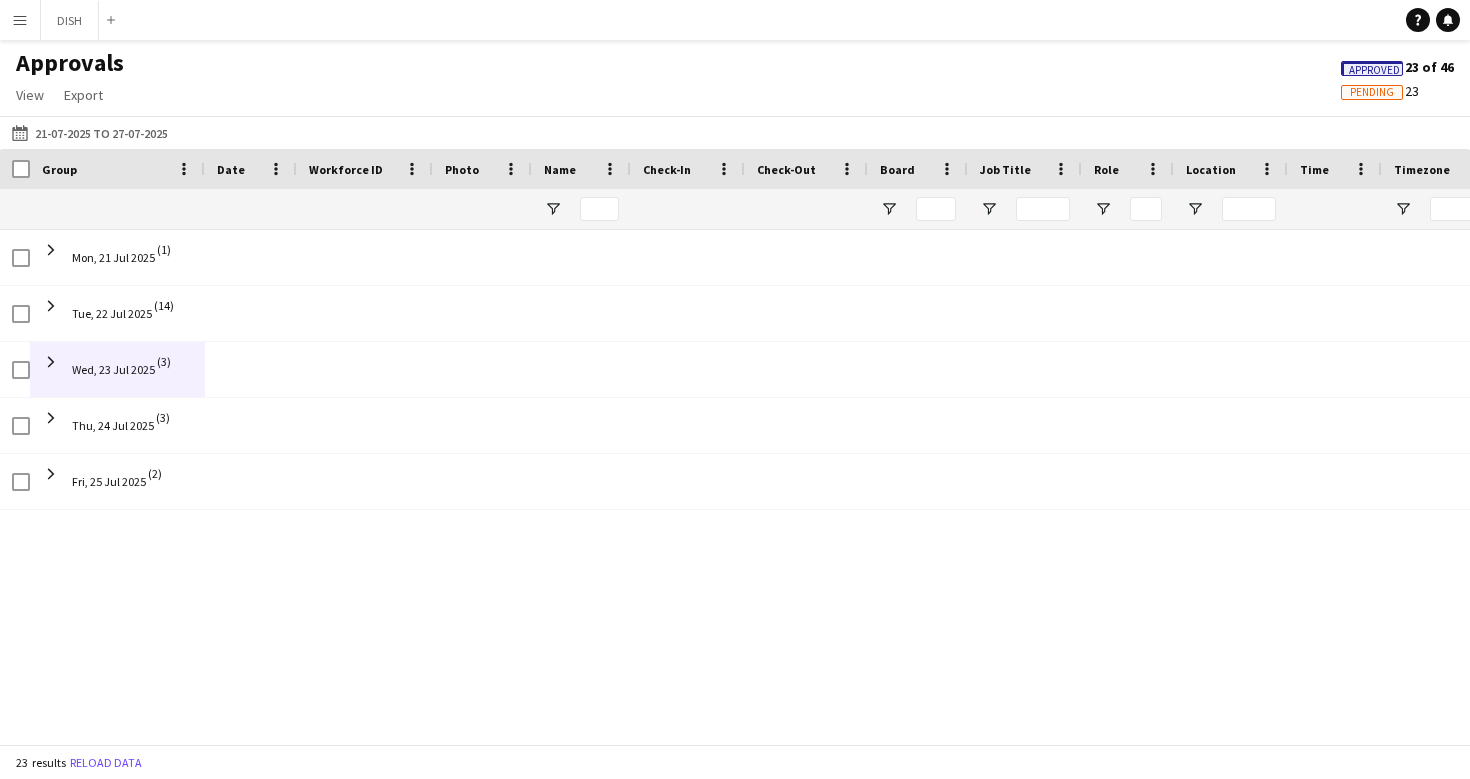 click on "Menu" at bounding box center (20, 20) 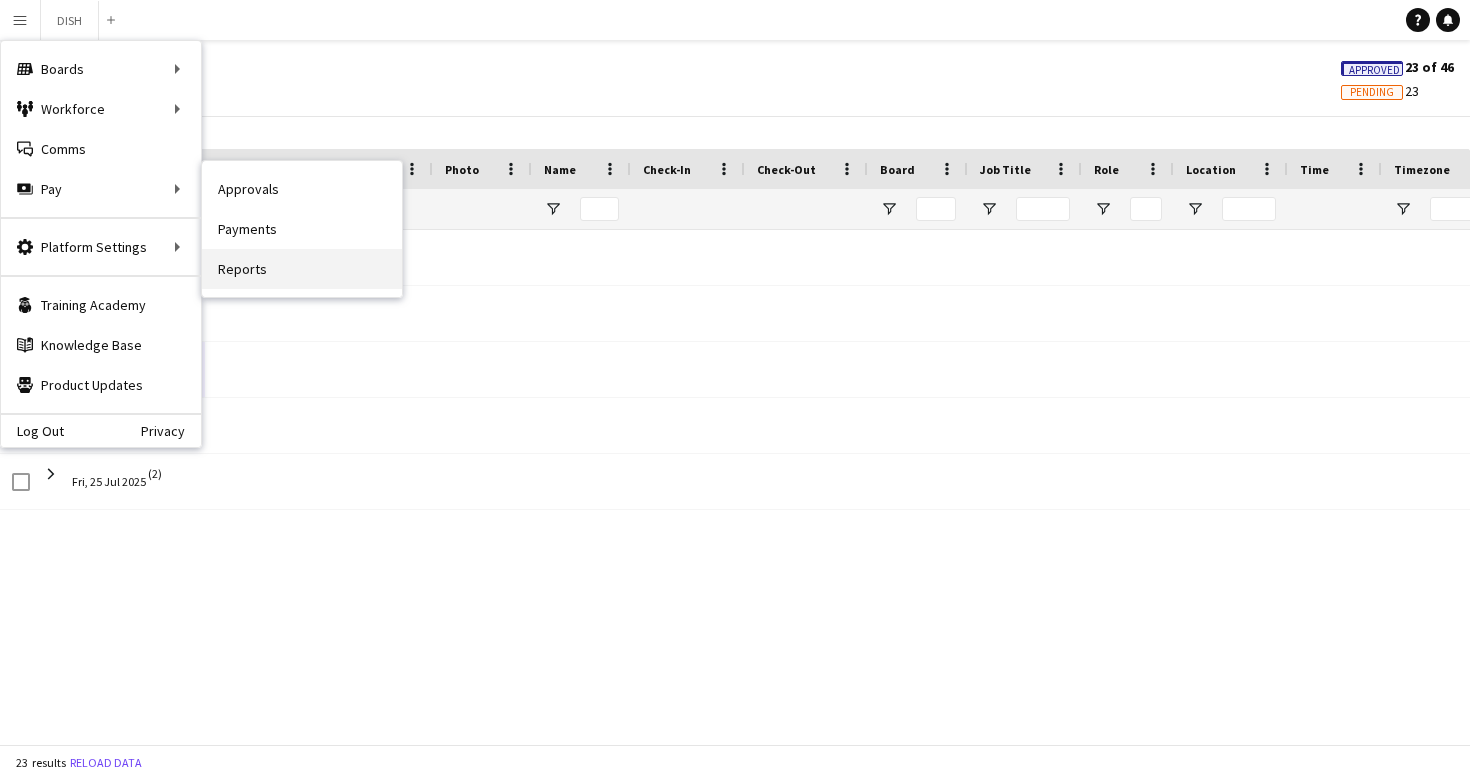 click on "Reports" at bounding box center (302, 269) 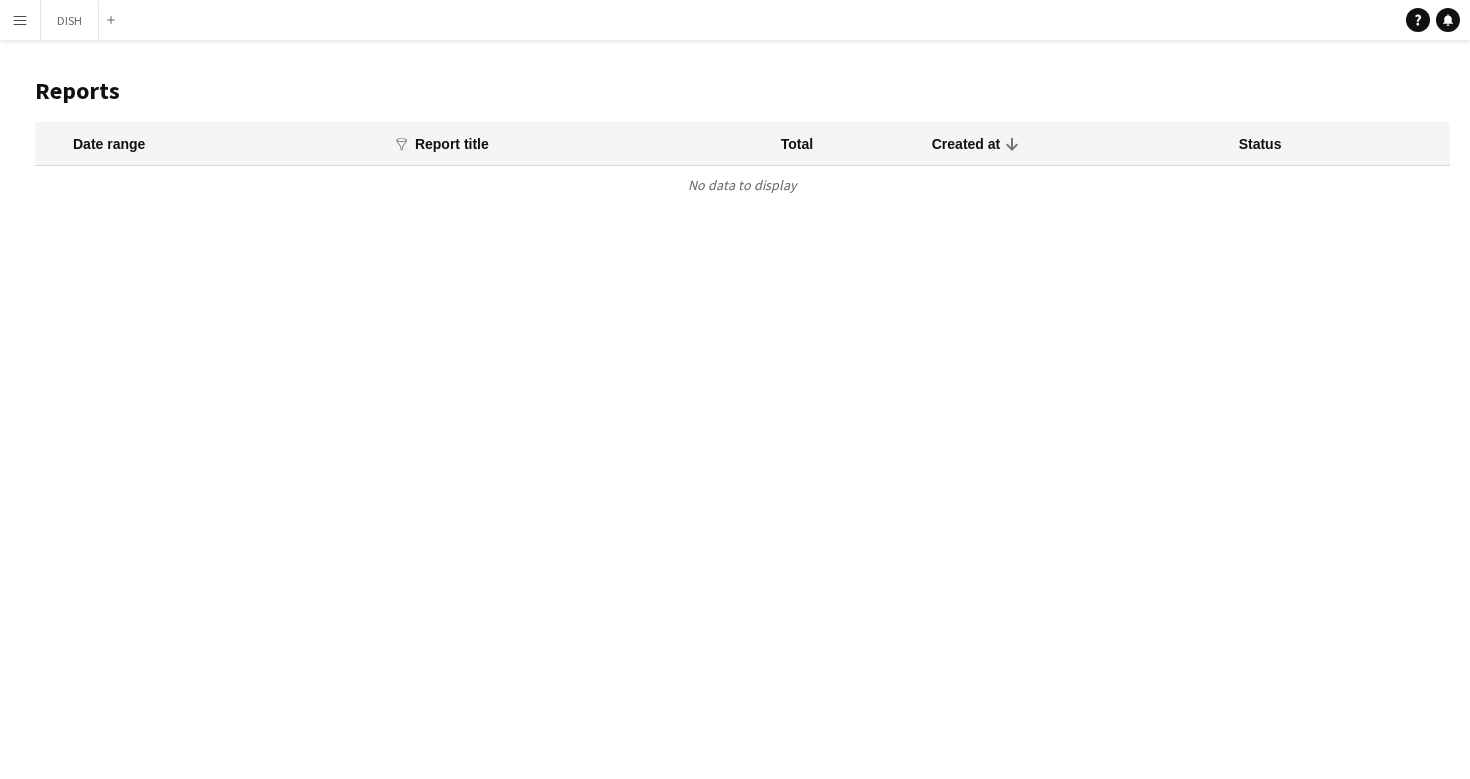 click on "Menu" at bounding box center [20, 20] 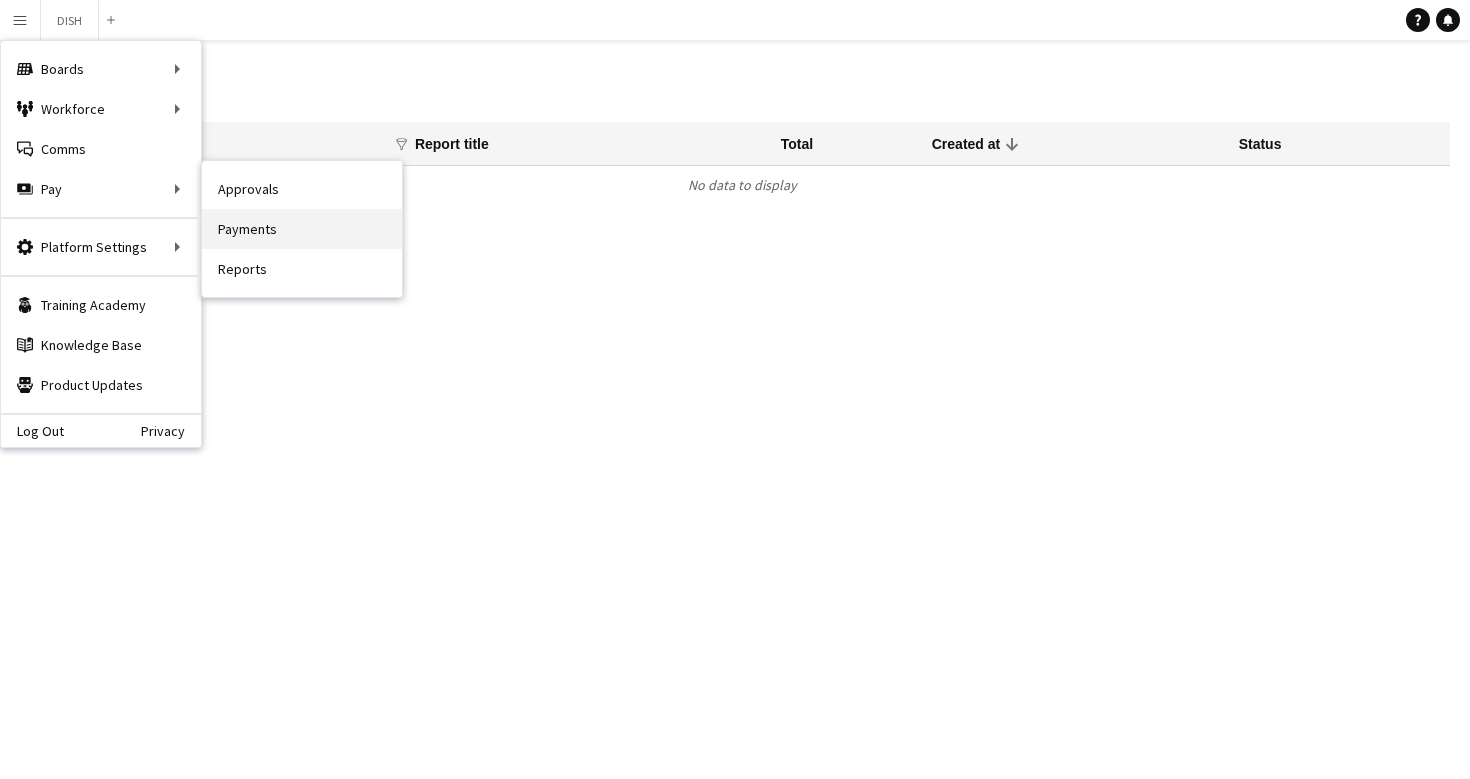 click on "Payments" at bounding box center [302, 229] 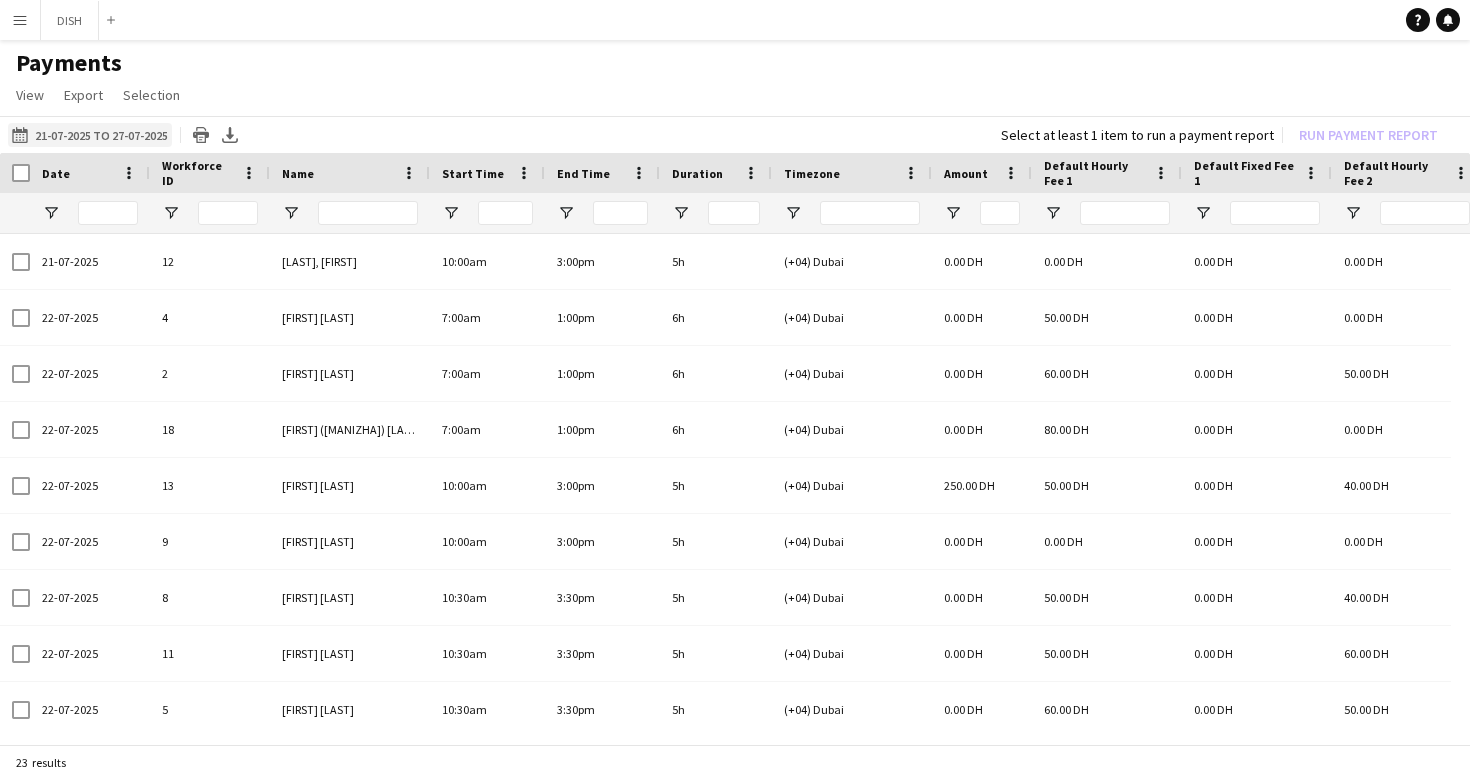 click on "[DATE]-[DATE]-[YEAR]
[DATE]-[DATE]-[YEAR]" 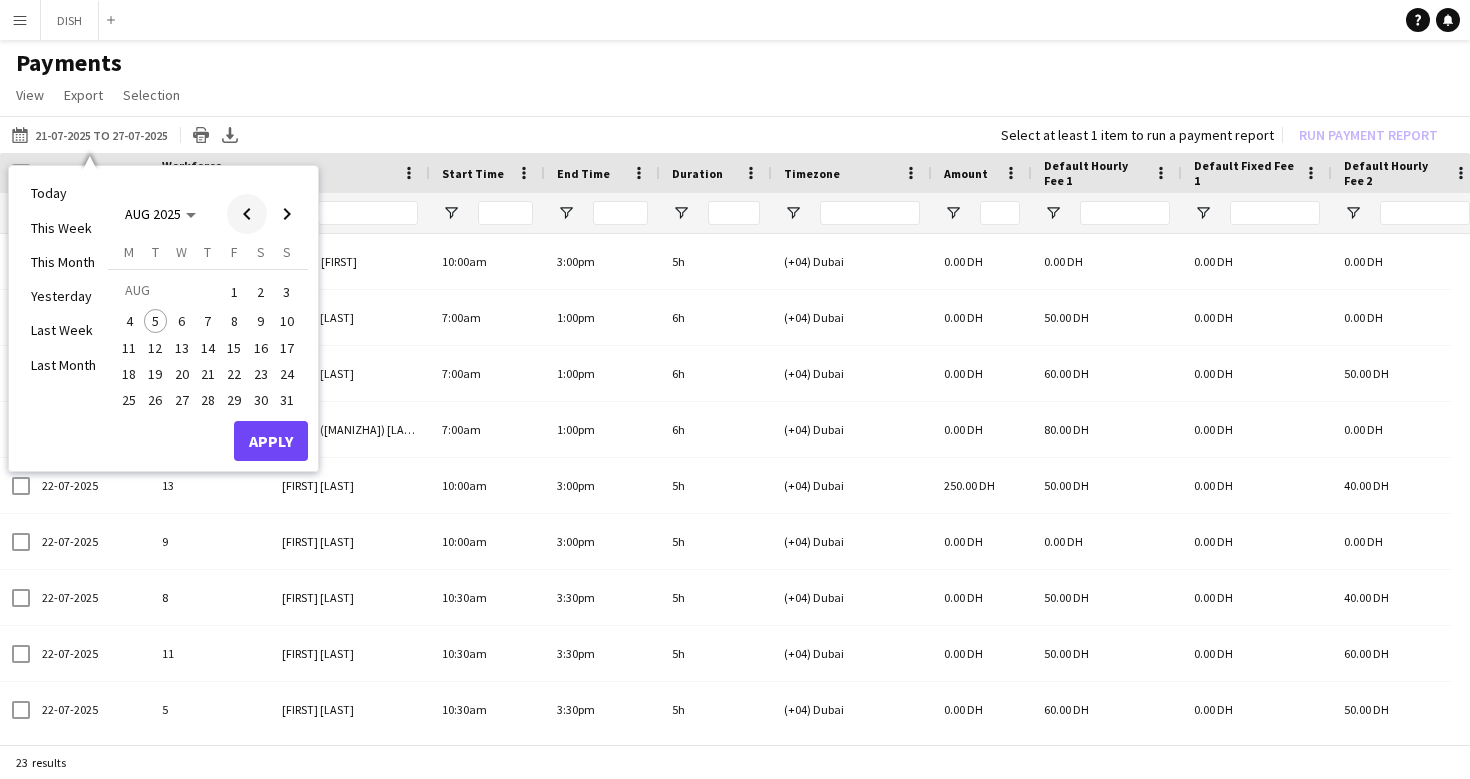 click at bounding box center [247, 214] 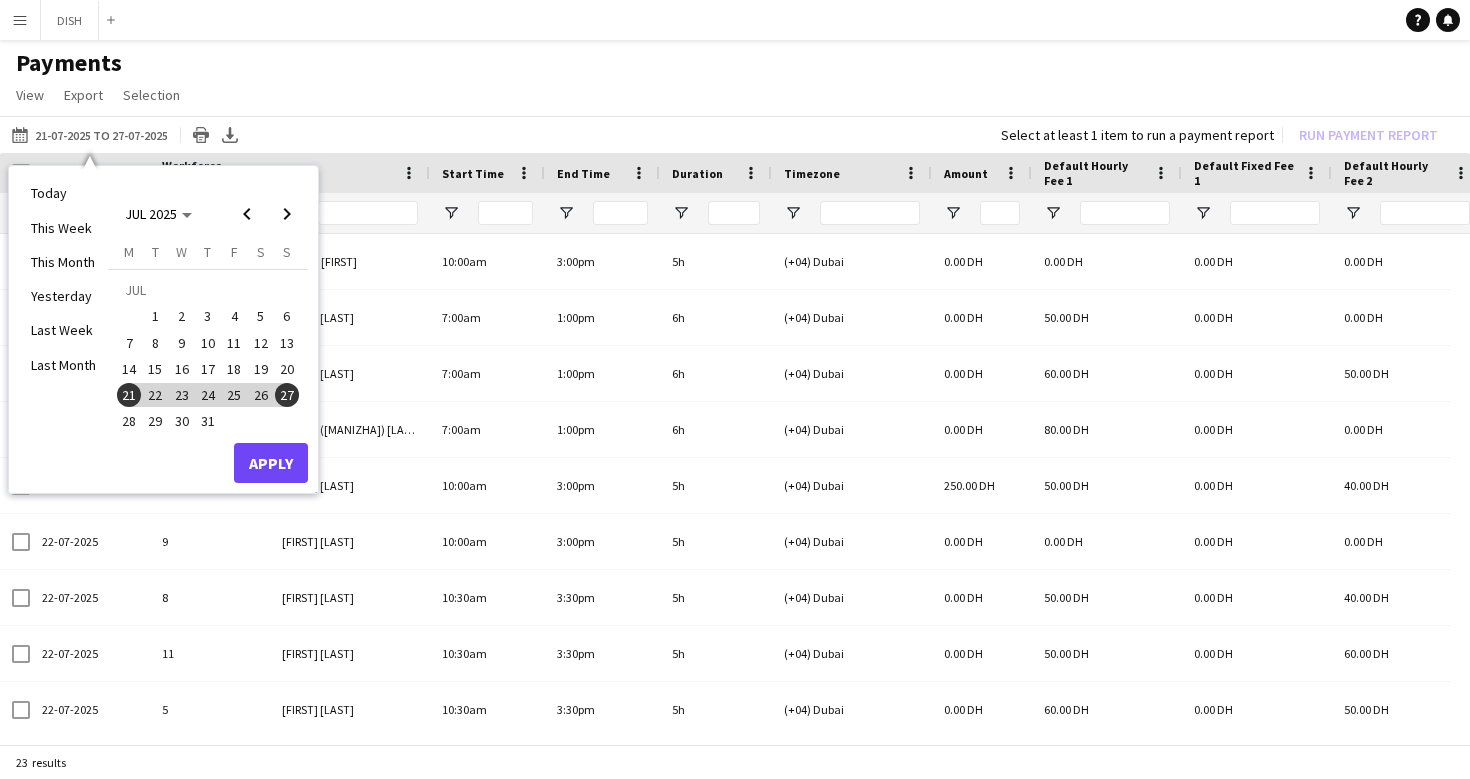 click on "21" at bounding box center (129, 395) 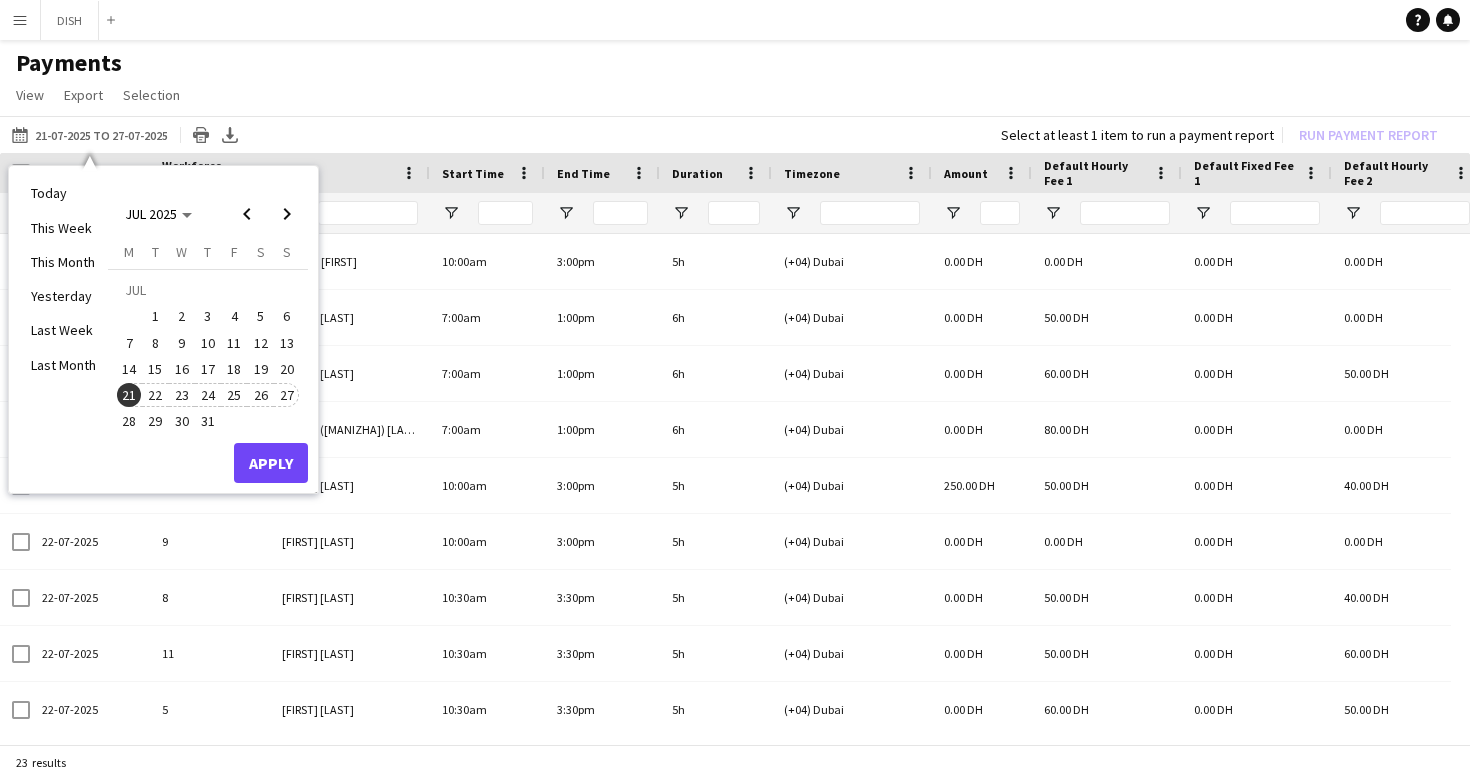 click on "27" at bounding box center [287, 395] 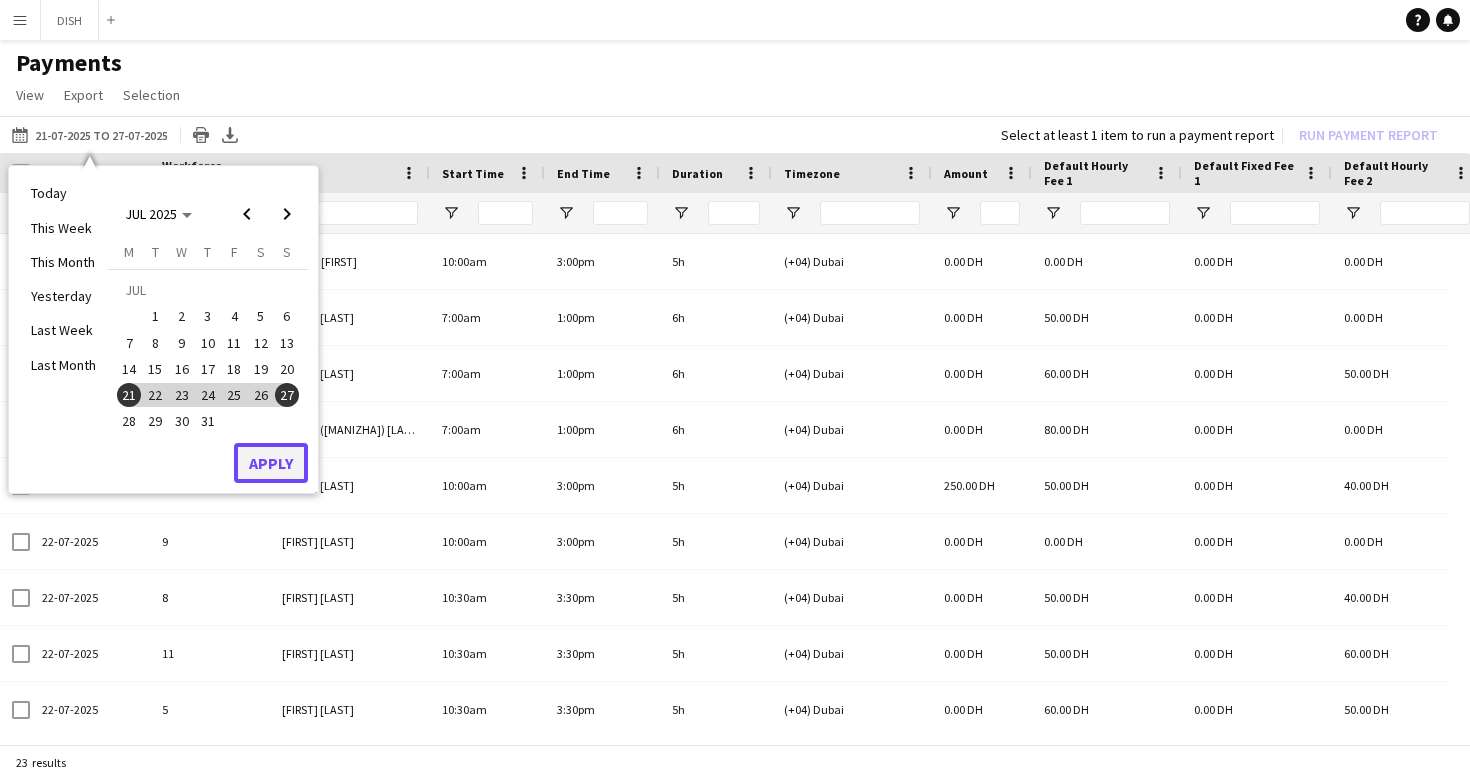 click on "Apply" at bounding box center (271, 463) 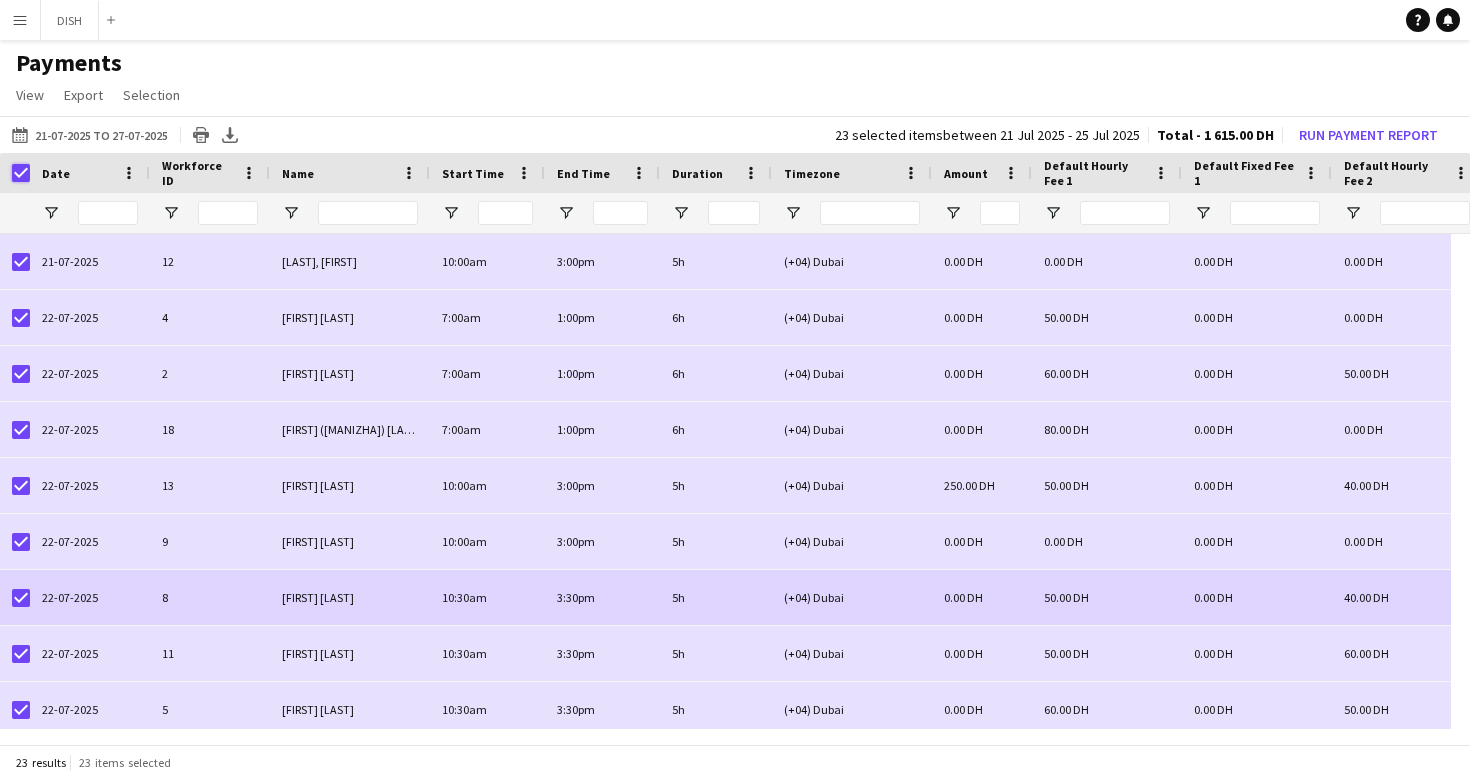 scroll, scrollTop: 379, scrollLeft: 0, axis: vertical 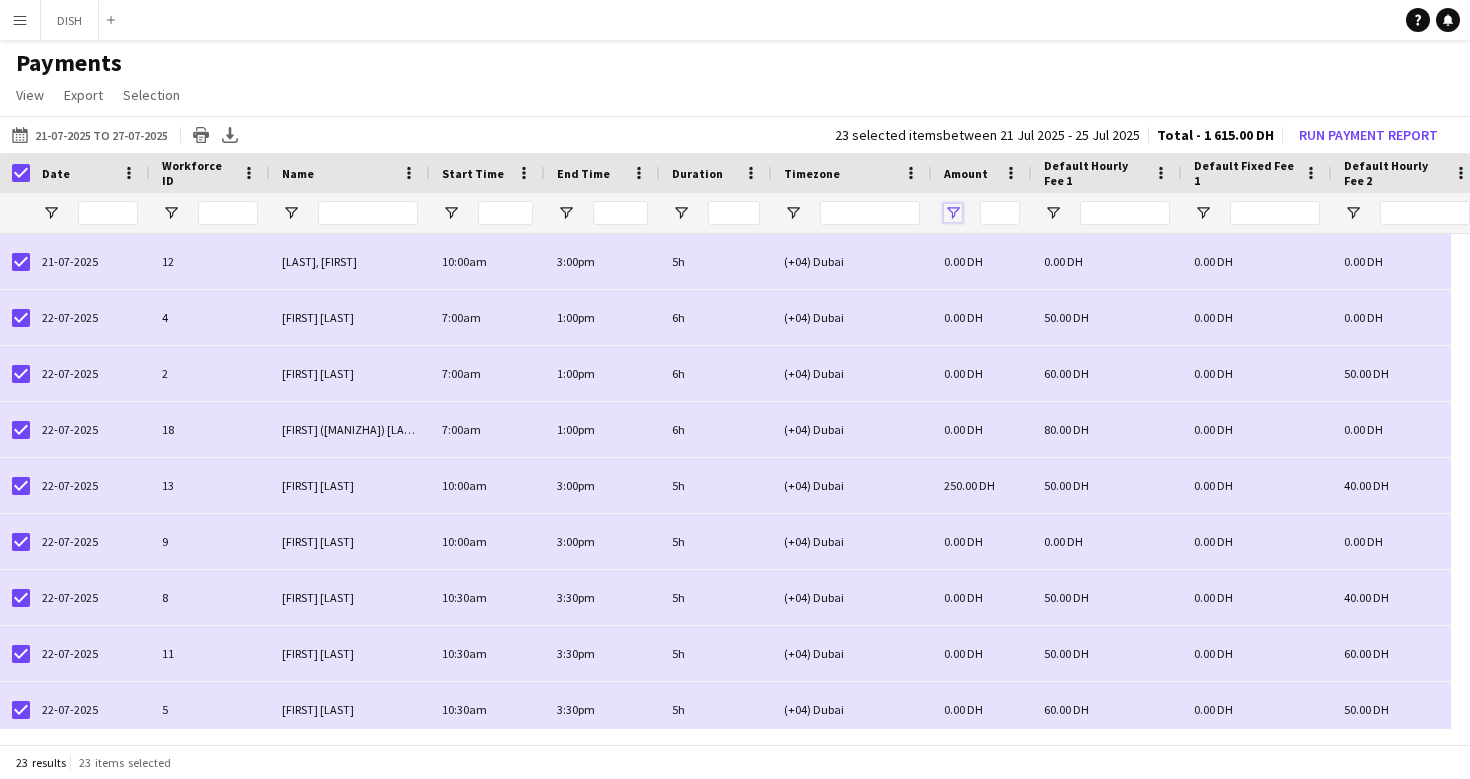 click at bounding box center [953, 213] 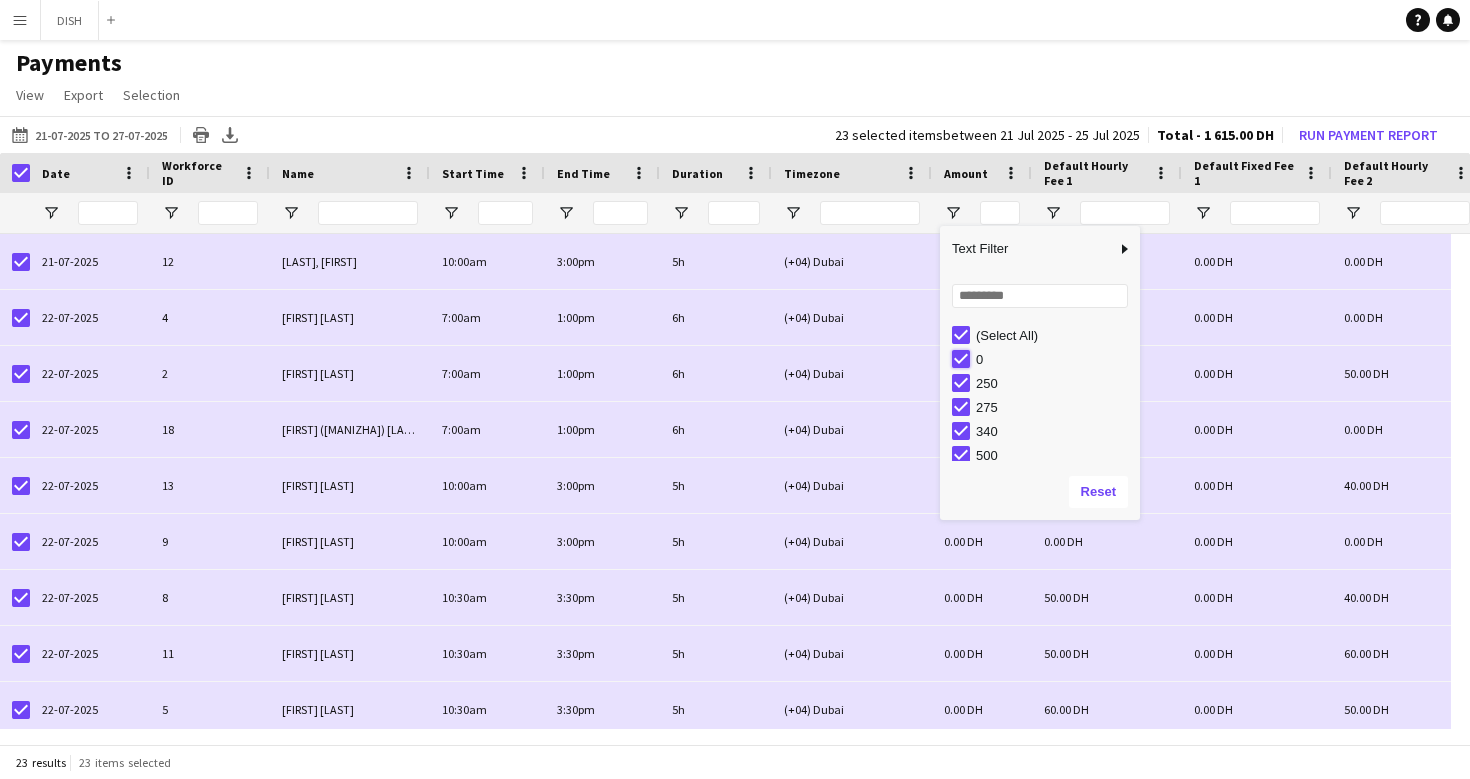 type on "**********" 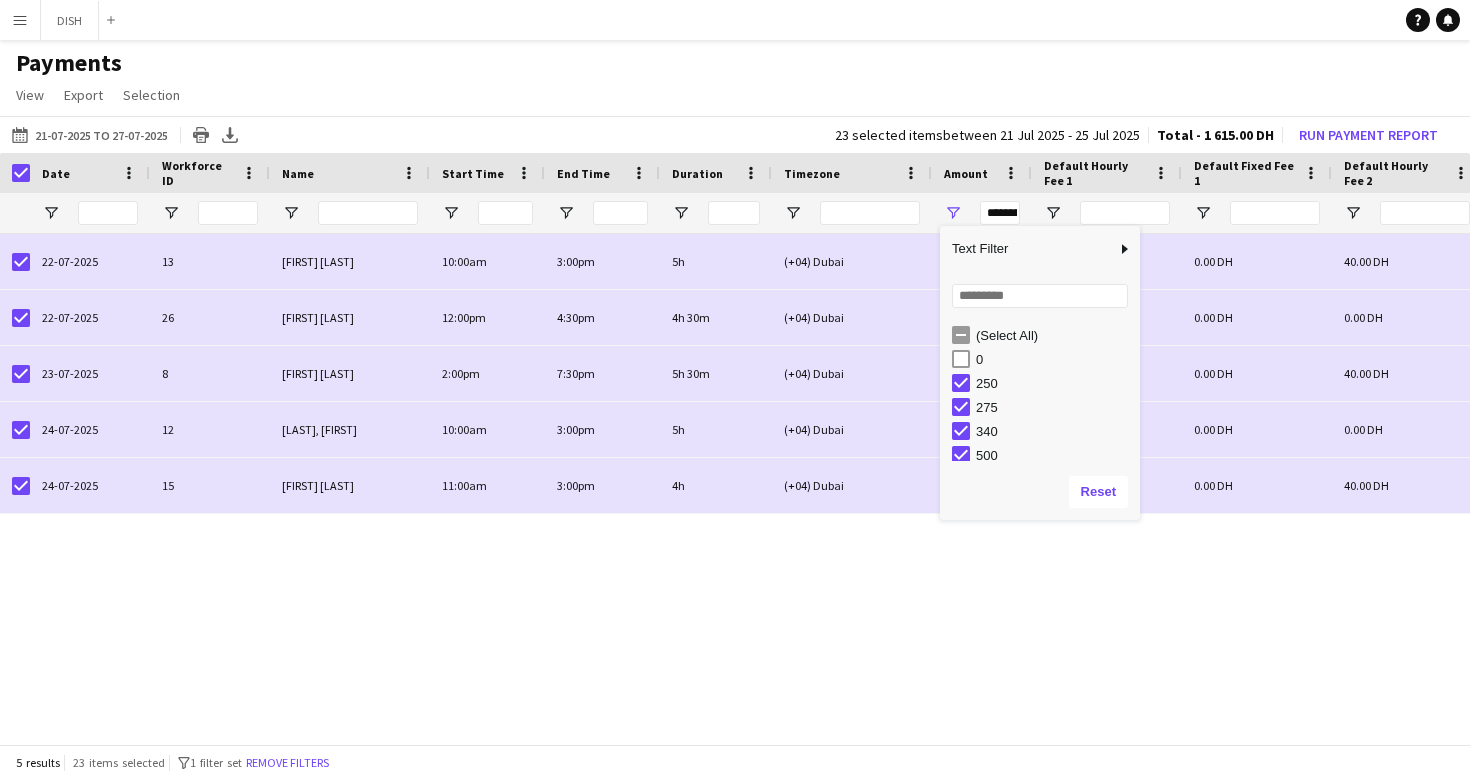 click on "[DATE]-[MONTH]-[YEAR] [NUMBER] [FIRST] [LAST] [TIME] [TIME] [DURATION] [TIMEZONE] [LOCATION_NAME] [CURRENCY] [CURRENCY] [CURRENCY] [CURRENCY] [CURRENCY] Salary
[DATE]-[MONTH]-[YEAR] [NUMBER] [LAST] [LAST] [TIME] [TIME] [DURATION] [TIMEZONE] [LOCATION_NAME] [CURRENCY] [CURRENCY] [CURRENCY] [CURRENCY] [CURRENCY] Salary
[DATE]-[MONTH]-[YEAR] [NUMBER] [FIRST] [LAST] [TIME] [TIME] [DURATION] [TIMEZONE] [LOCATION_NAME] [CURRENCY] [CURRENCY] [CURRENCY] [CURRENCY] [CURRENCY] Salary
[DATE]-[MONTH]-[YEAR] [NUMBER] [LAST] [LAST] [TIME] [TIME] [DURATION] [TIMEZONE] [LOCATION_NAME] [CURRENCY] [CURRENCY] [CURRENCY] [CURRENCY] [CURRENCY] Salary" at bounding box center [735, 481] 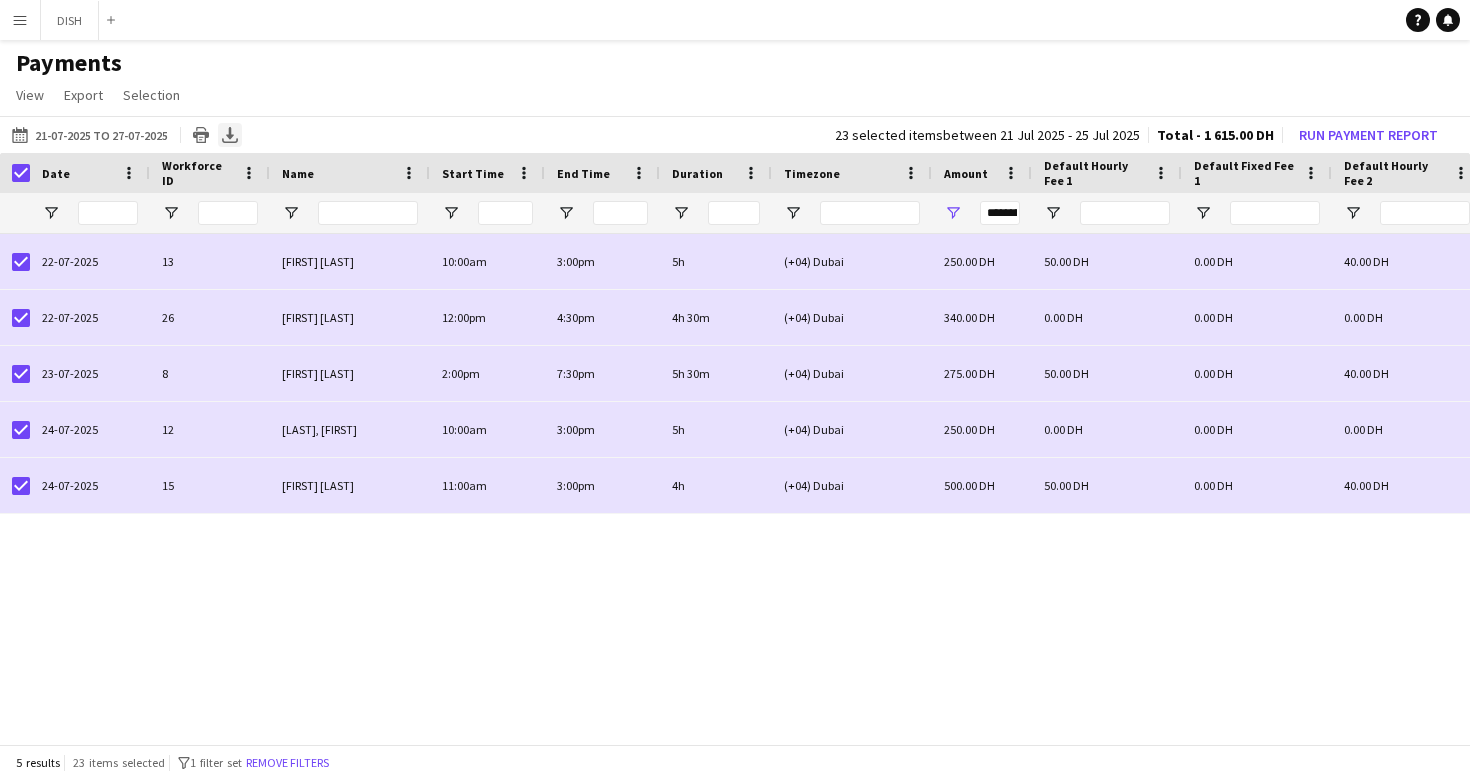 click 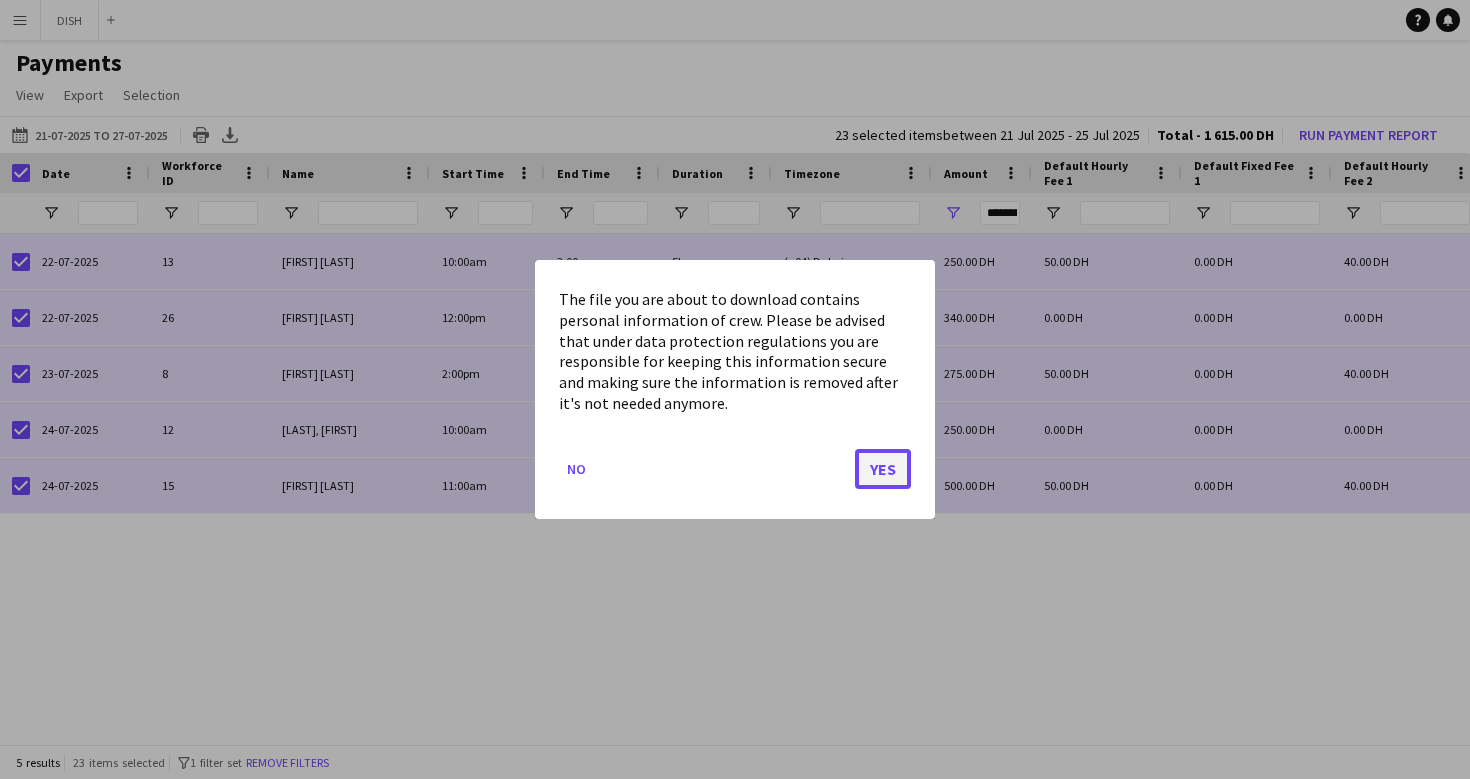 click on "Yes" 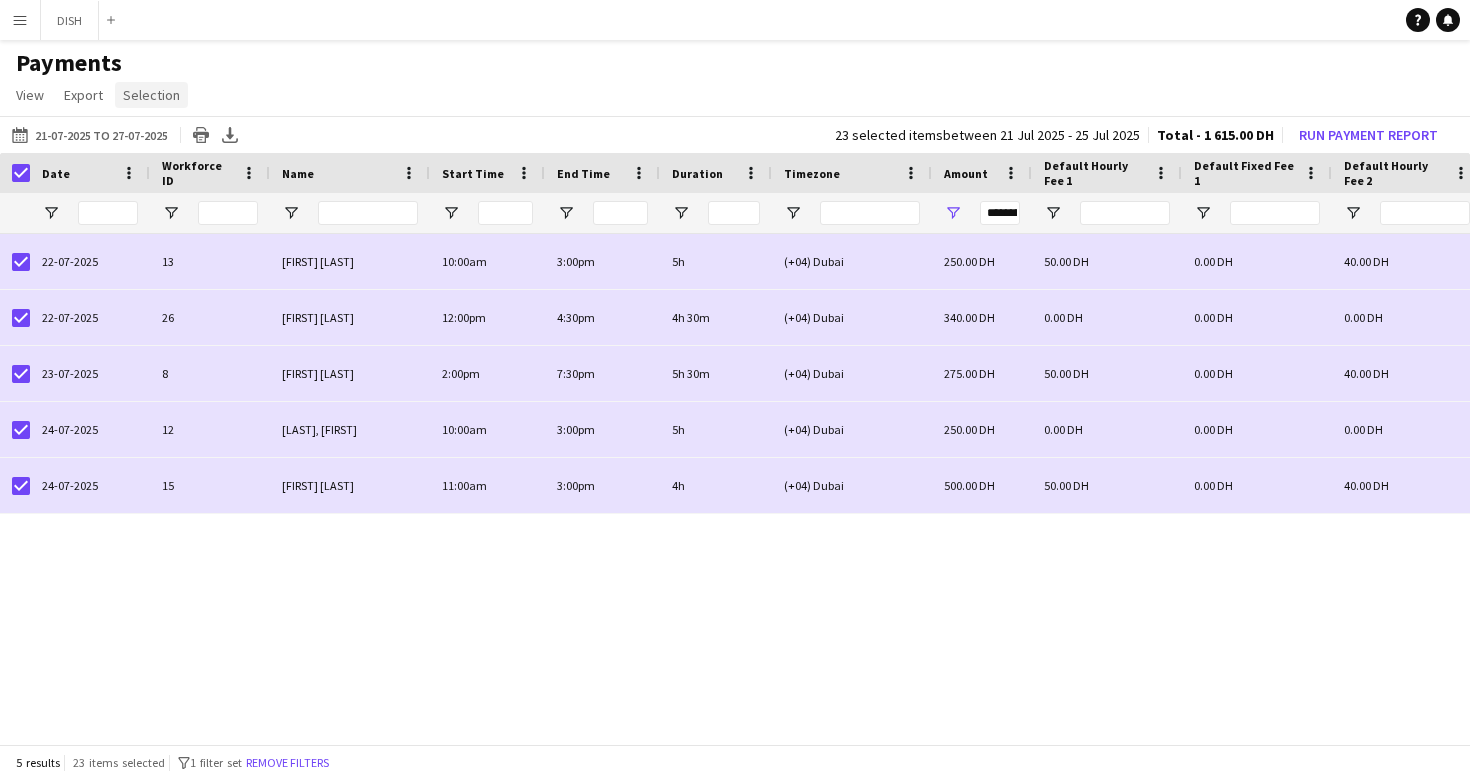 click on "Selection" 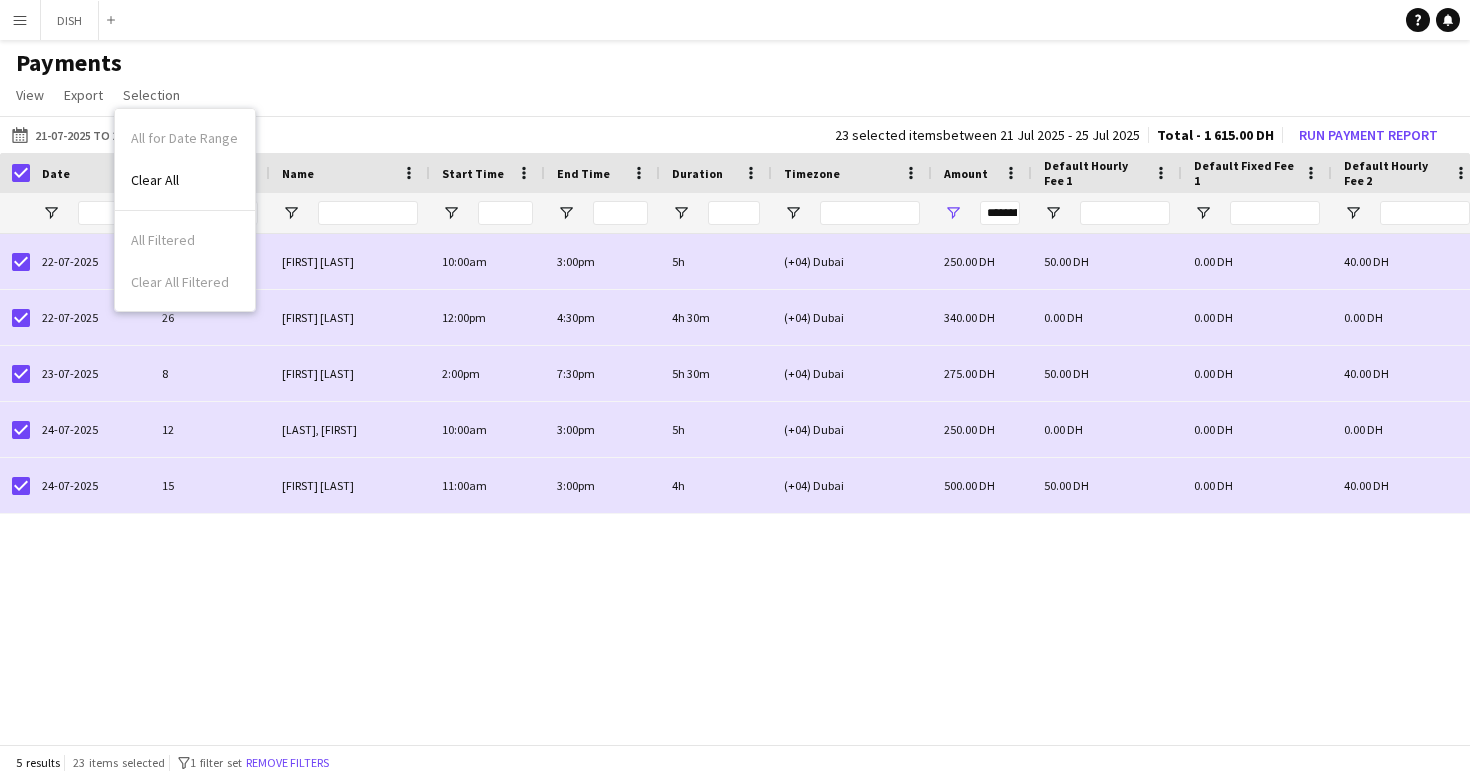 click on "Payments" 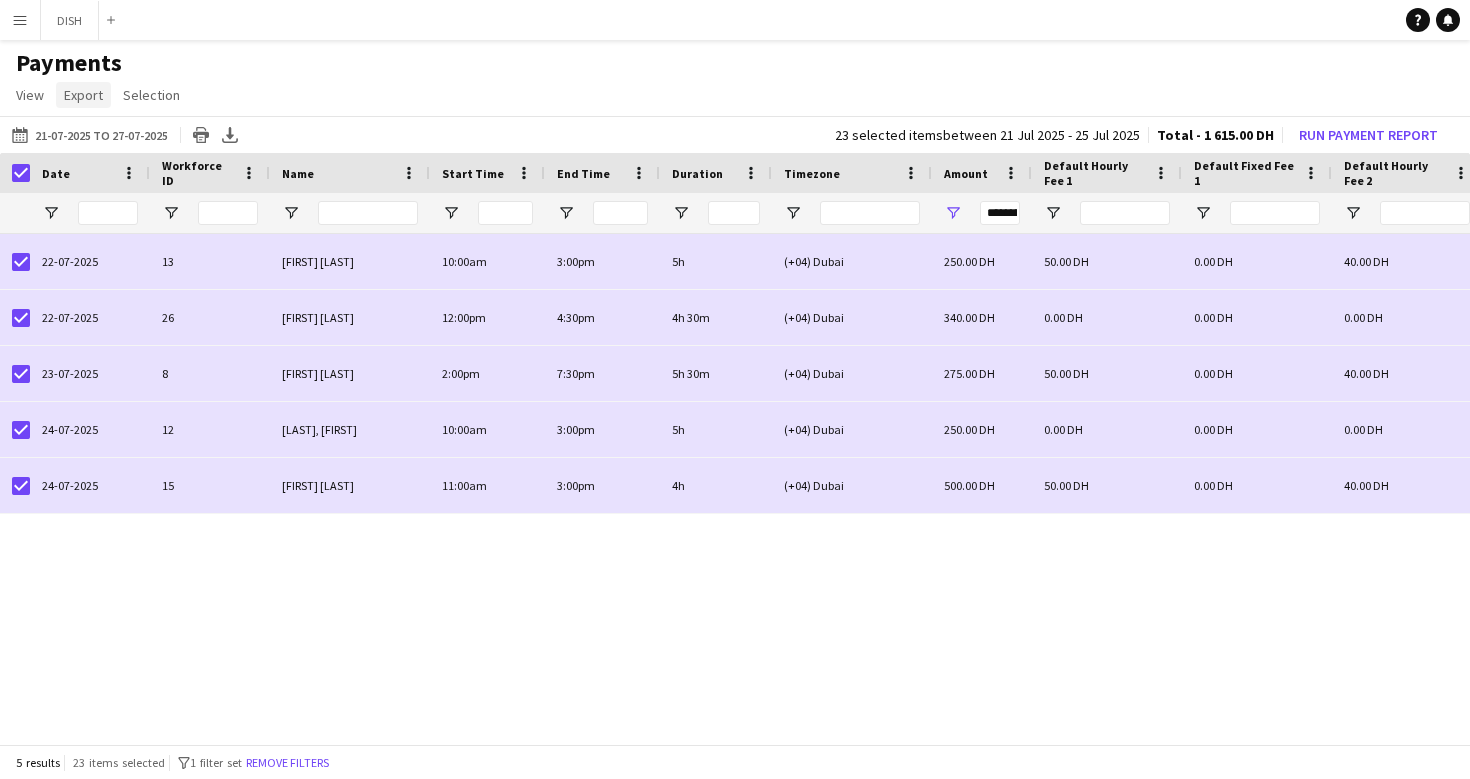 click on "Export" 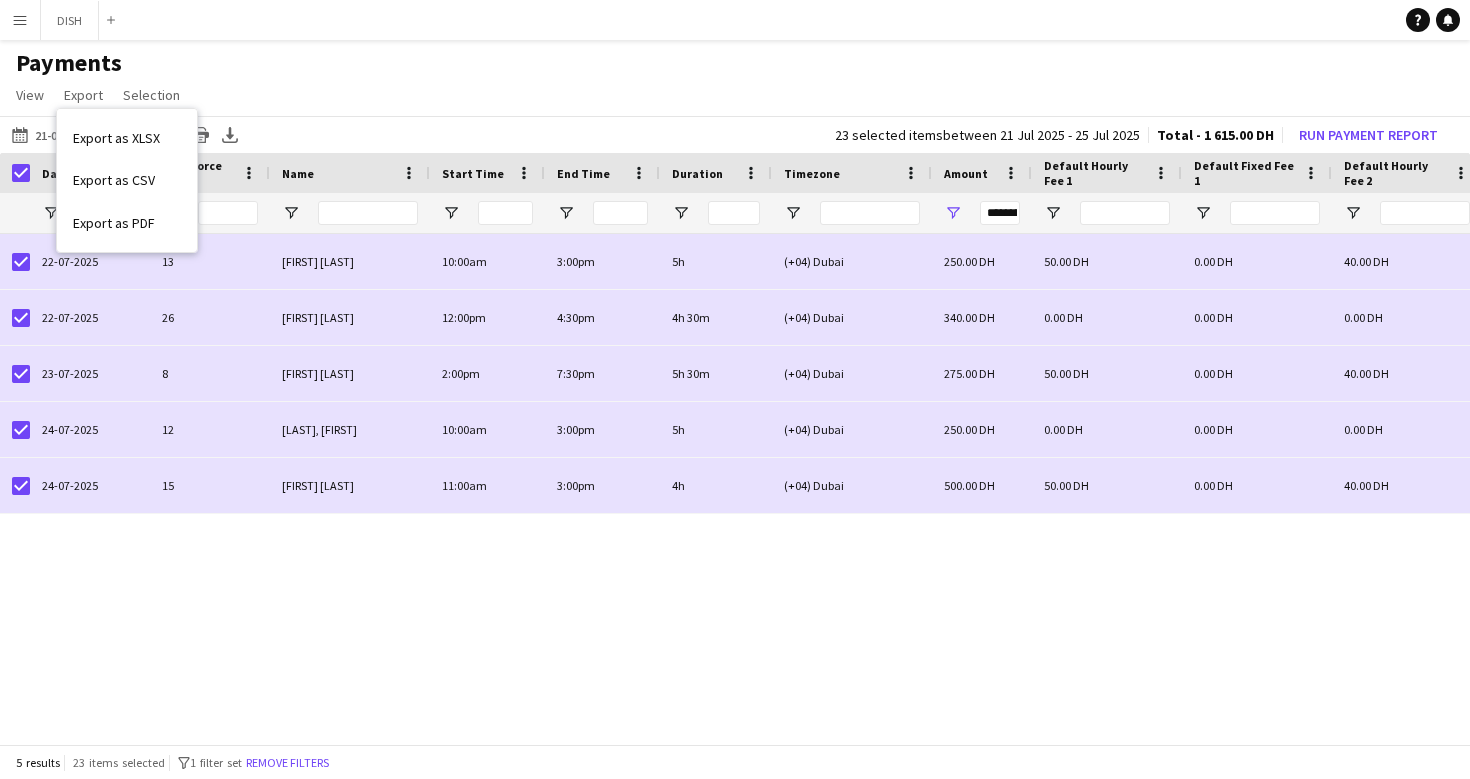 click on "Payments" 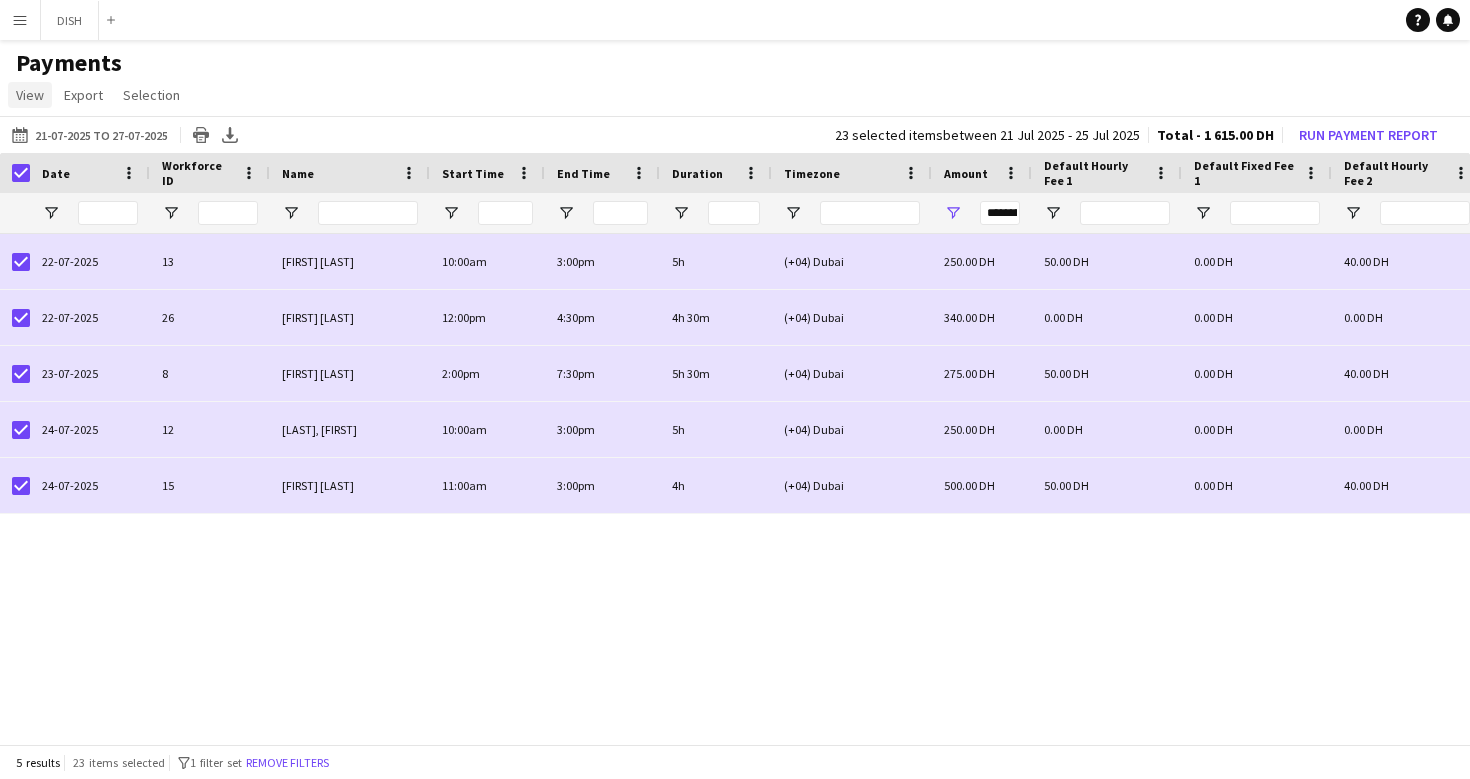click on "View" 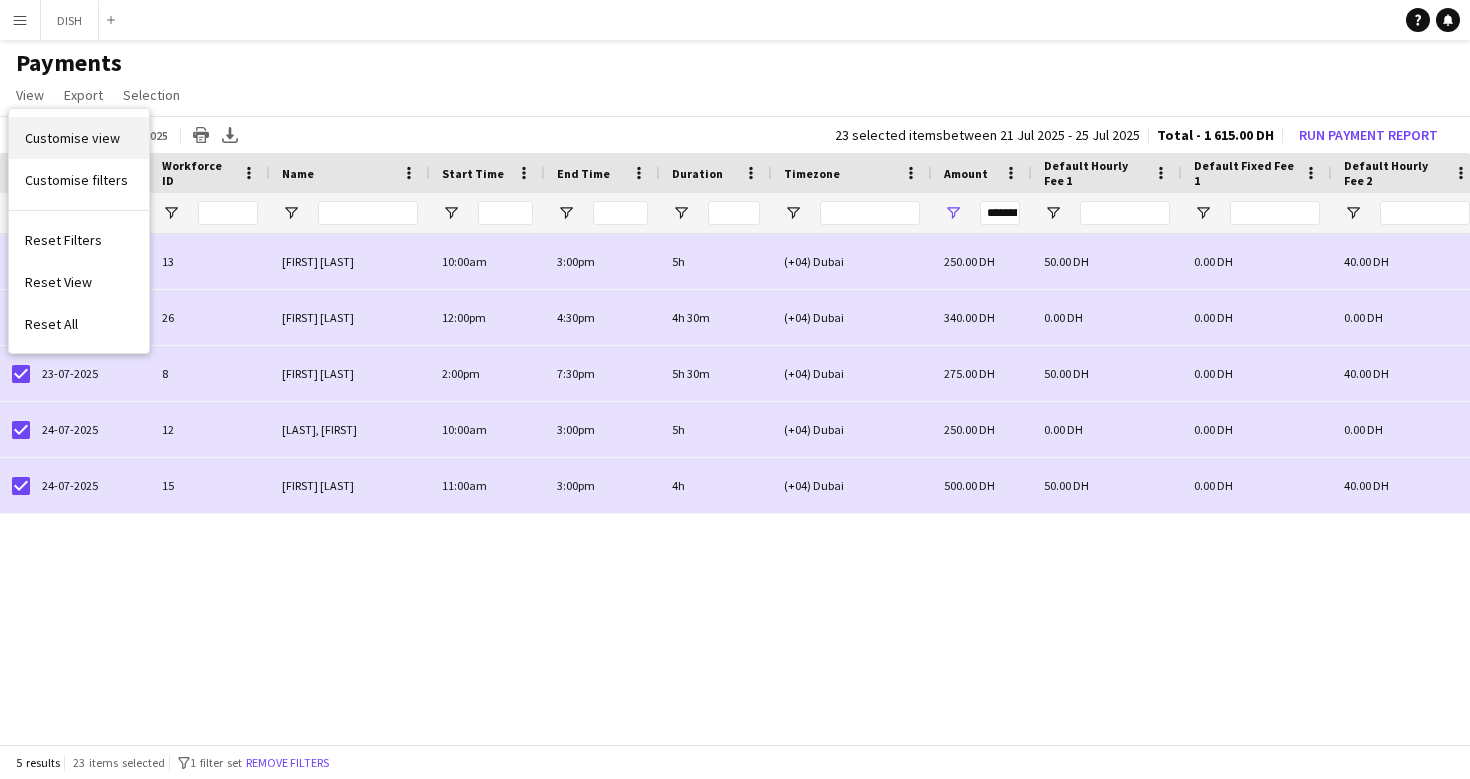 click on "Customise view" at bounding box center [72, 138] 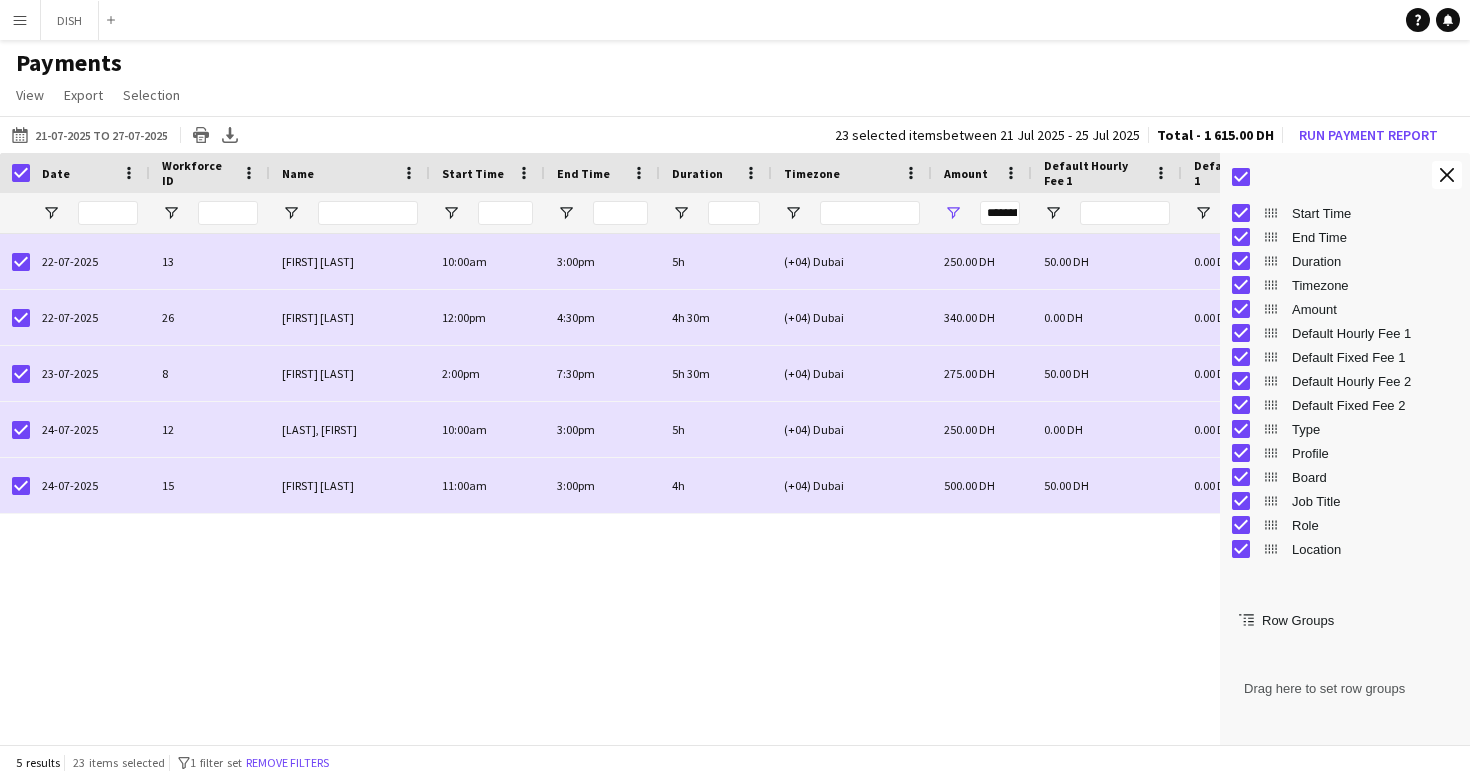 scroll, scrollTop: 0, scrollLeft: 0, axis: both 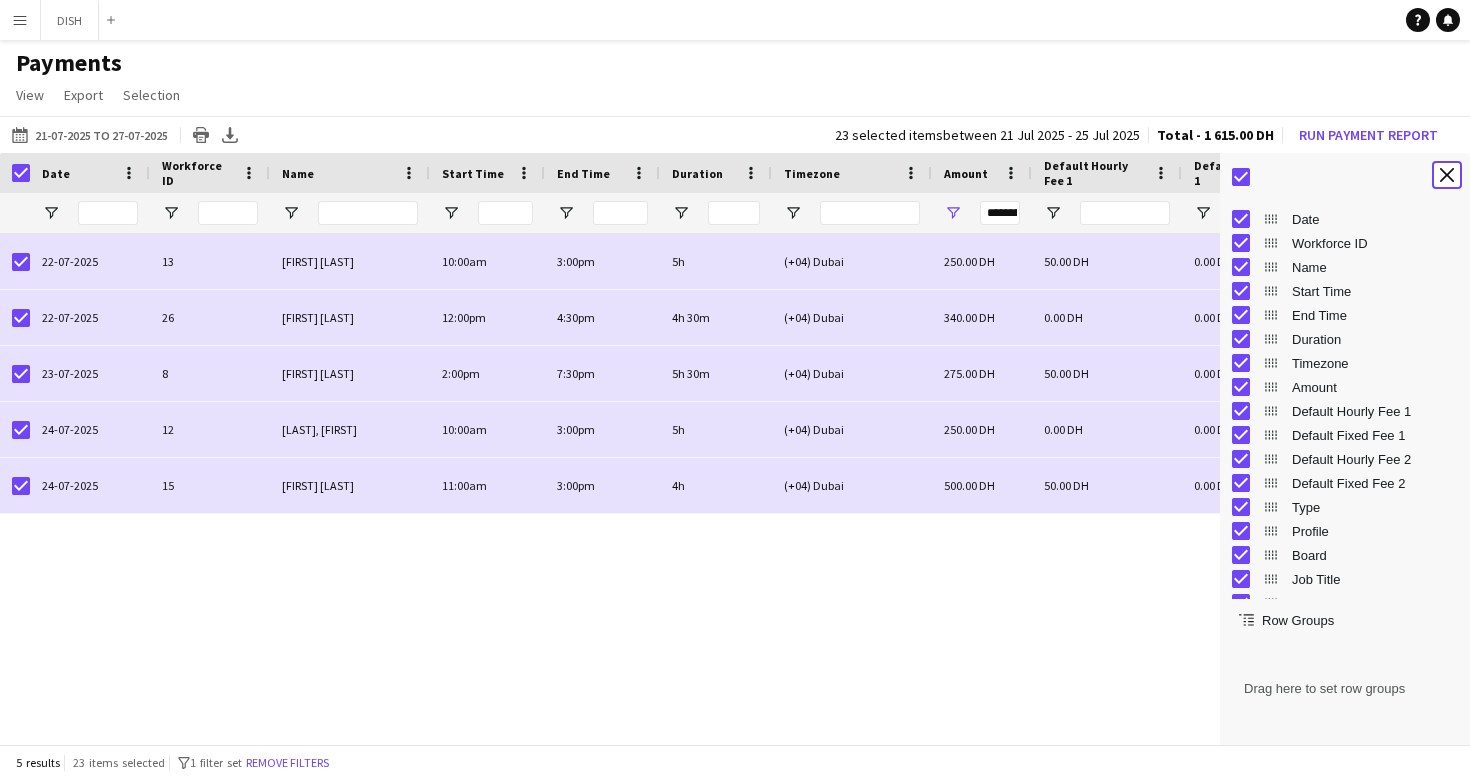 click on "Close tool panel" 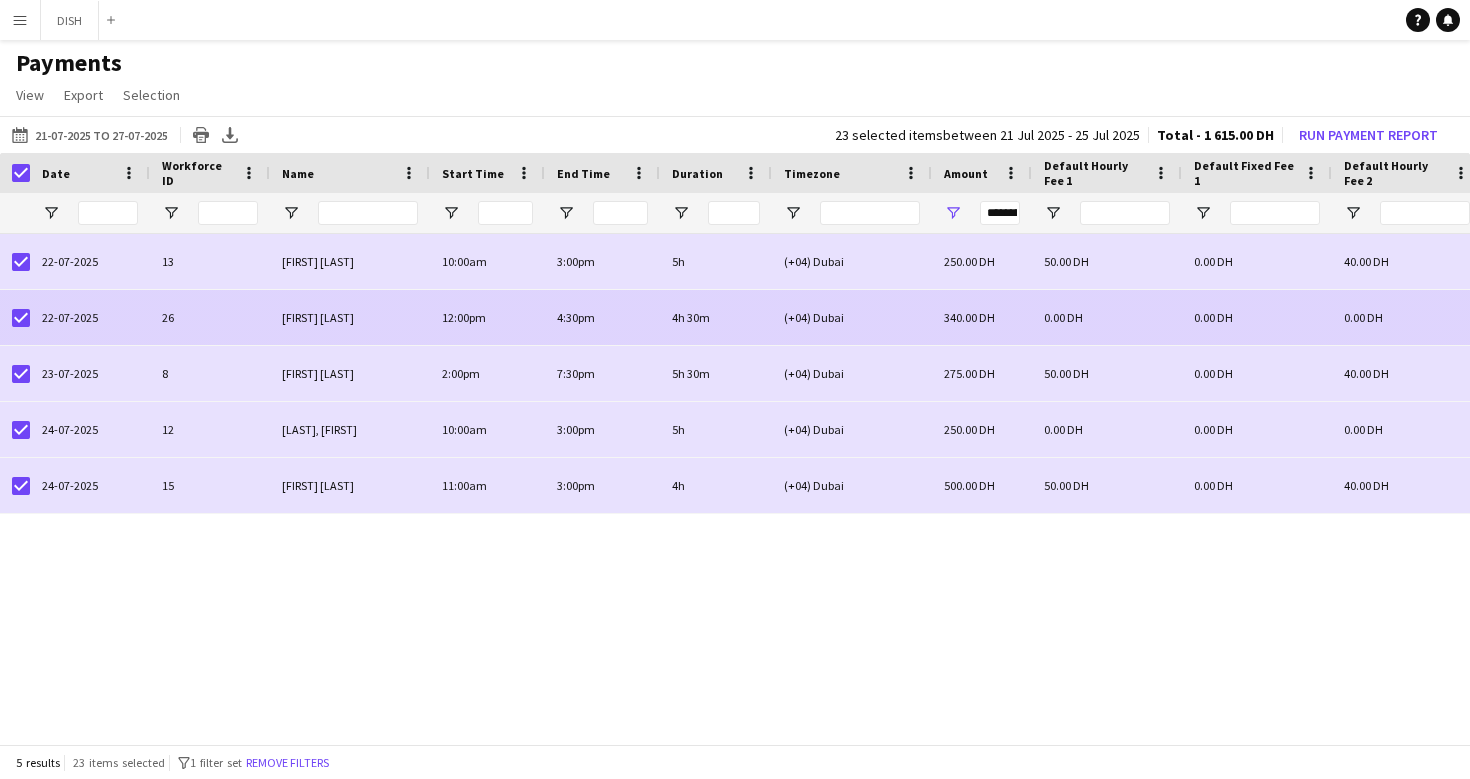 scroll, scrollTop: 0, scrollLeft: 294, axis: horizontal 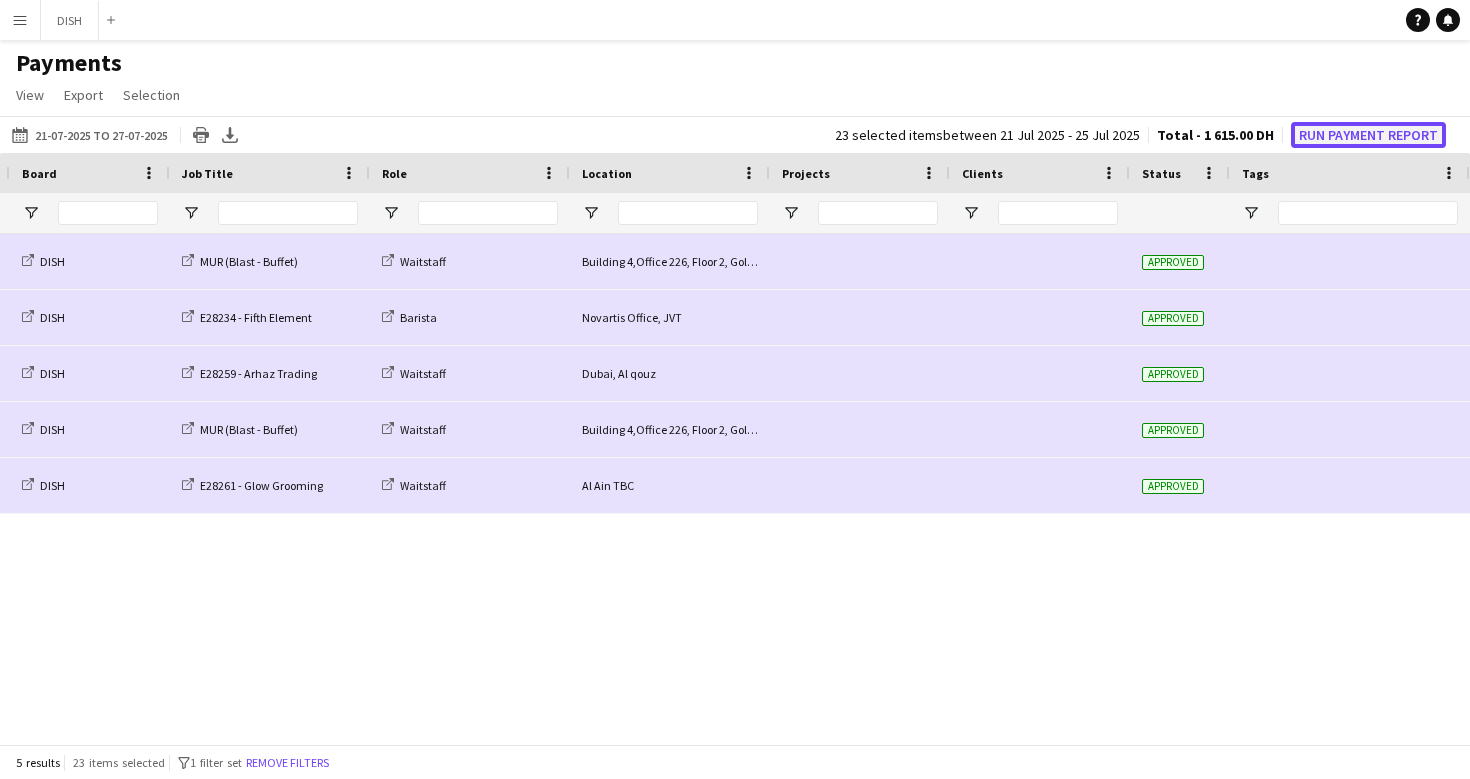 click on "Run Payment Report" 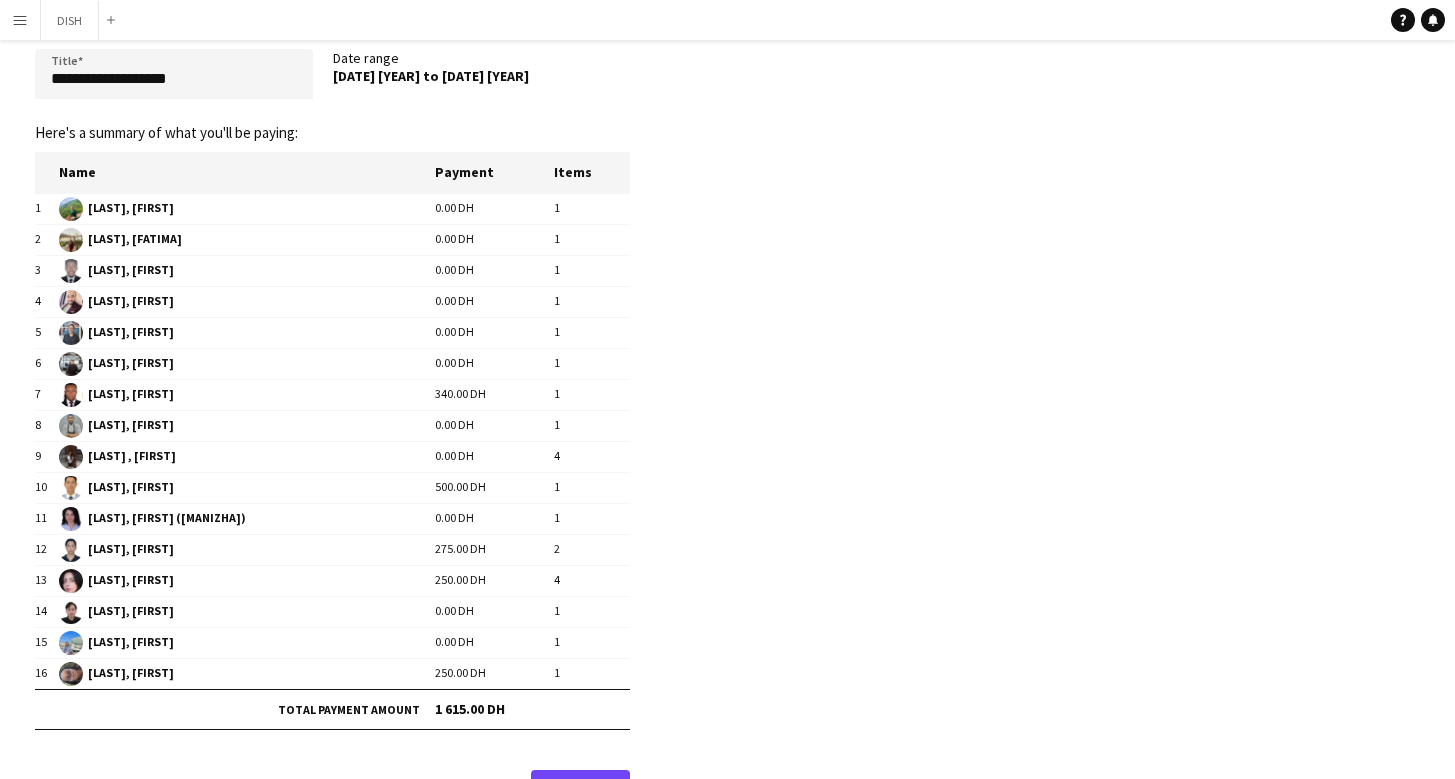 scroll, scrollTop: 0, scrollLeft: 0, axis: both 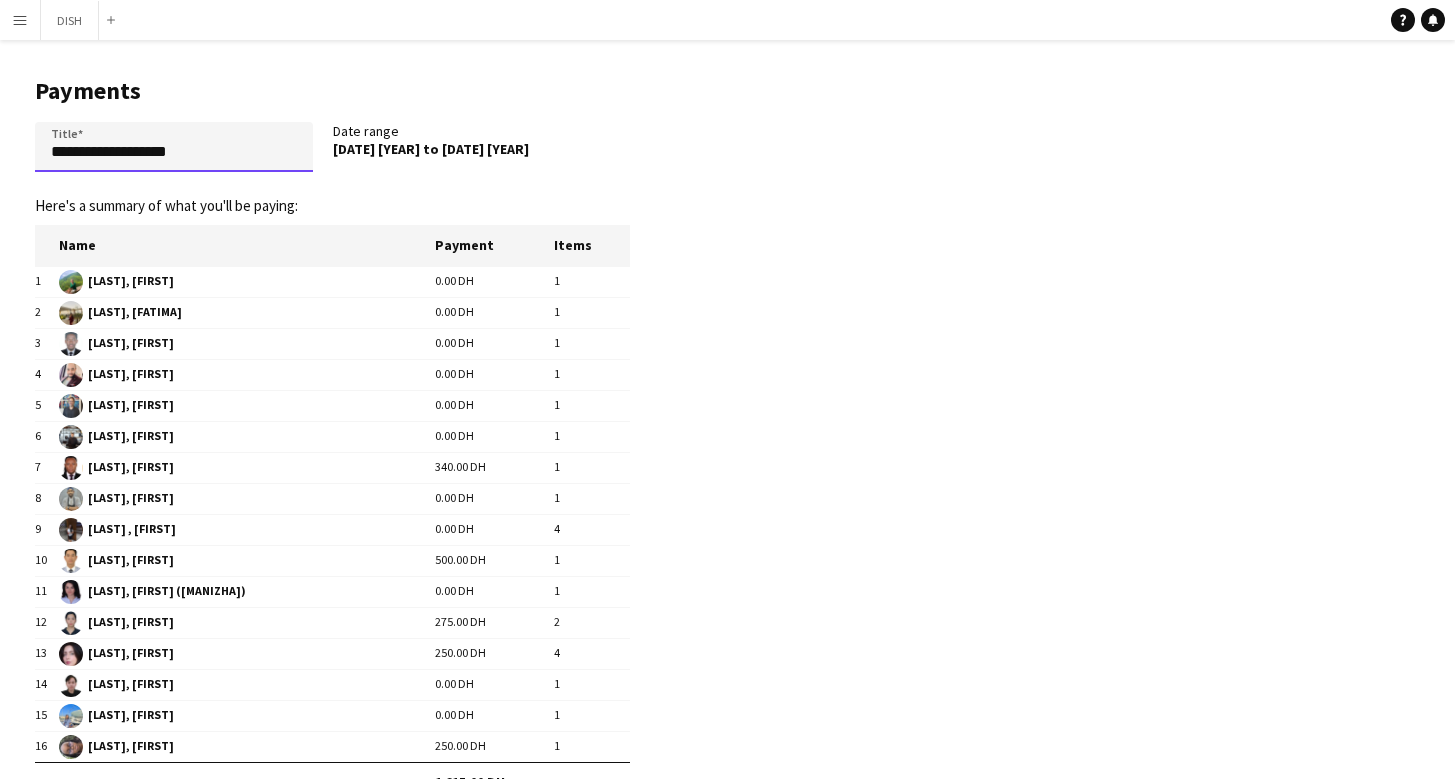 click on "**********" at bounding box center (174, 147) 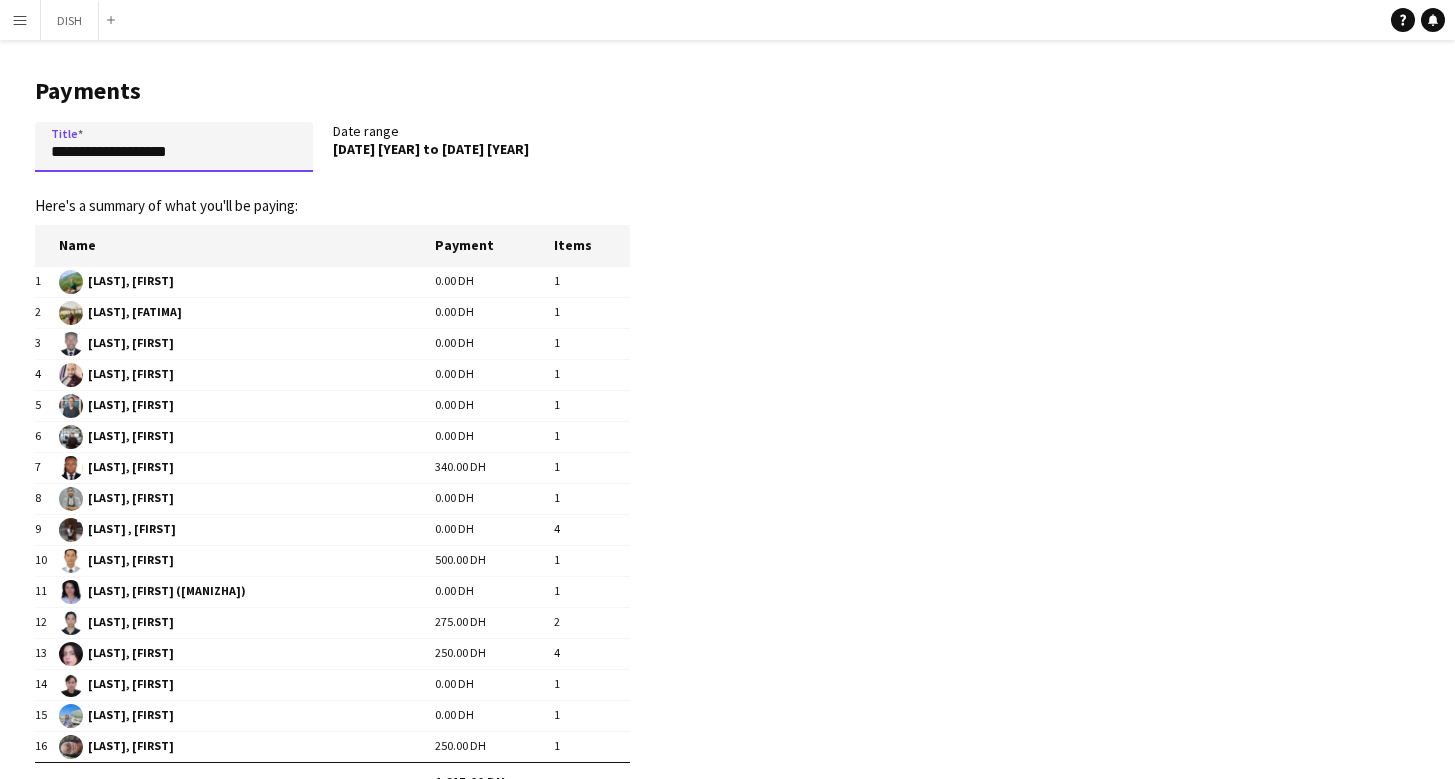 click on "**********" at bounding box center [174, 147] 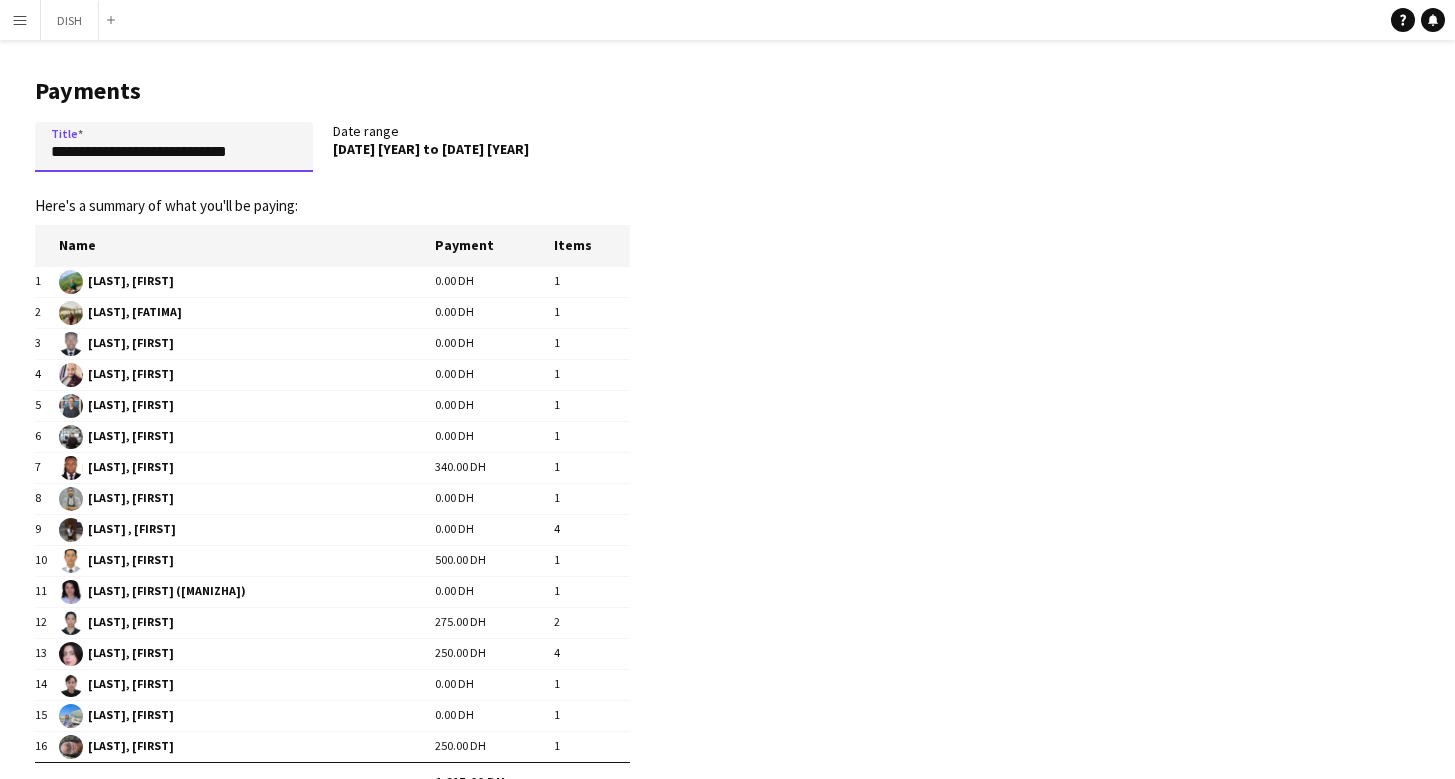 type on "**********" 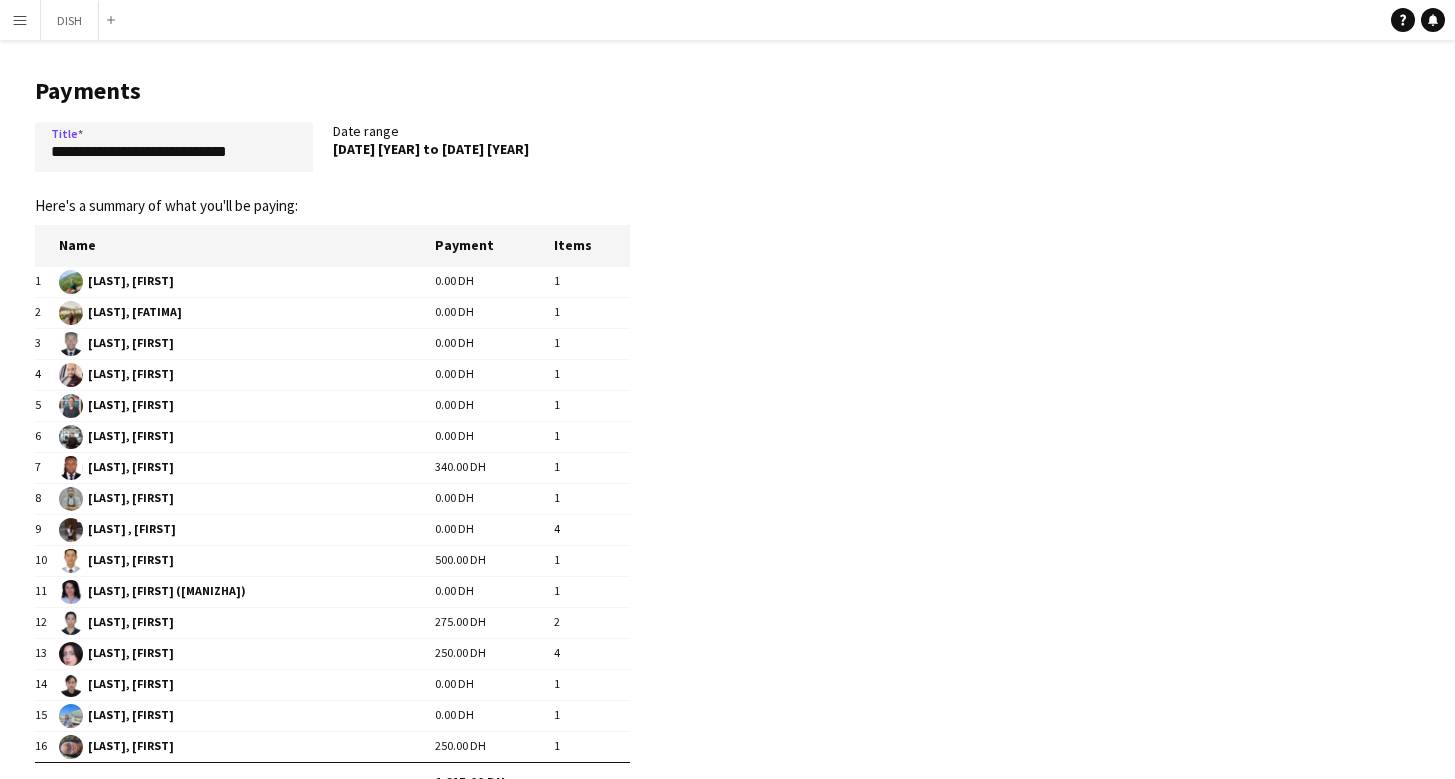 click on "**********" 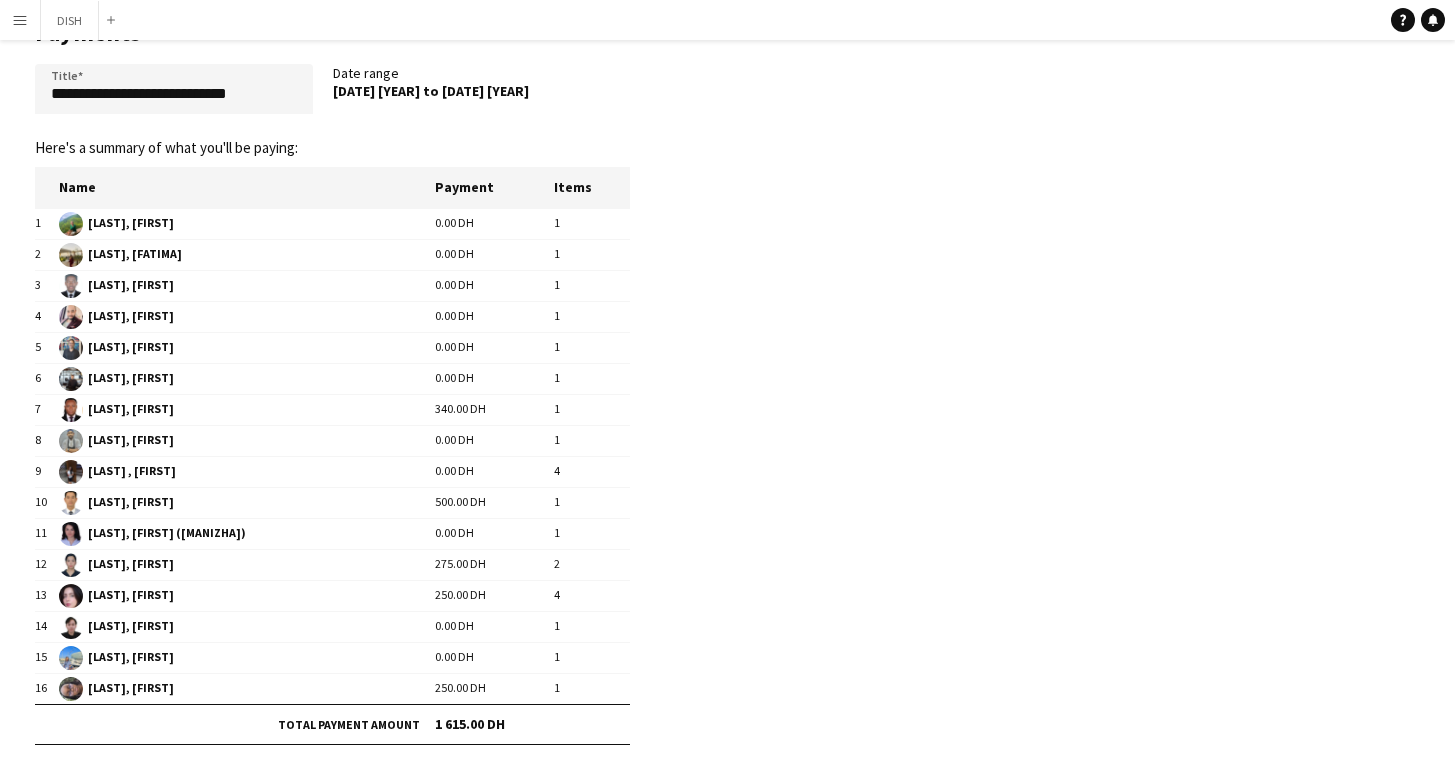 scroll, scrollTop: 134, scrollLeft: 0, axis: vertical 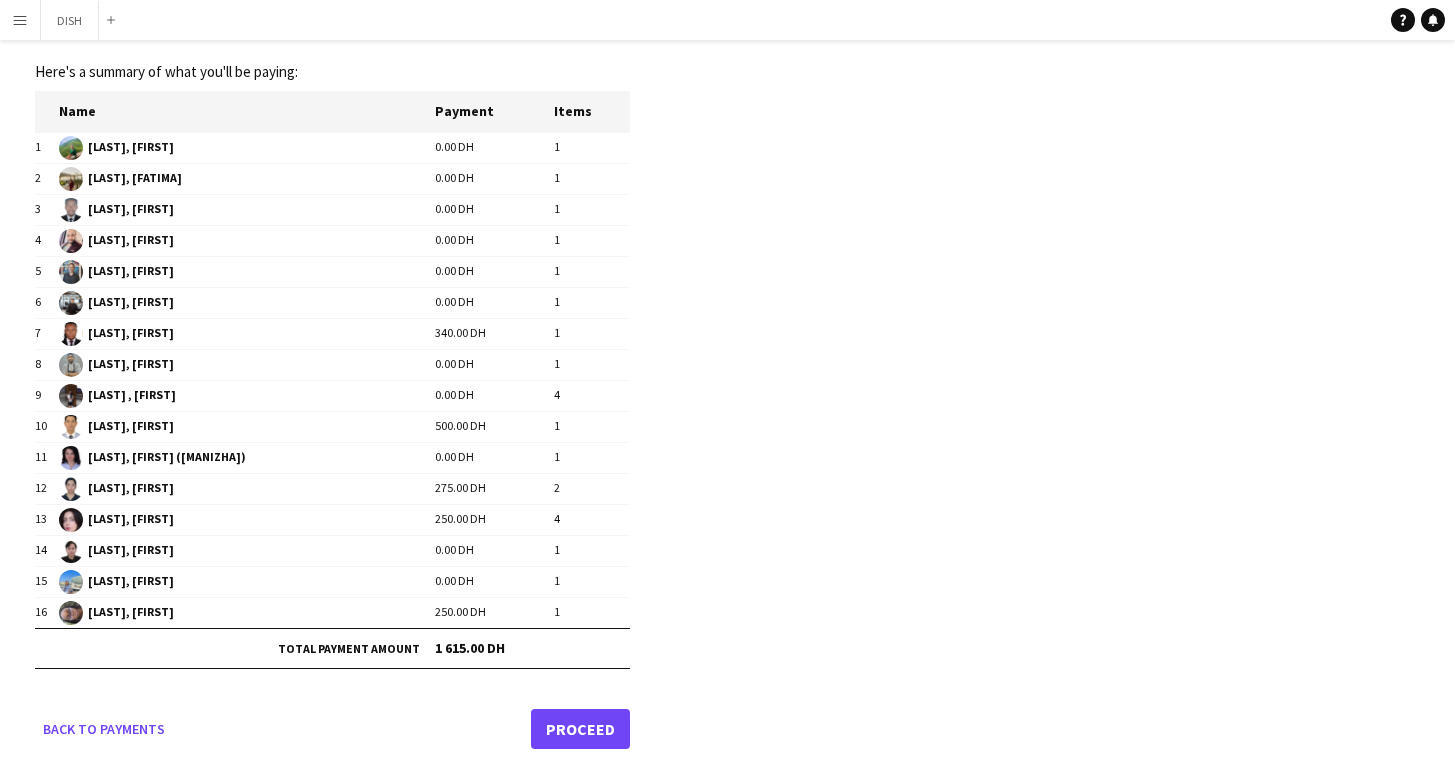 click on "340.00 DH" 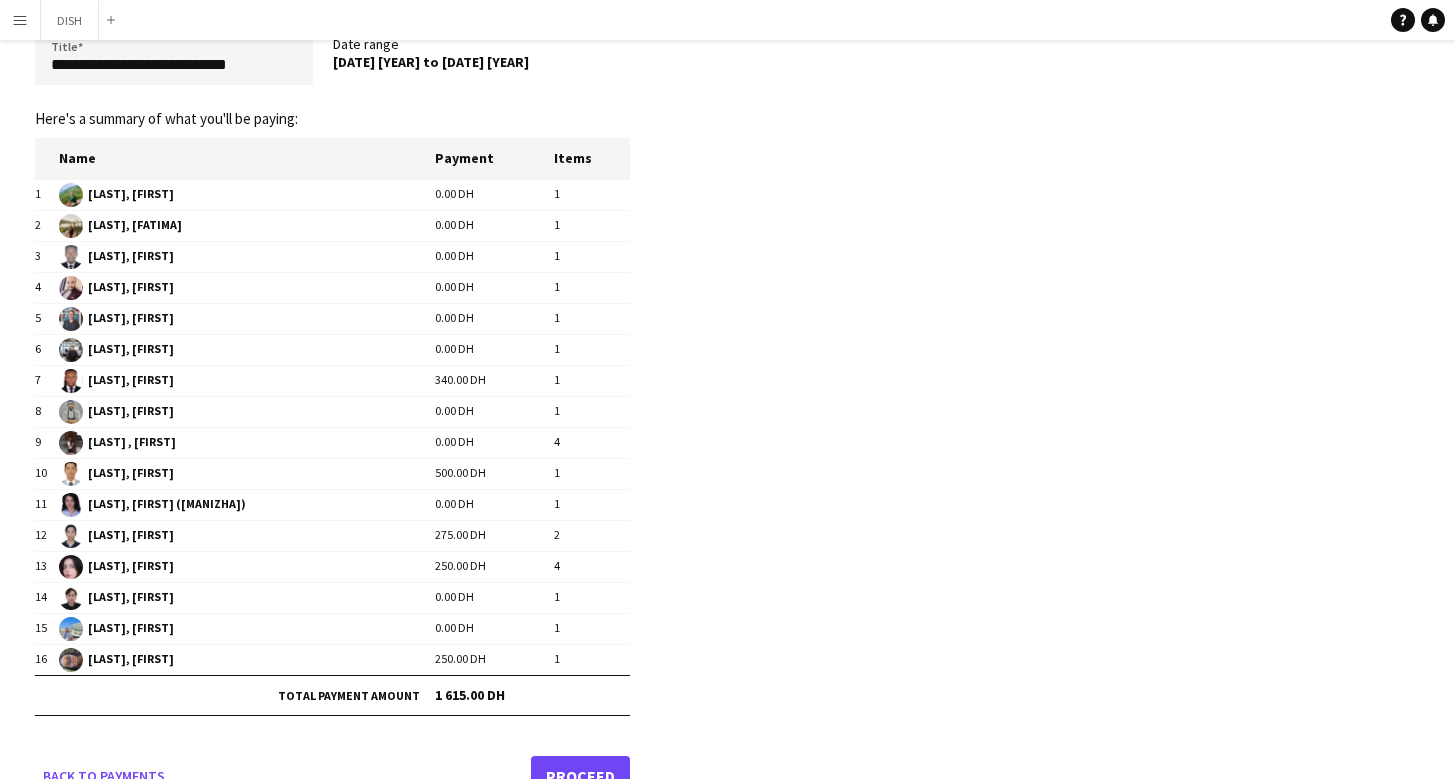 scroll, scrollTop: 134, scrollLeft: 0, axis: vertical 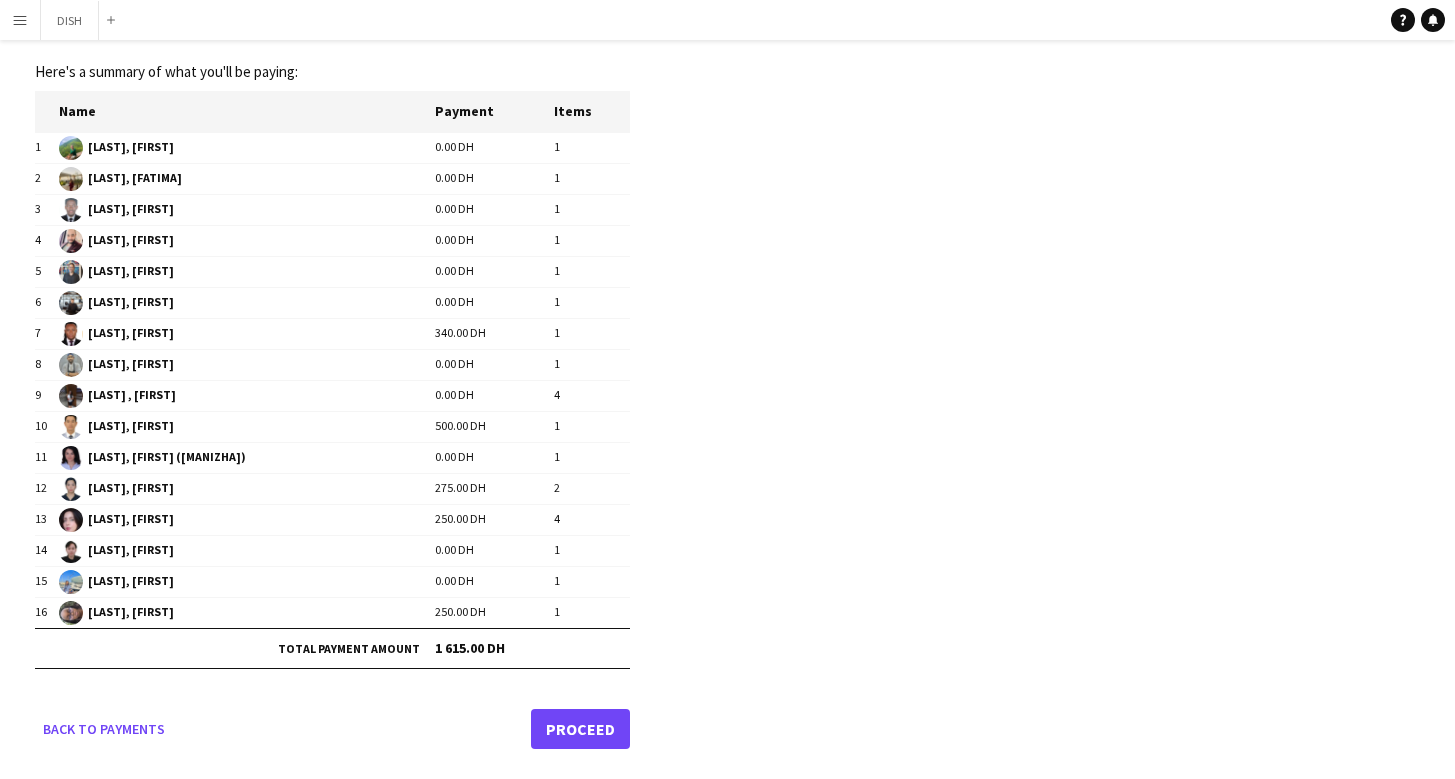 click on "Proceed" 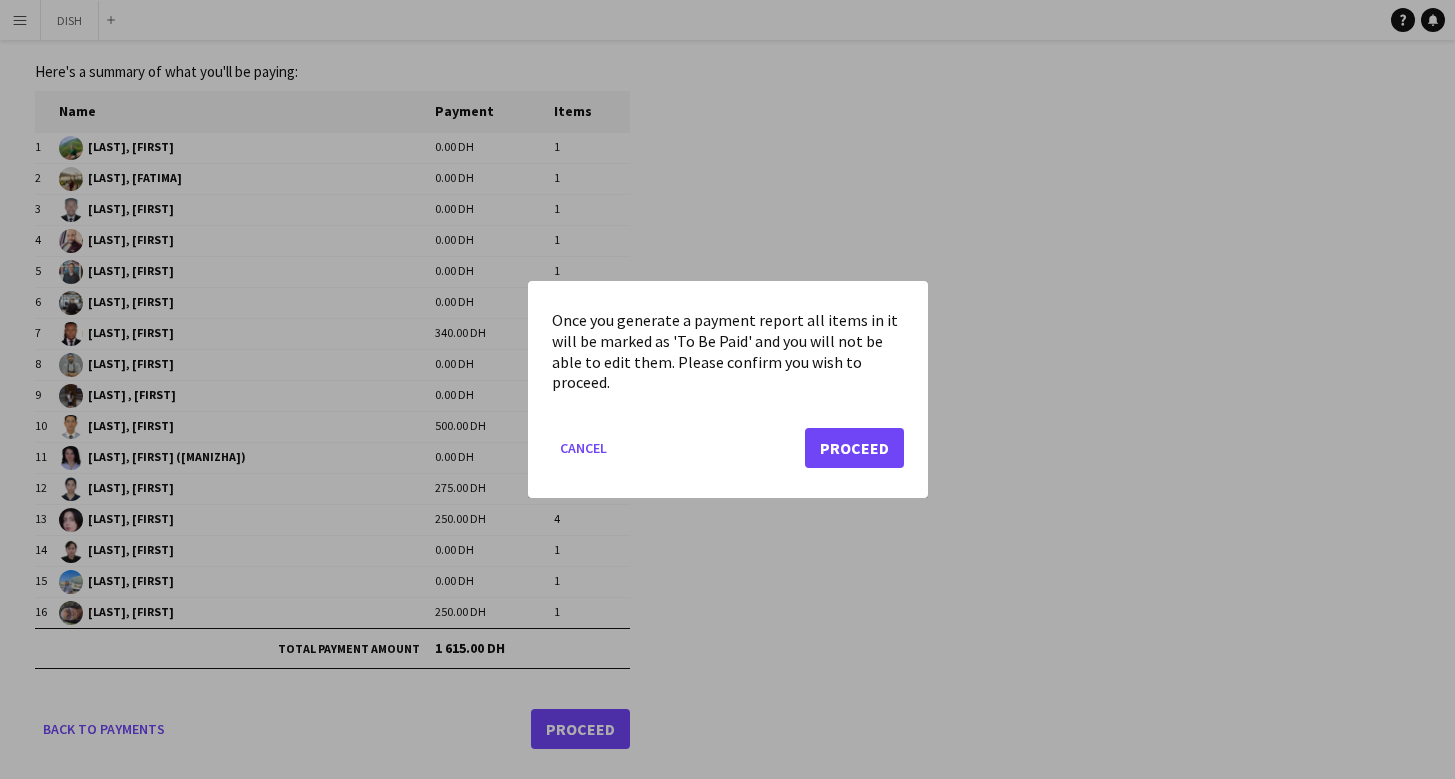 scroll, scrollTop: 0, scrollLeft: 0, axis: both 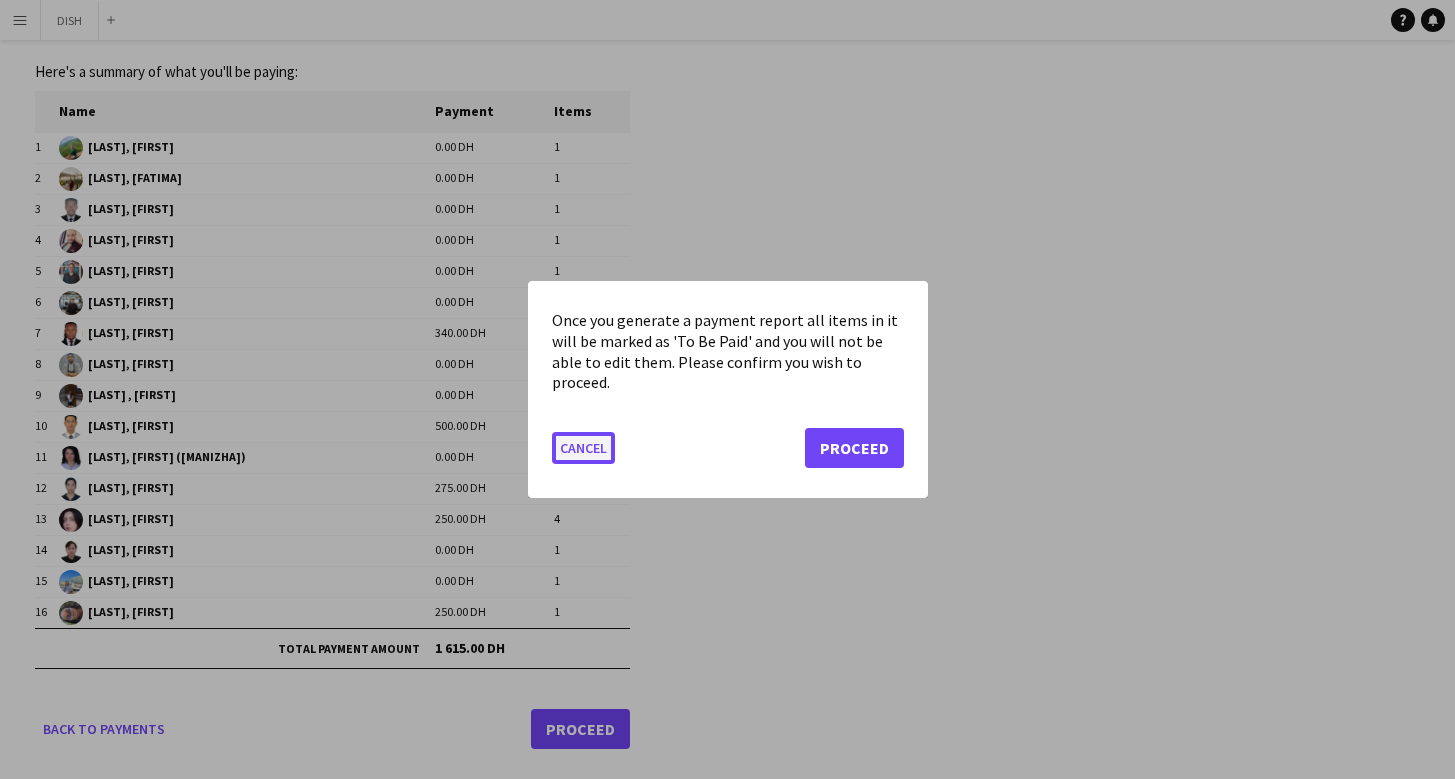click on "Cancel" 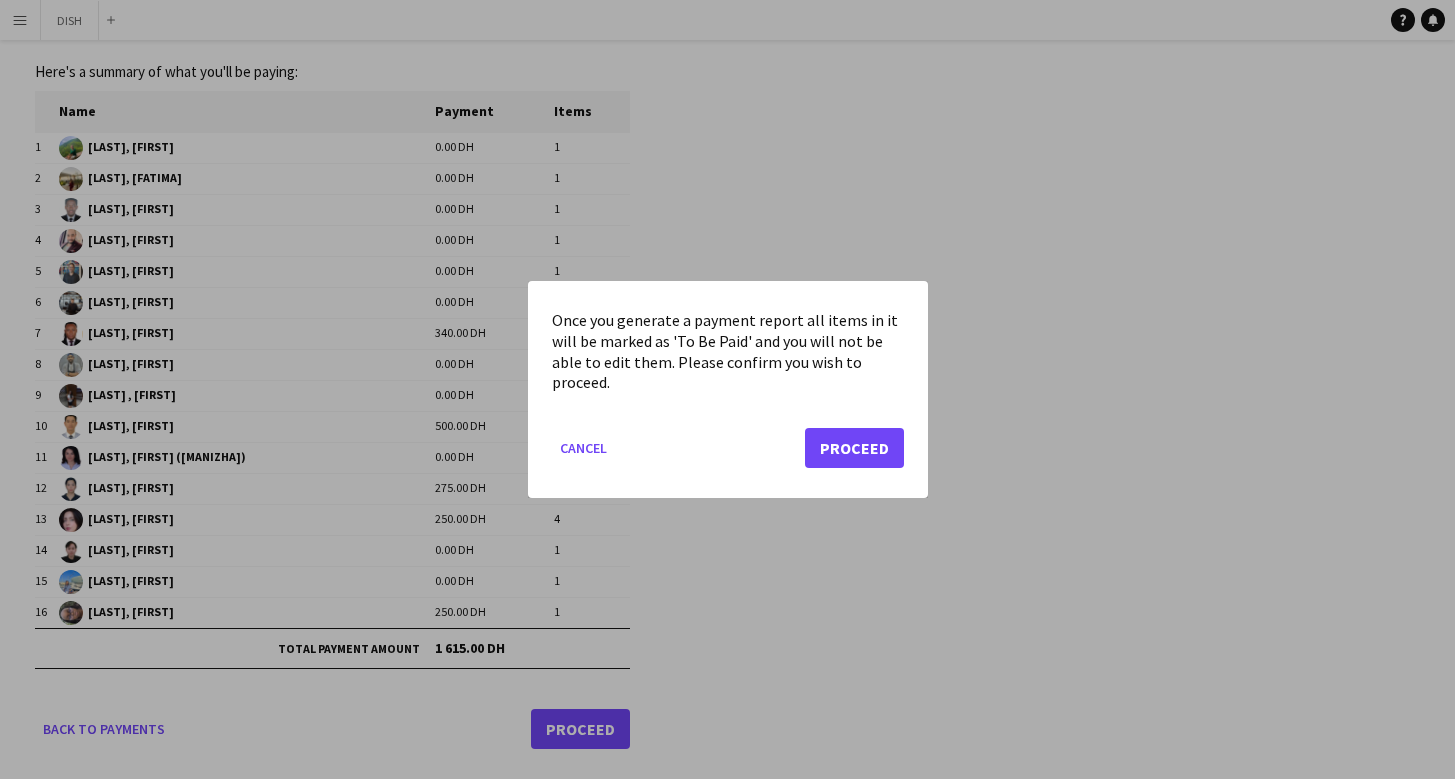 scroll, scrollTop: 134, scrollLeft: 0, axis: vertical 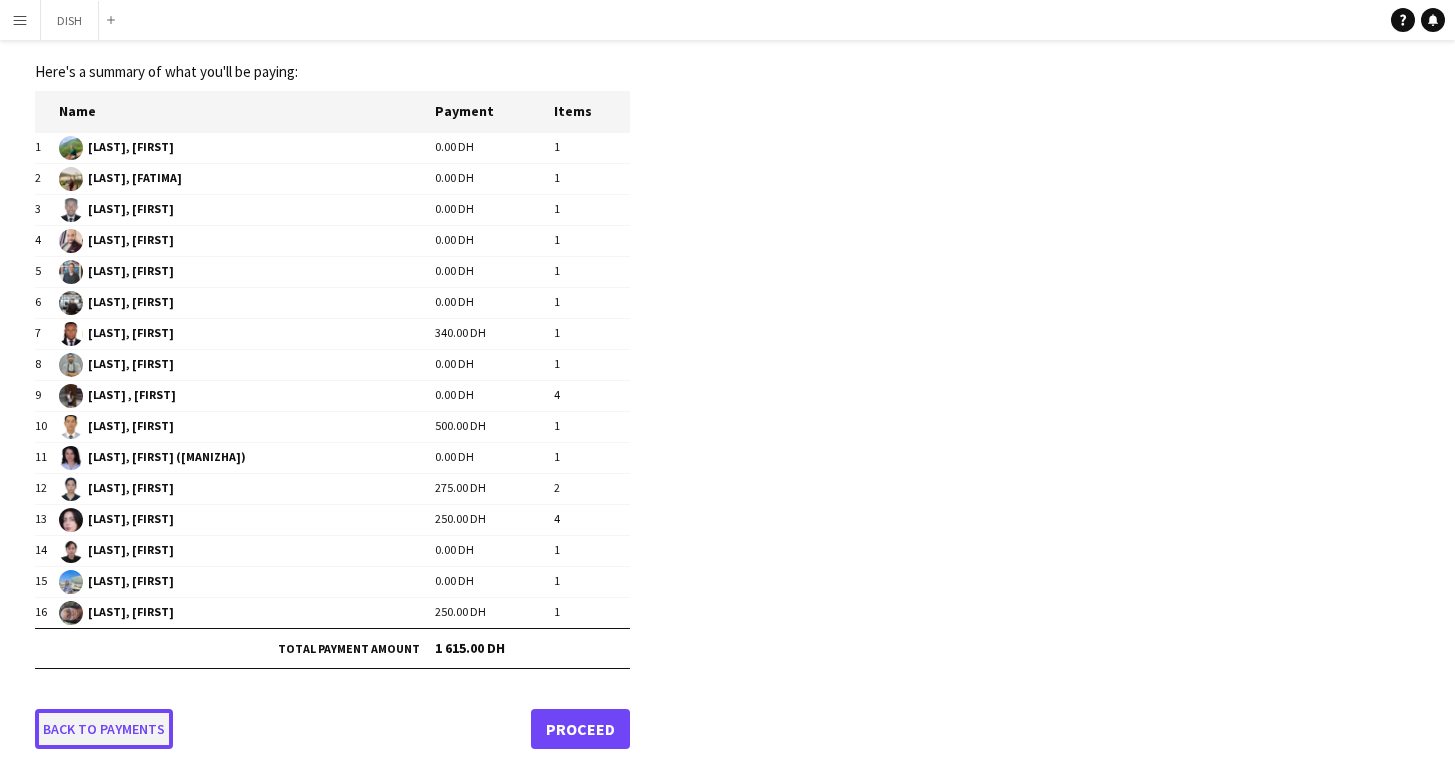 click on "Back to payments" 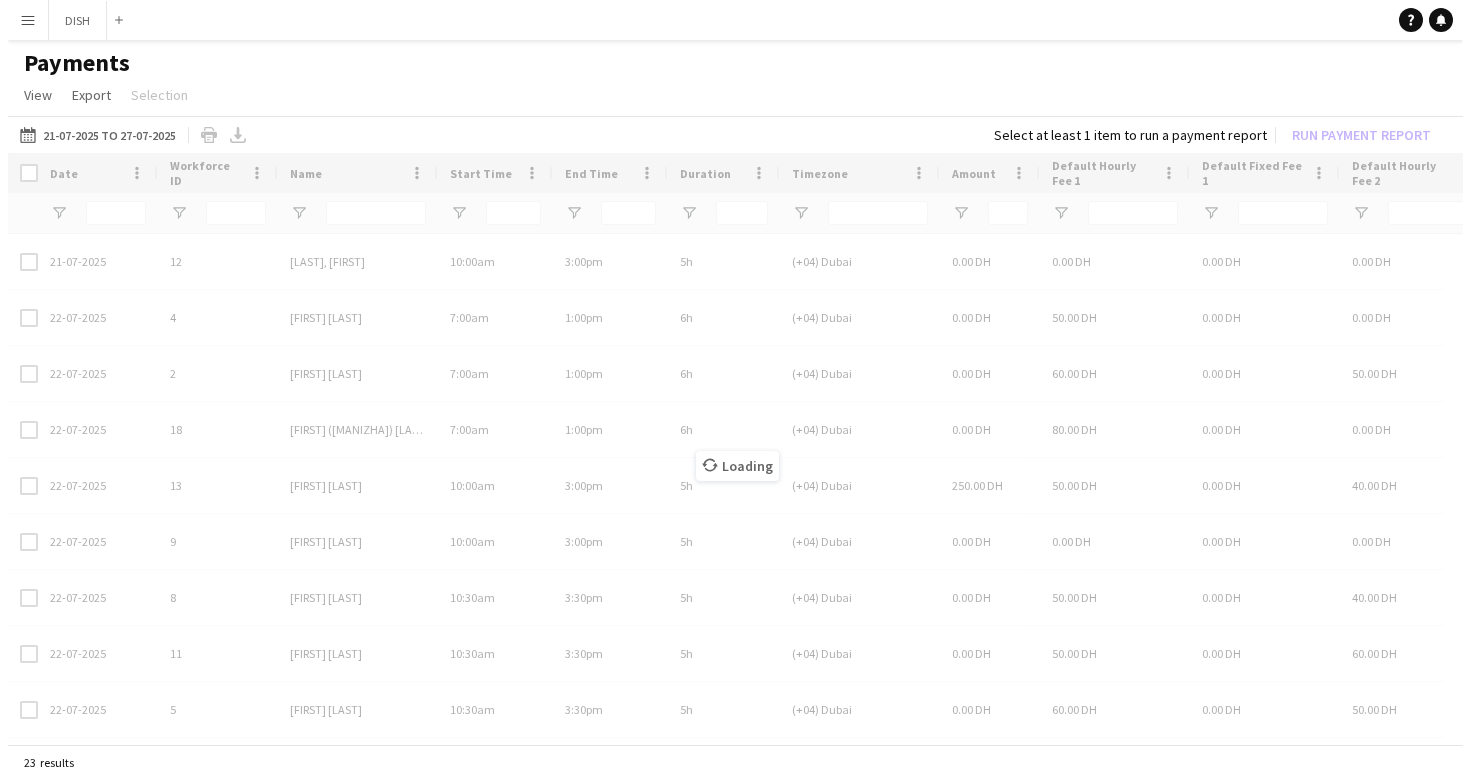 scroll, scrollTop: 0, scrollLeft: 0, axis: both 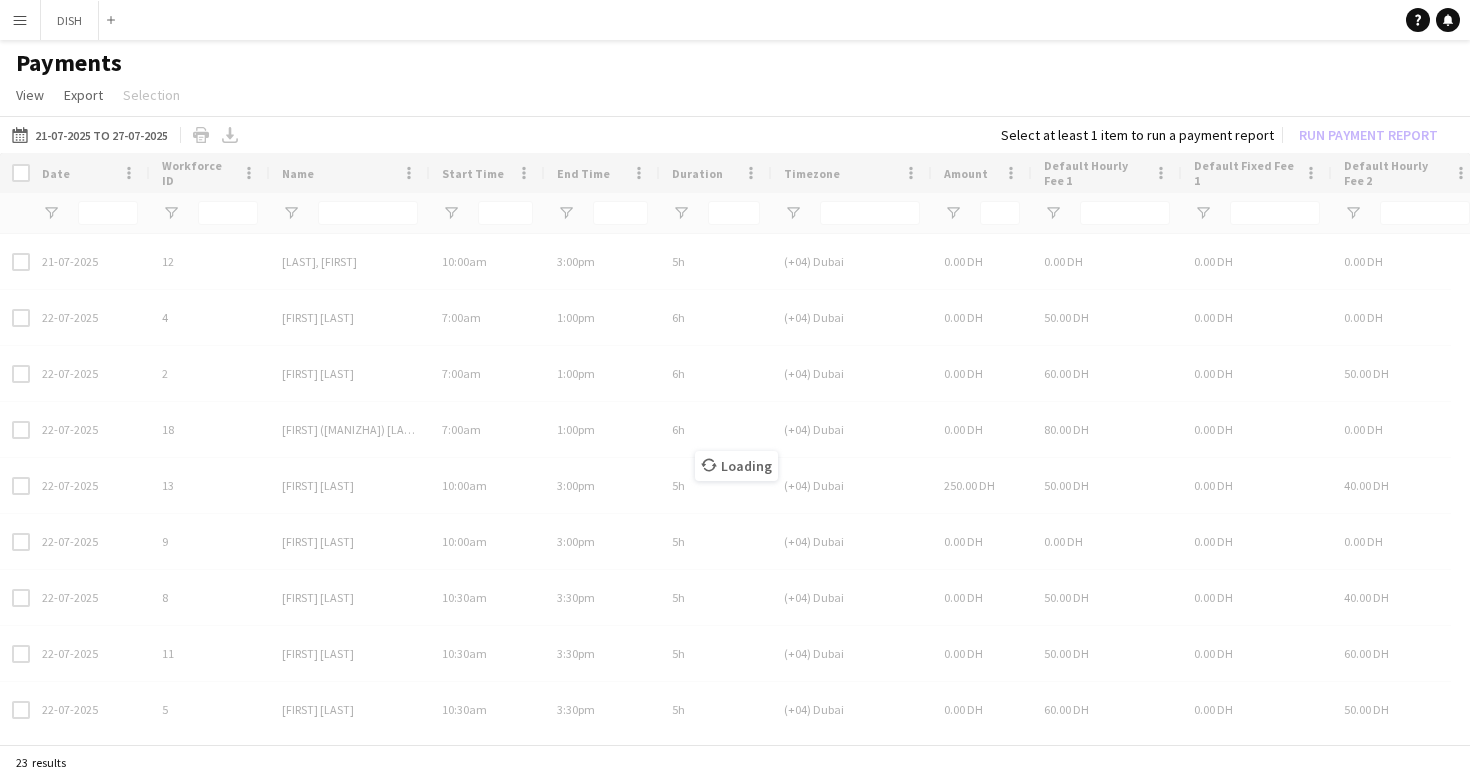 type on "**********" 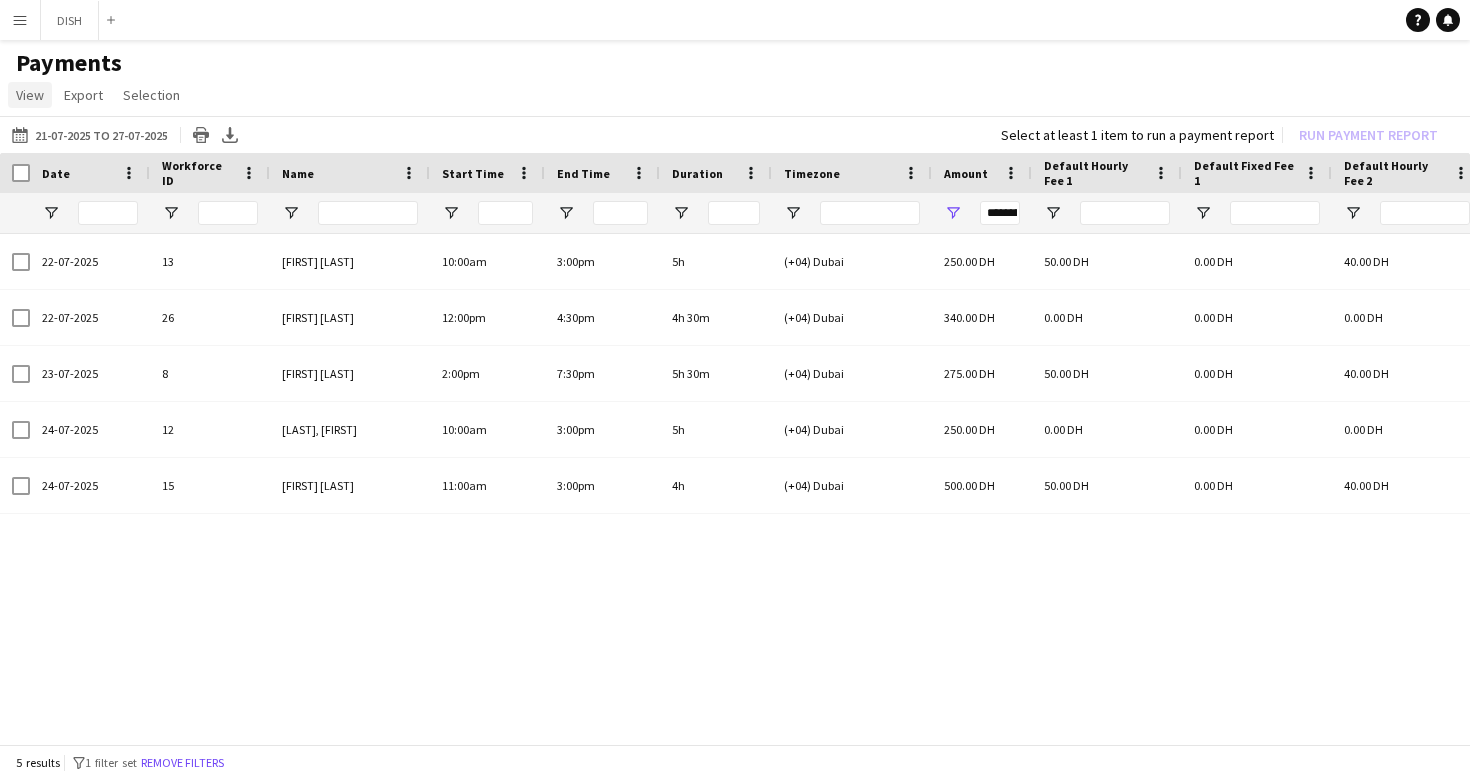 click on "View" 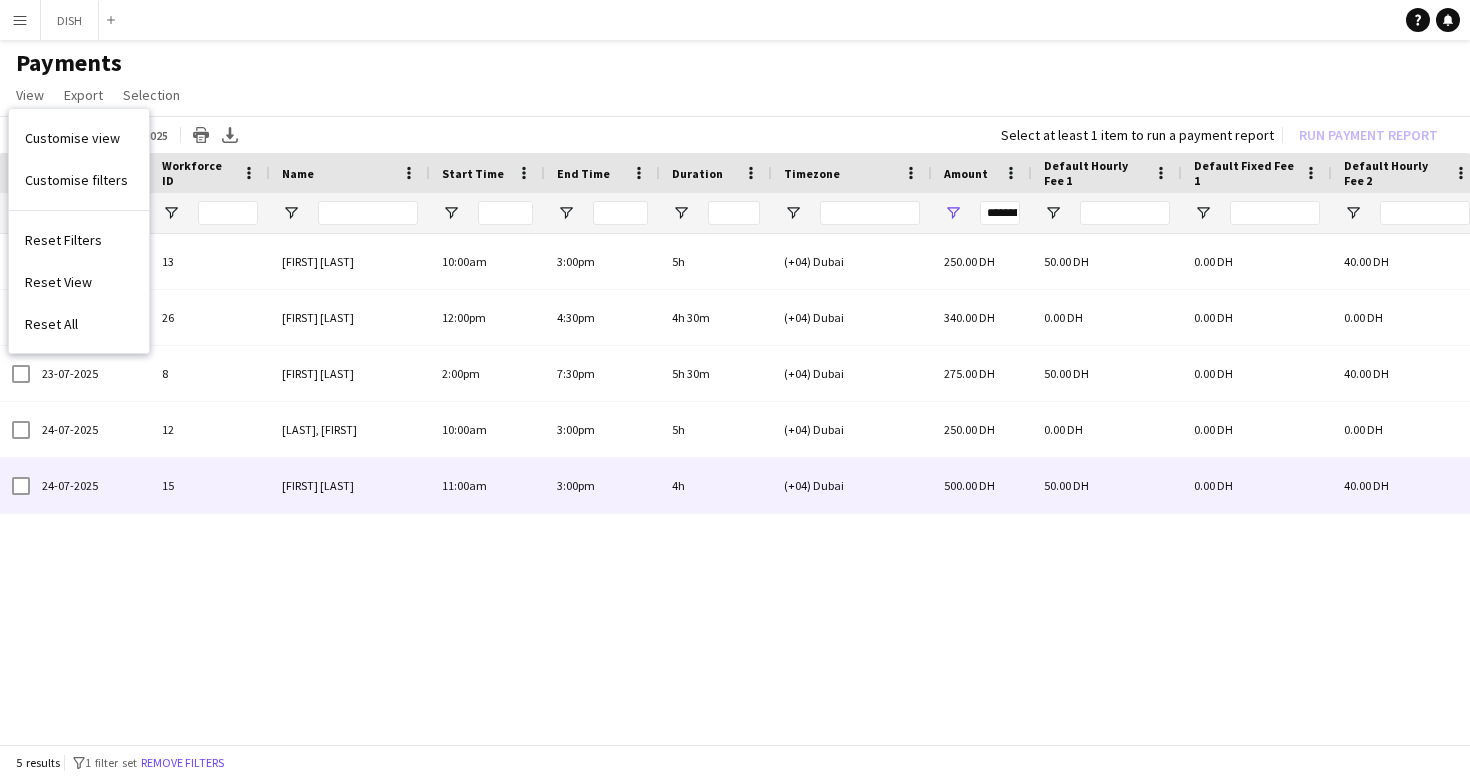 scroll, scrollTop: 0, scrollLeft: 644, axis: horizontal 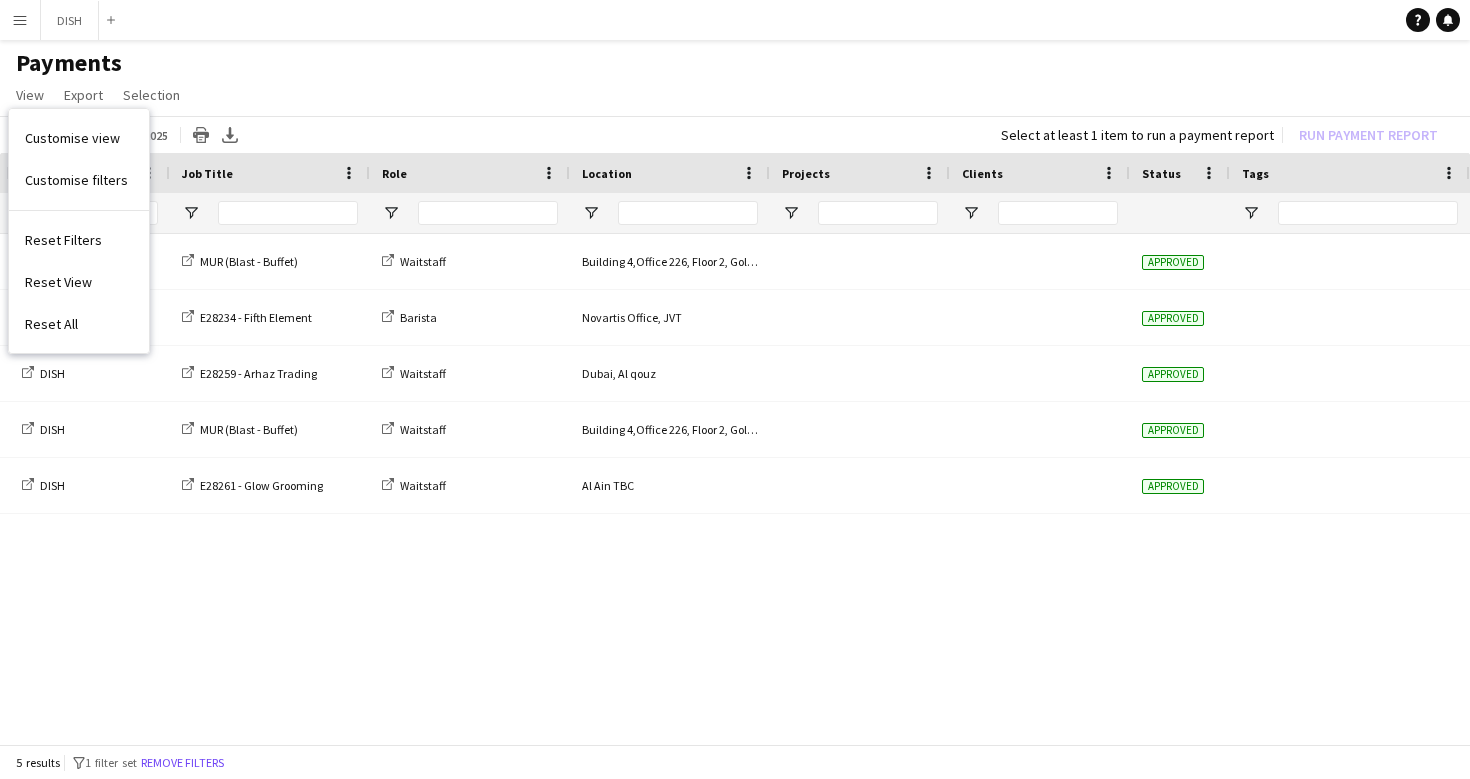 click on "Building [NUMBER],Office [NUMBER], Floor [NUMBER], [LOCATION_NAME] [NUMBER]
Approved Salary Self-employed Crew
DISH
E[NUMBER] - [PRODUCT_NAME]
Barista
[LOCATION_NAME] Office, [LOCATION_NAME]
Approved Salary Self-employed Crew
DISH
Salary" at bounding box center (735, 481) 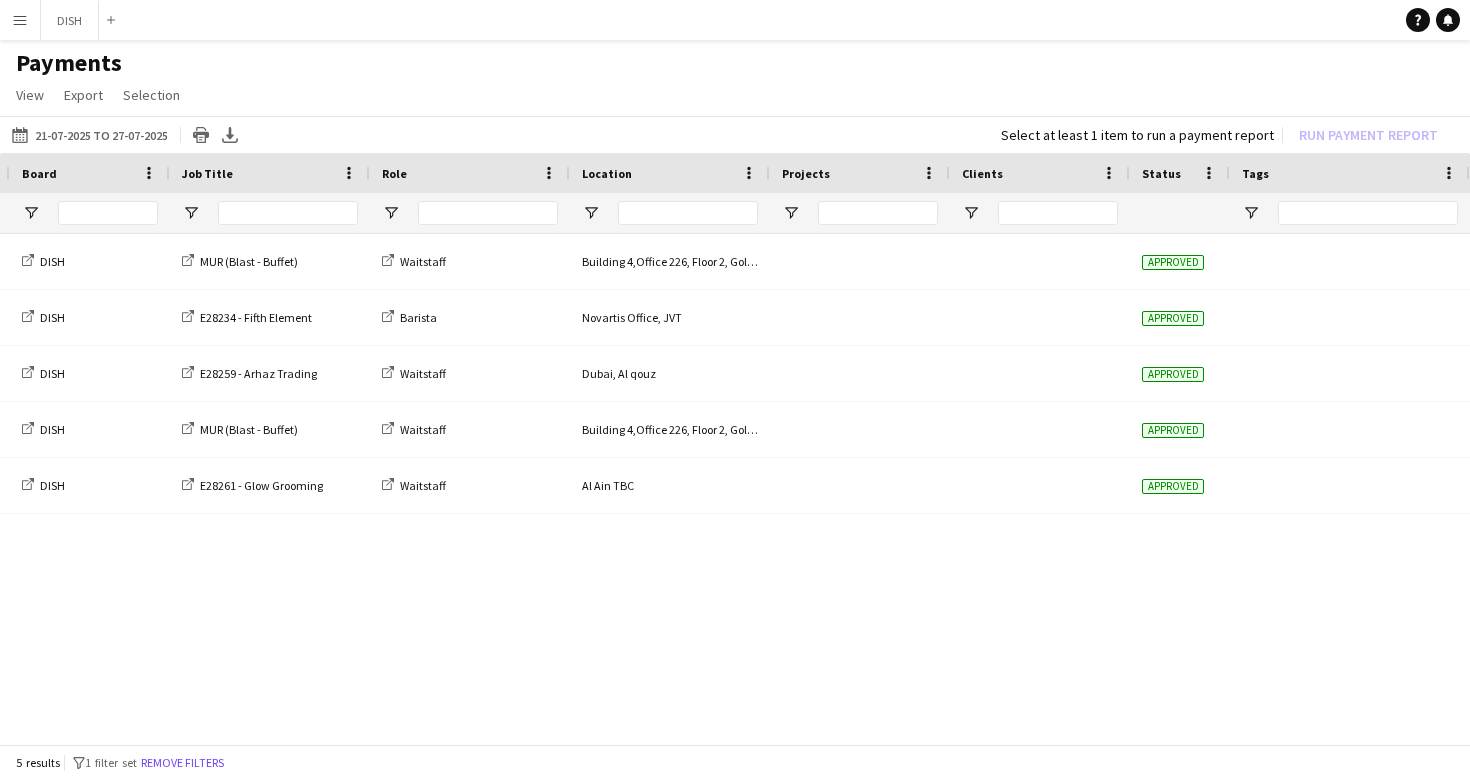 click on "Menu" at bounding box center [20, 20] 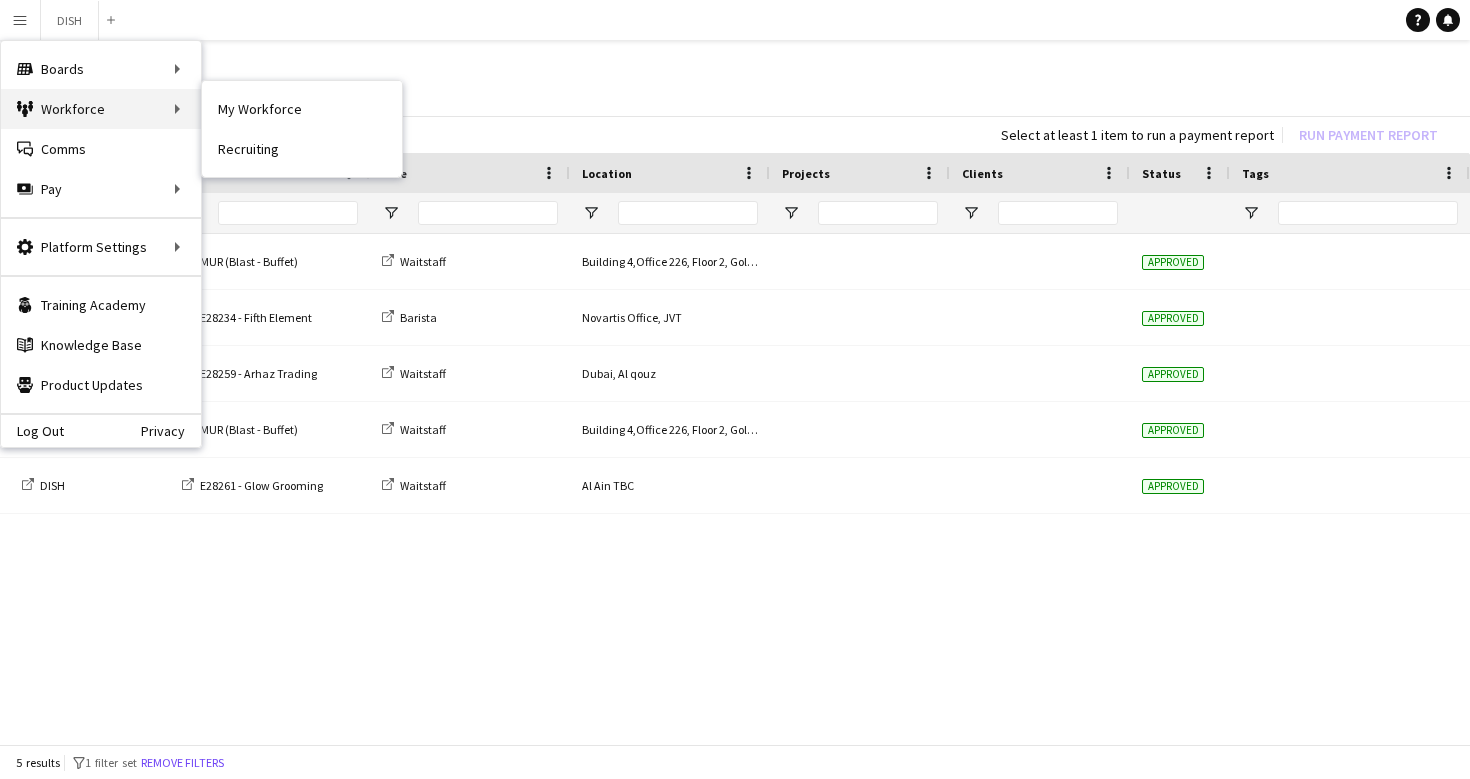 click on "Workforce
Workforce" at bounding box center [101, 109] 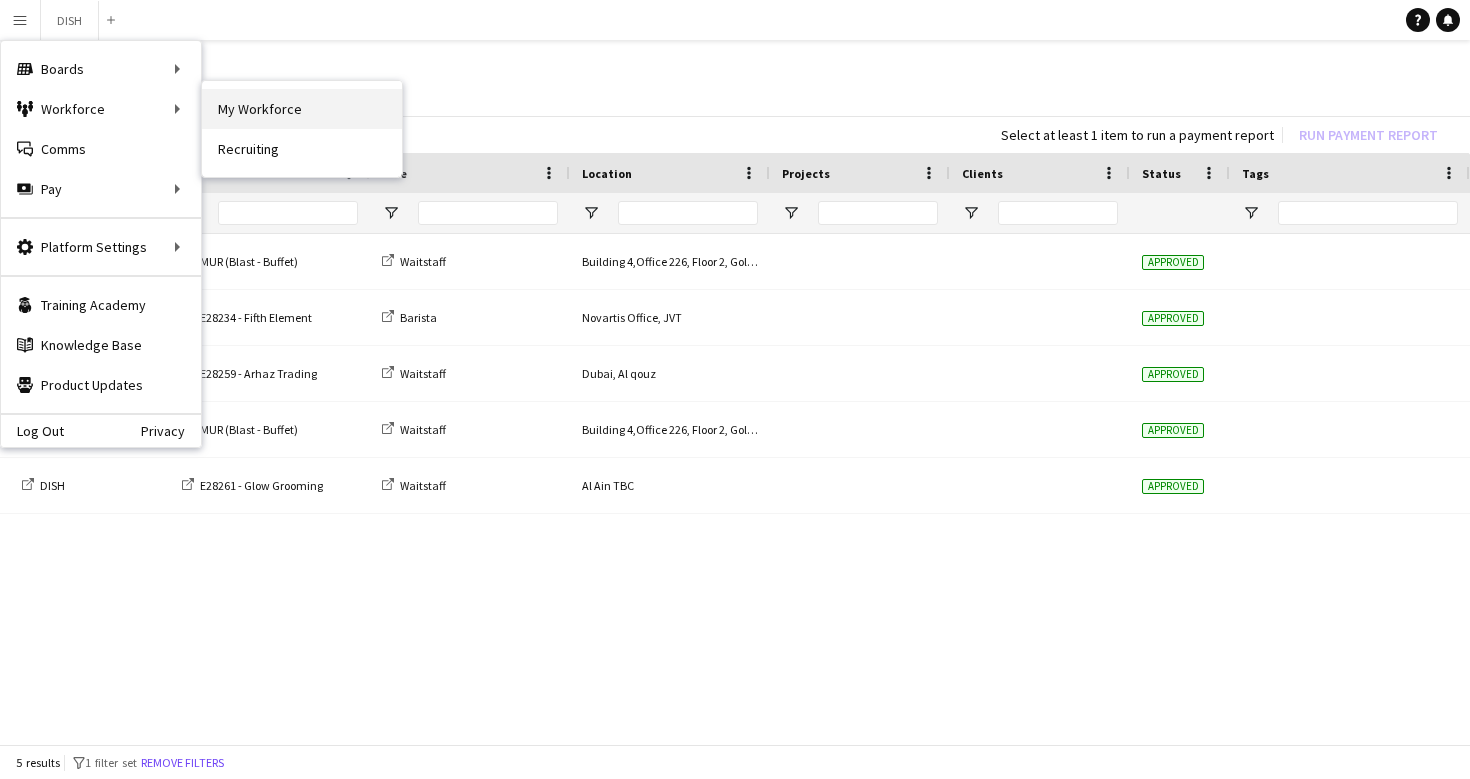 click on "My Workforce" at bounding box center (302, 109) 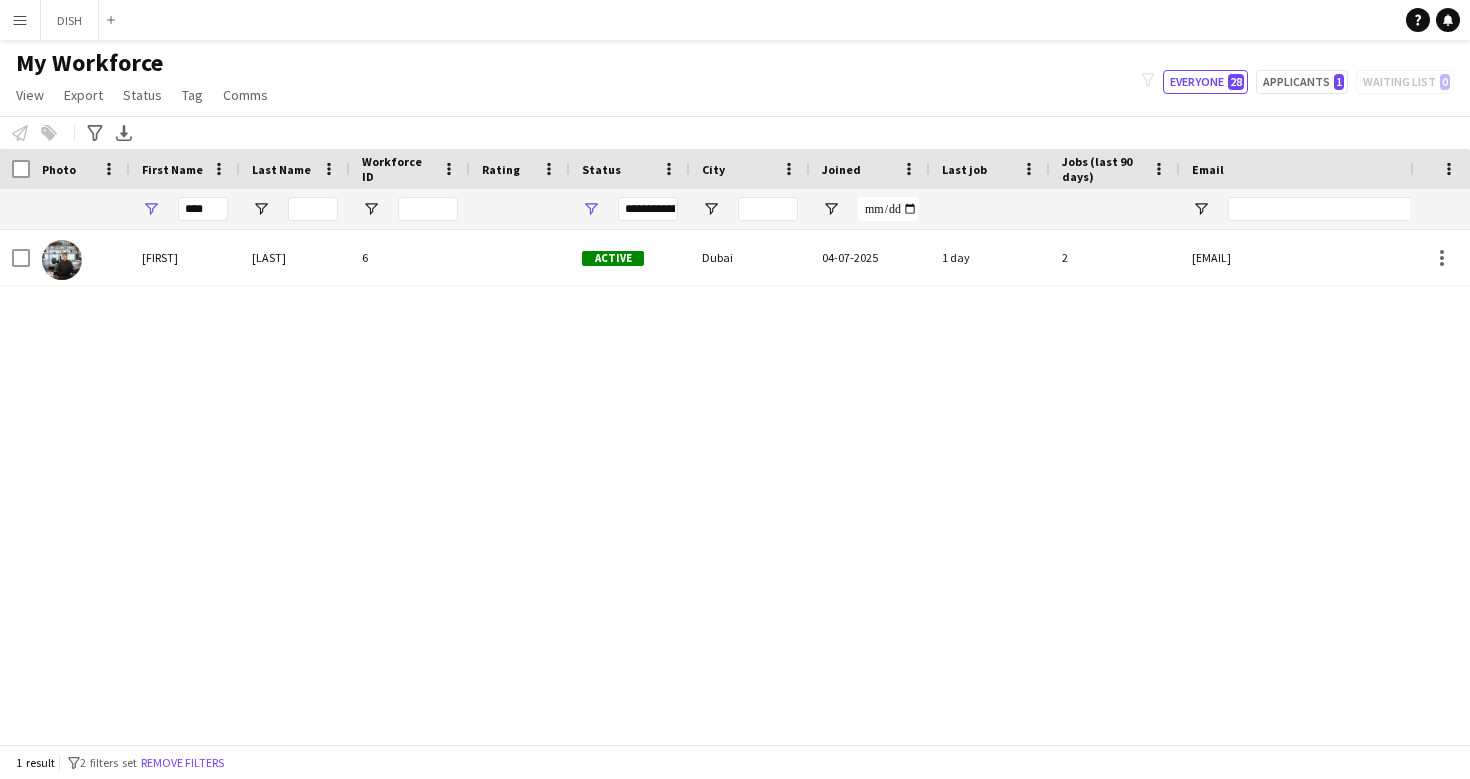 scroll, scrollTop: 0, scrollLeft: 640, axis: horizontal 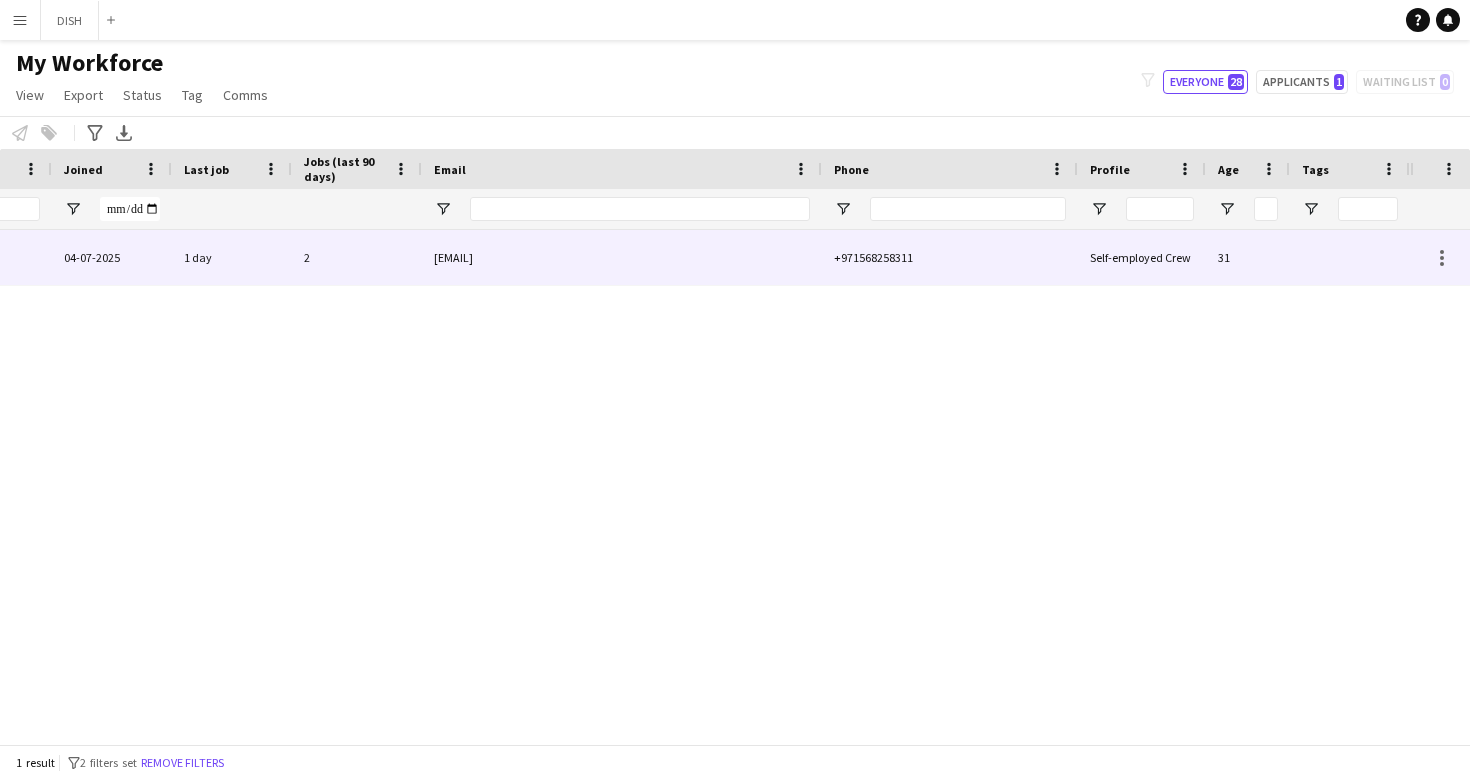 click at bounding box center (1350, 257) 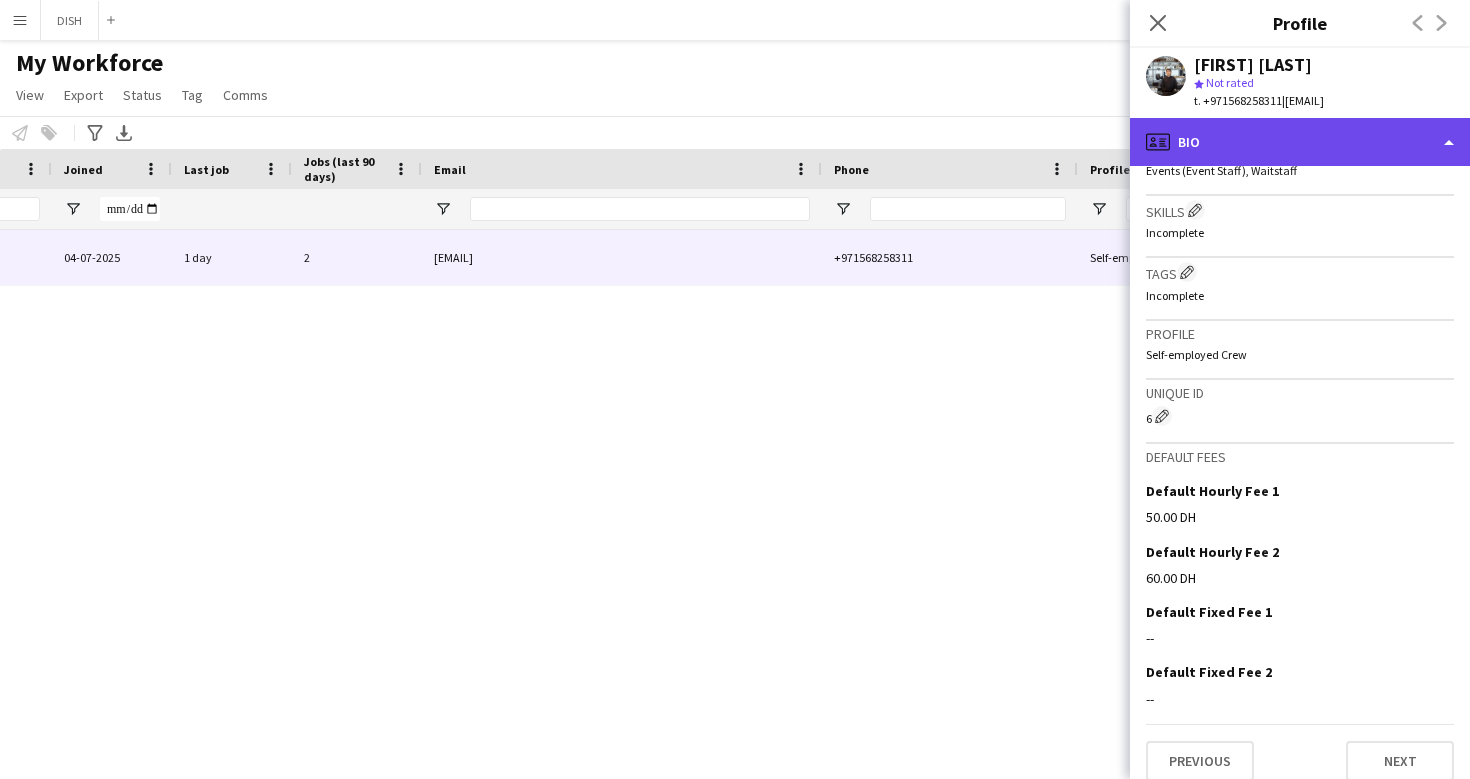 click on "profile
Bio" 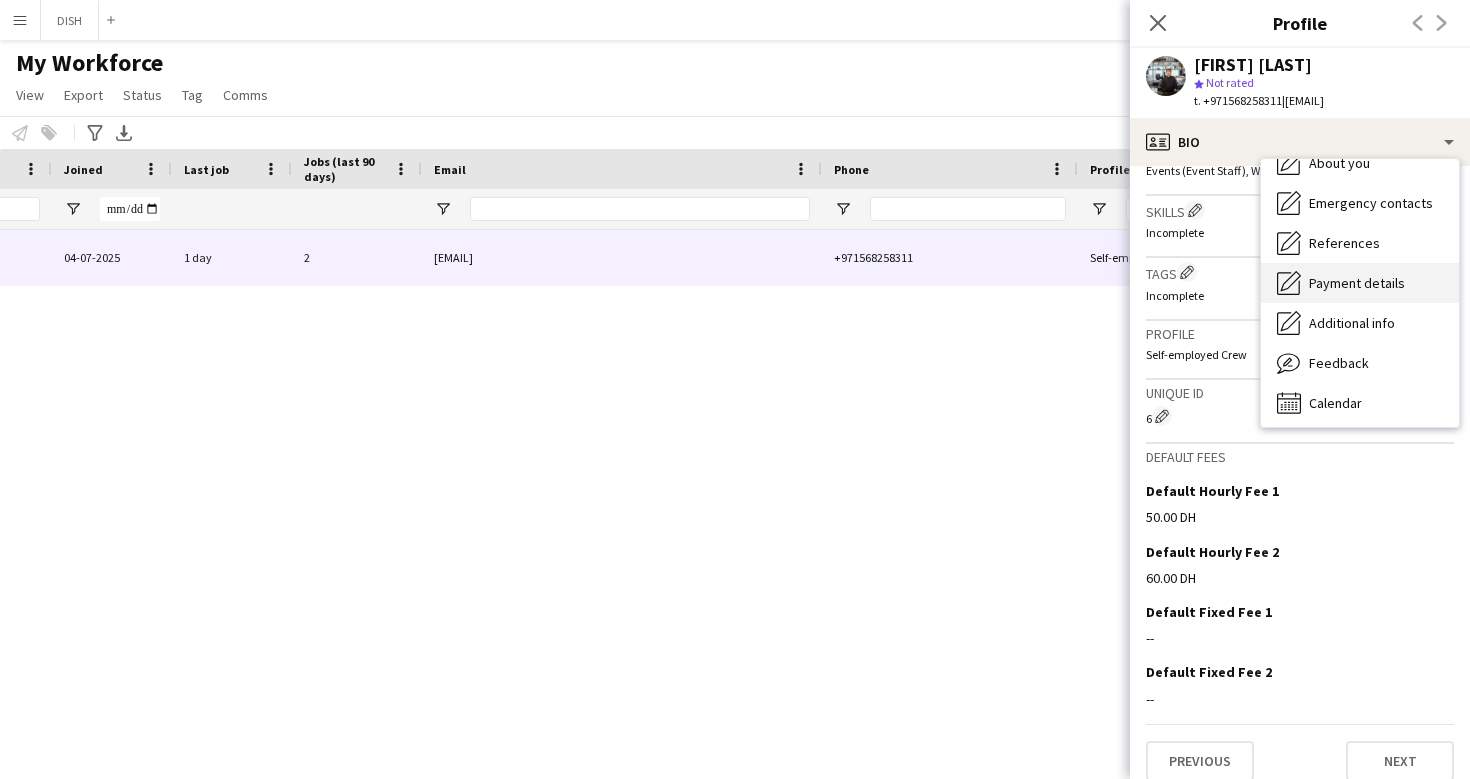 click on "Payment details" at bounding box center [1357, 283] 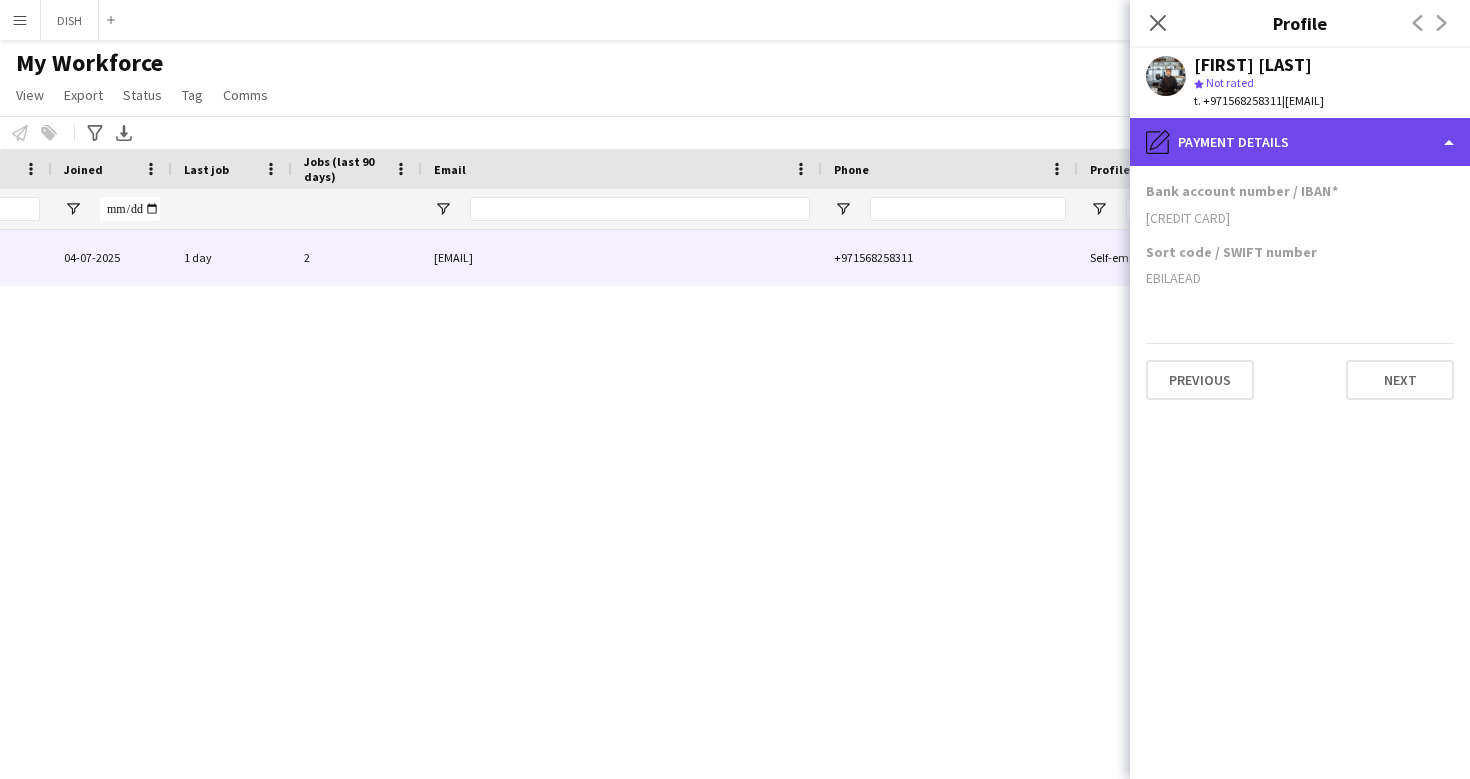 click on "pencil4
Payment details" 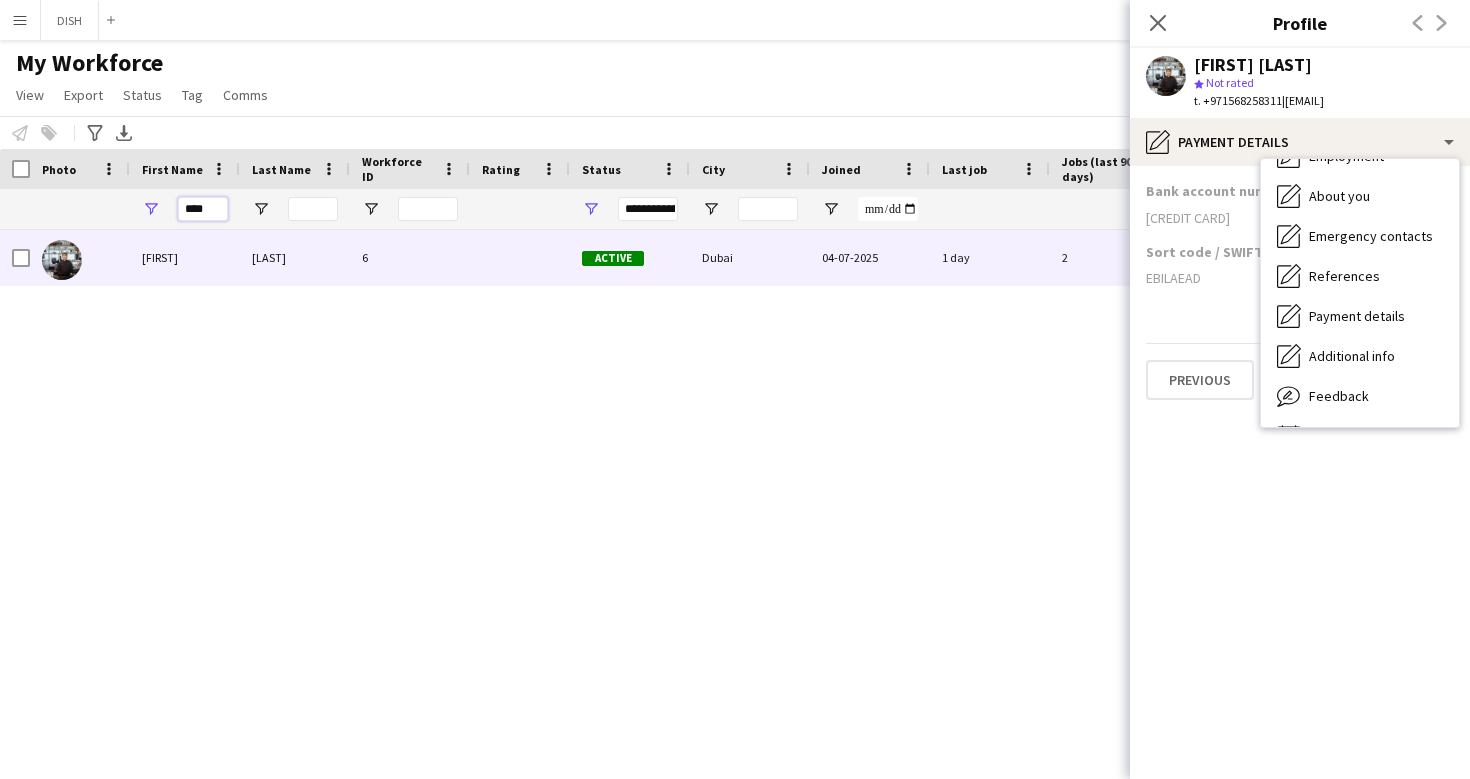click on "****" at bounding box center [203, 209] 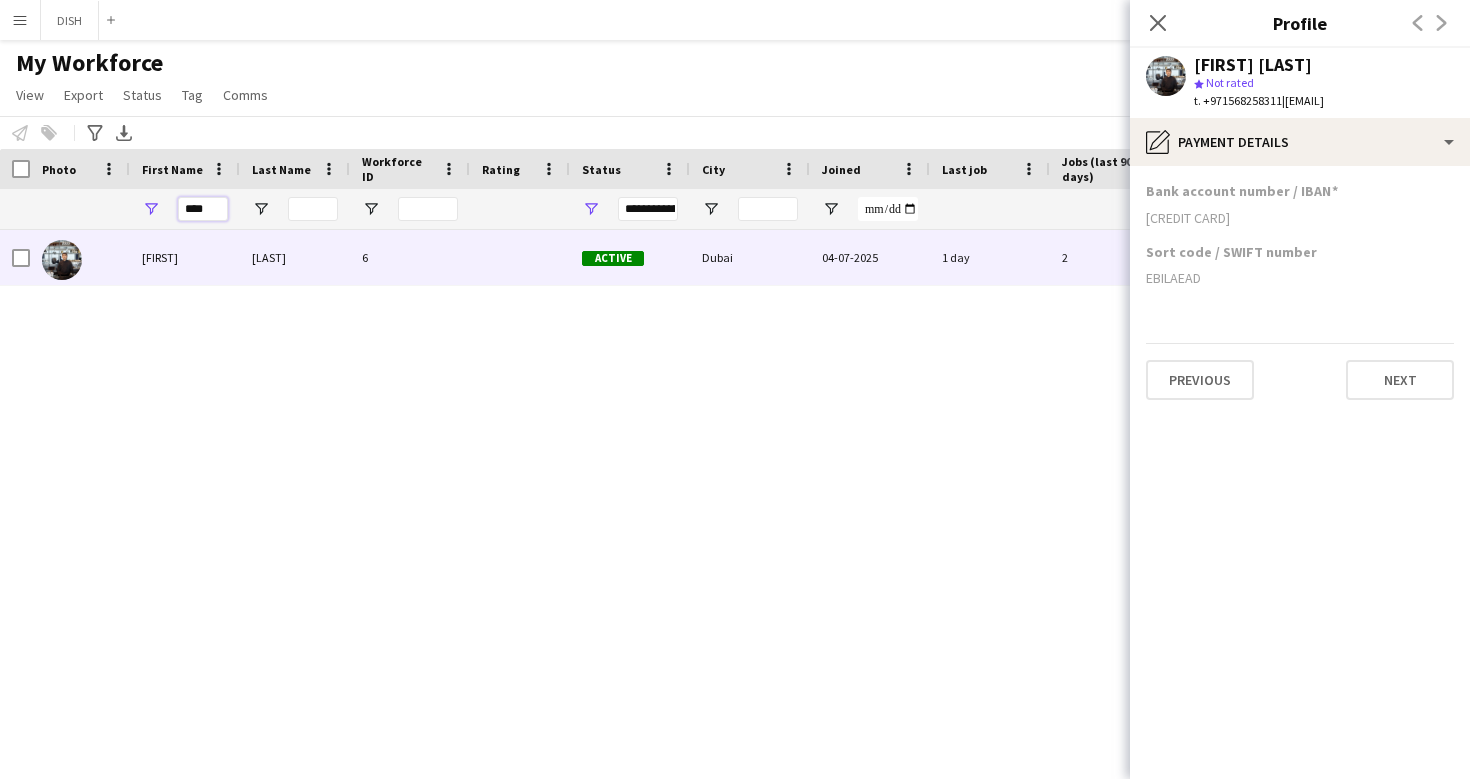 click on "****" at bounding box center [203, 209] 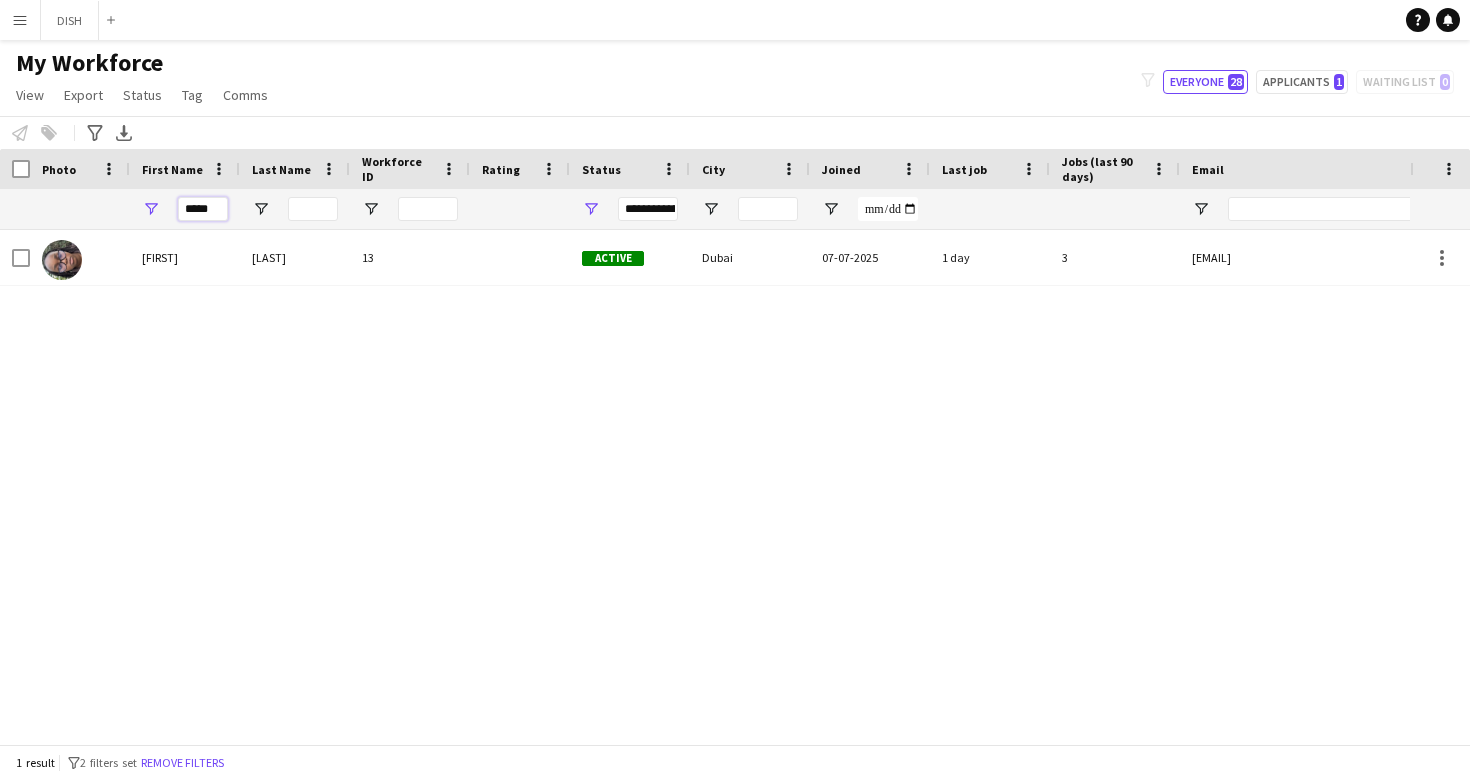 type on "*****" 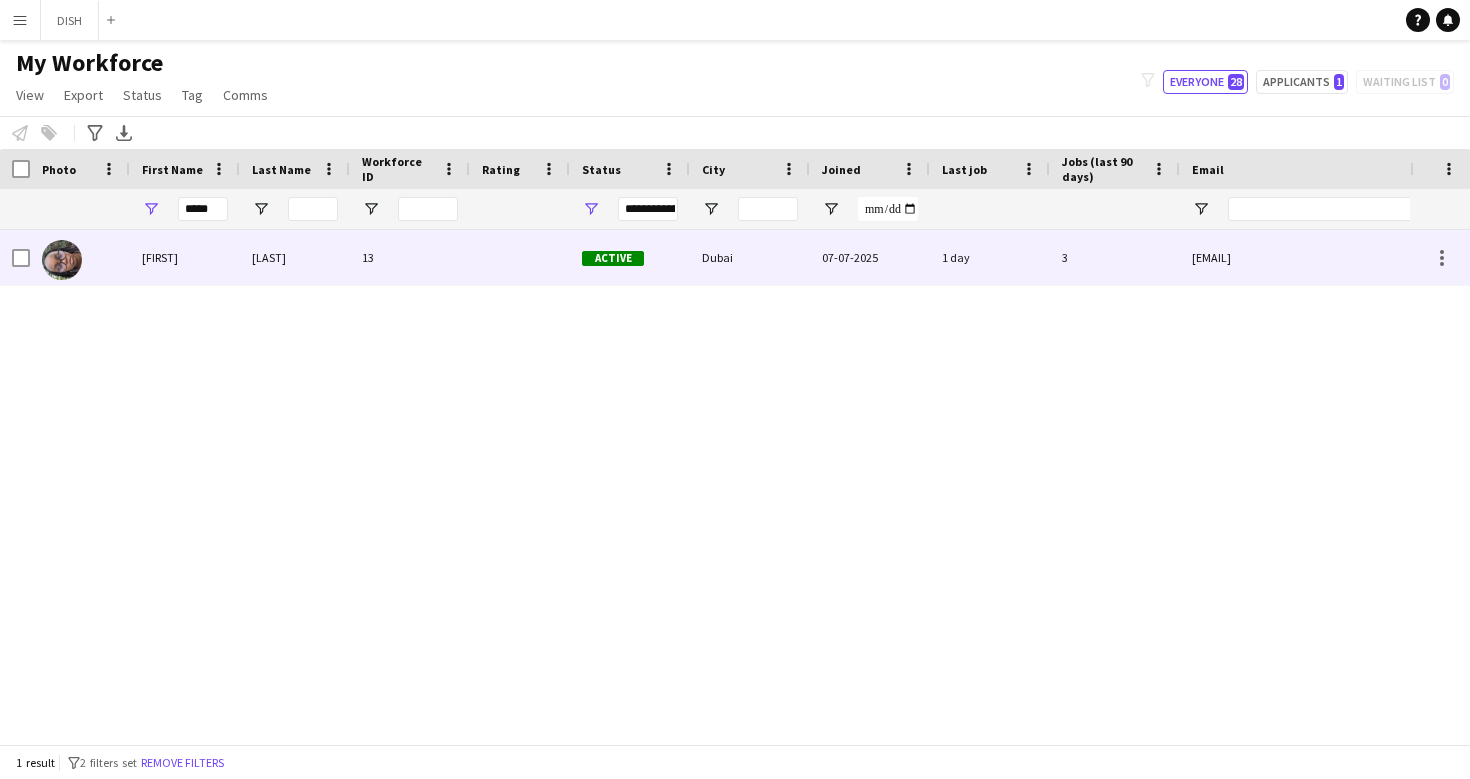click on "[LAST]" at bounding box center (295, 257) 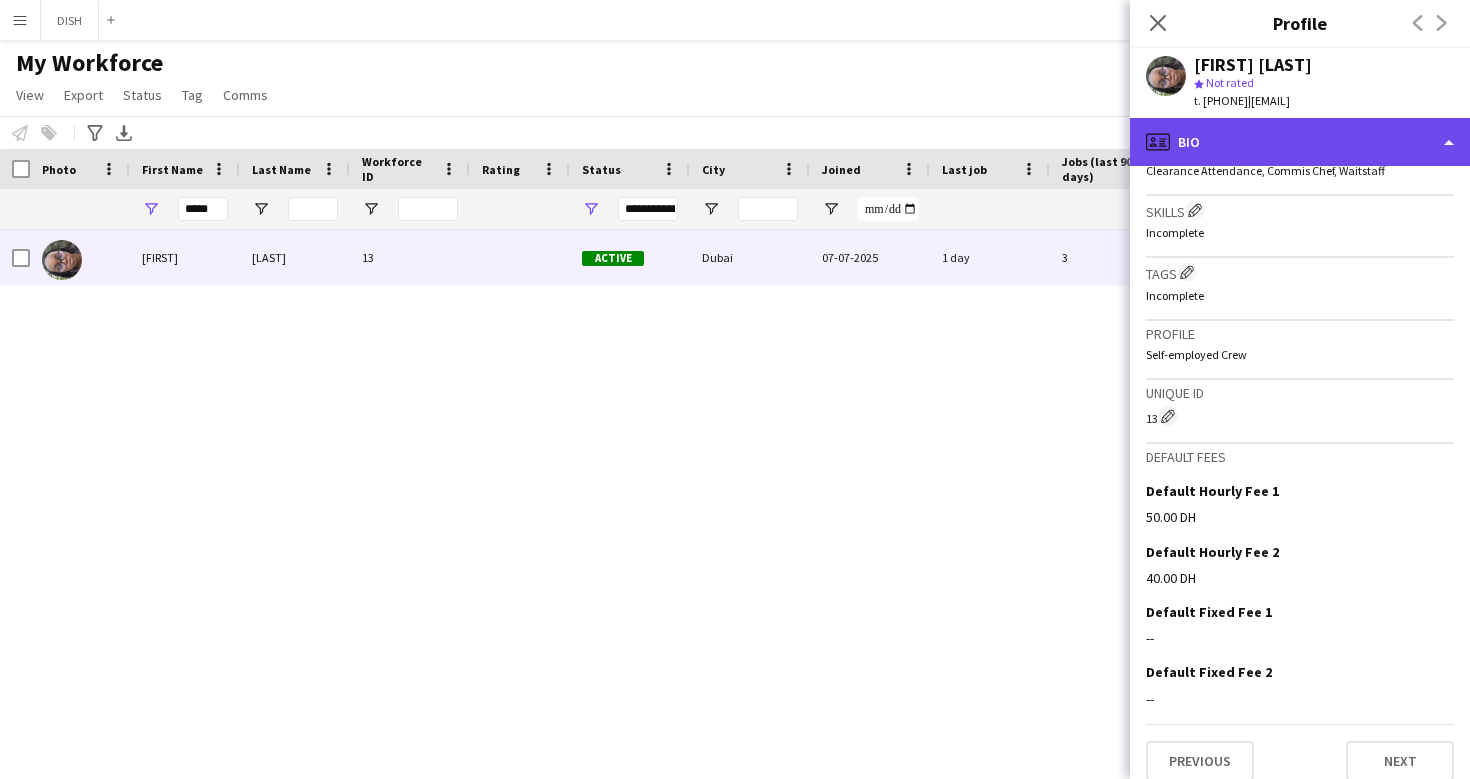 click on "profile
Bio" 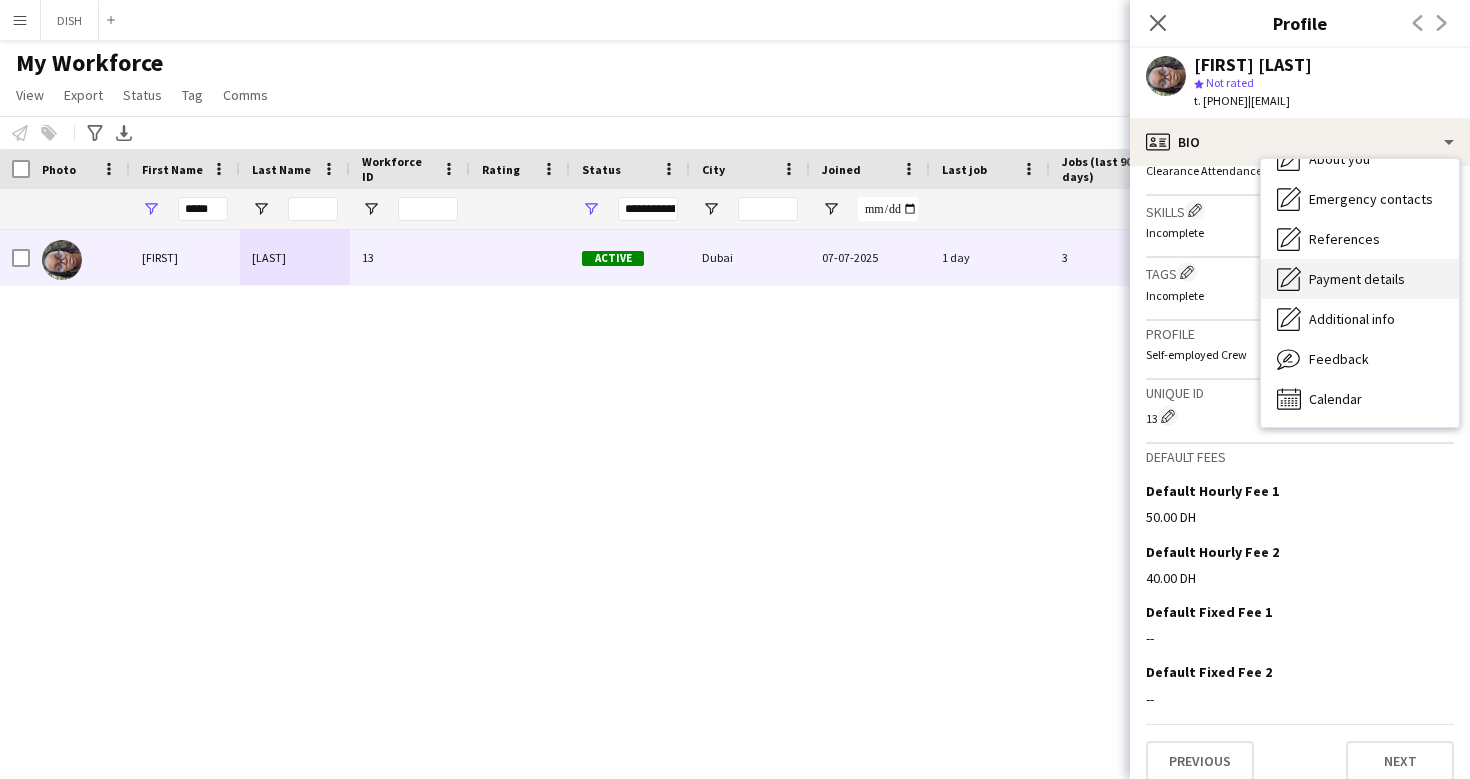 click on "Payment details" at bounding box center [1357, 279] 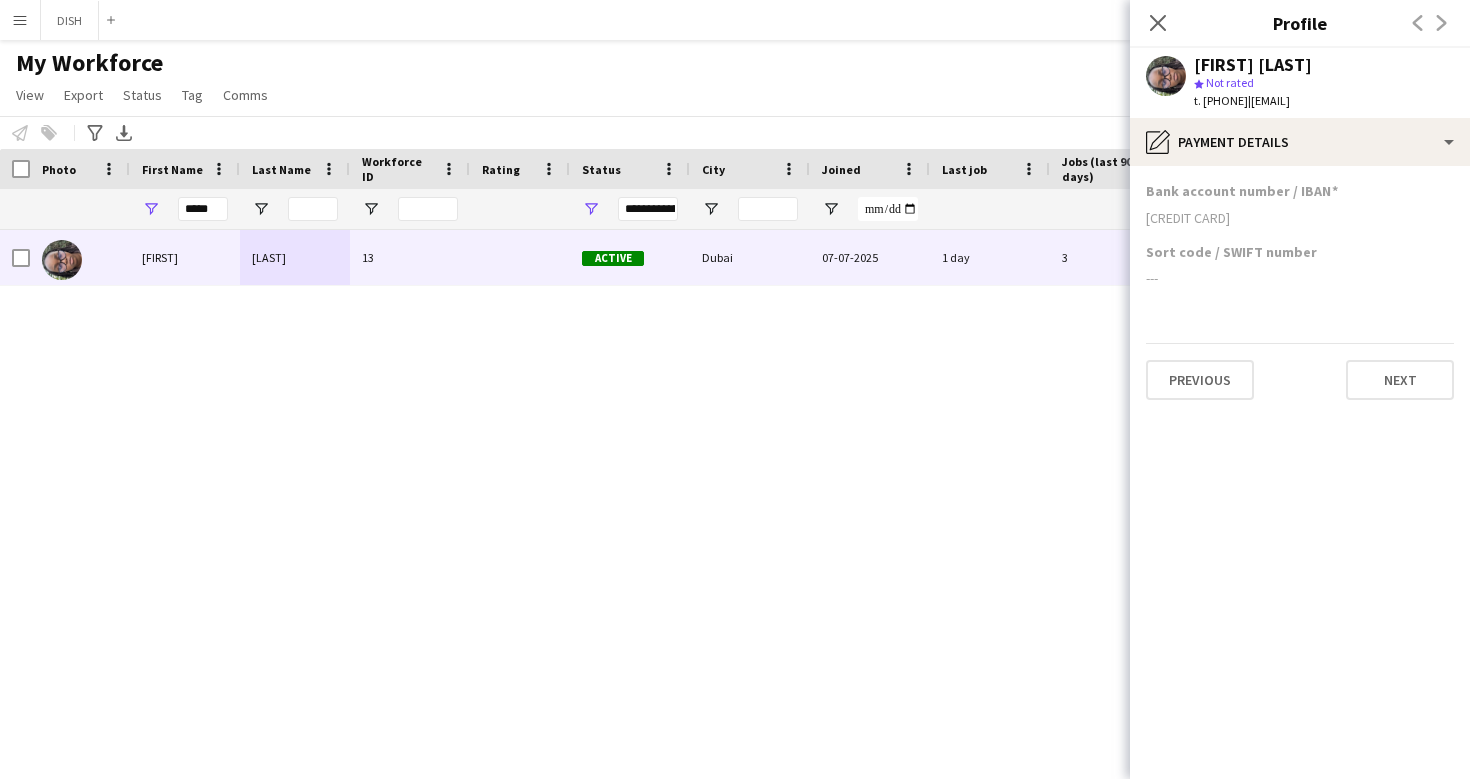 click on "[CREDIT CARD]" 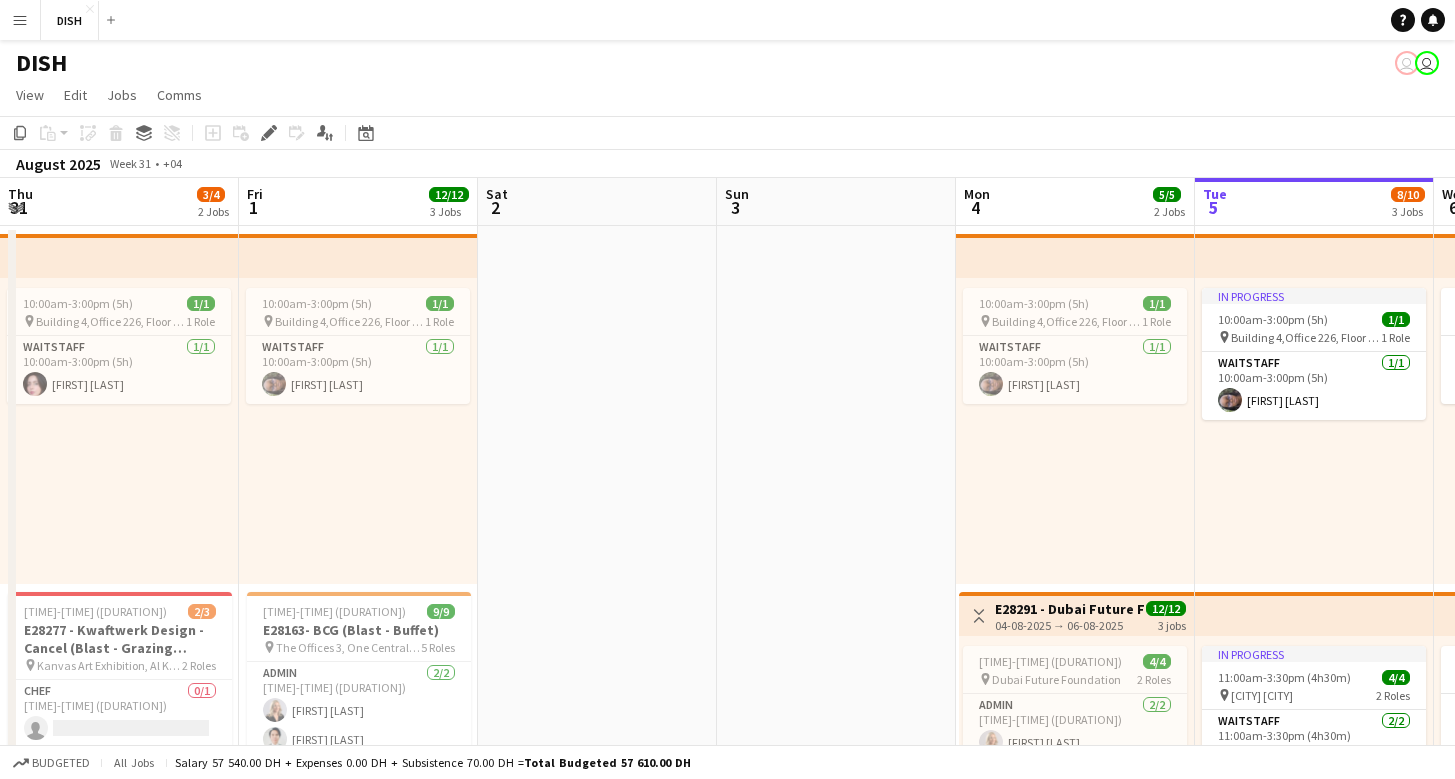 scroll, scrollTop: 0, scrollLeft: 0, axis: both 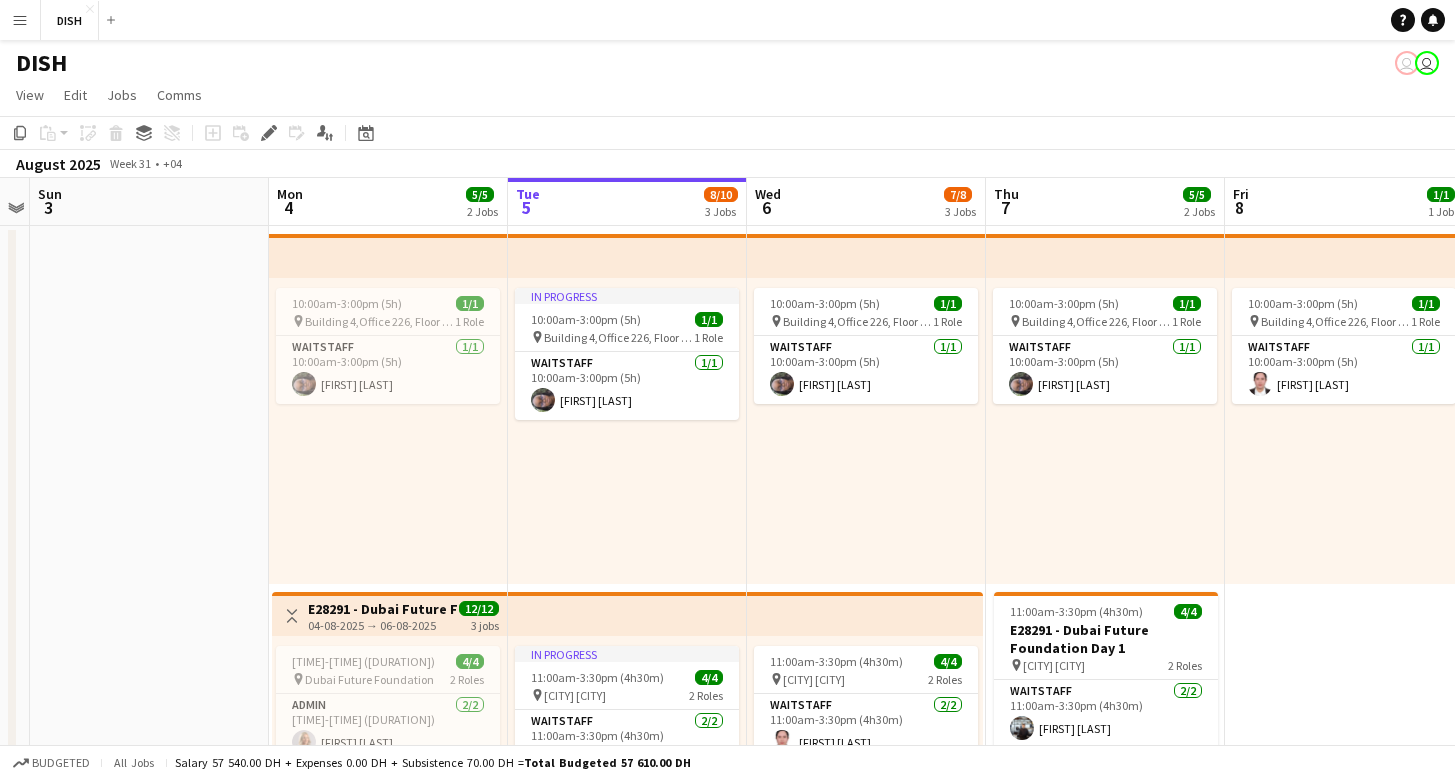 click on "Menu" at bounding box center (20, 20) 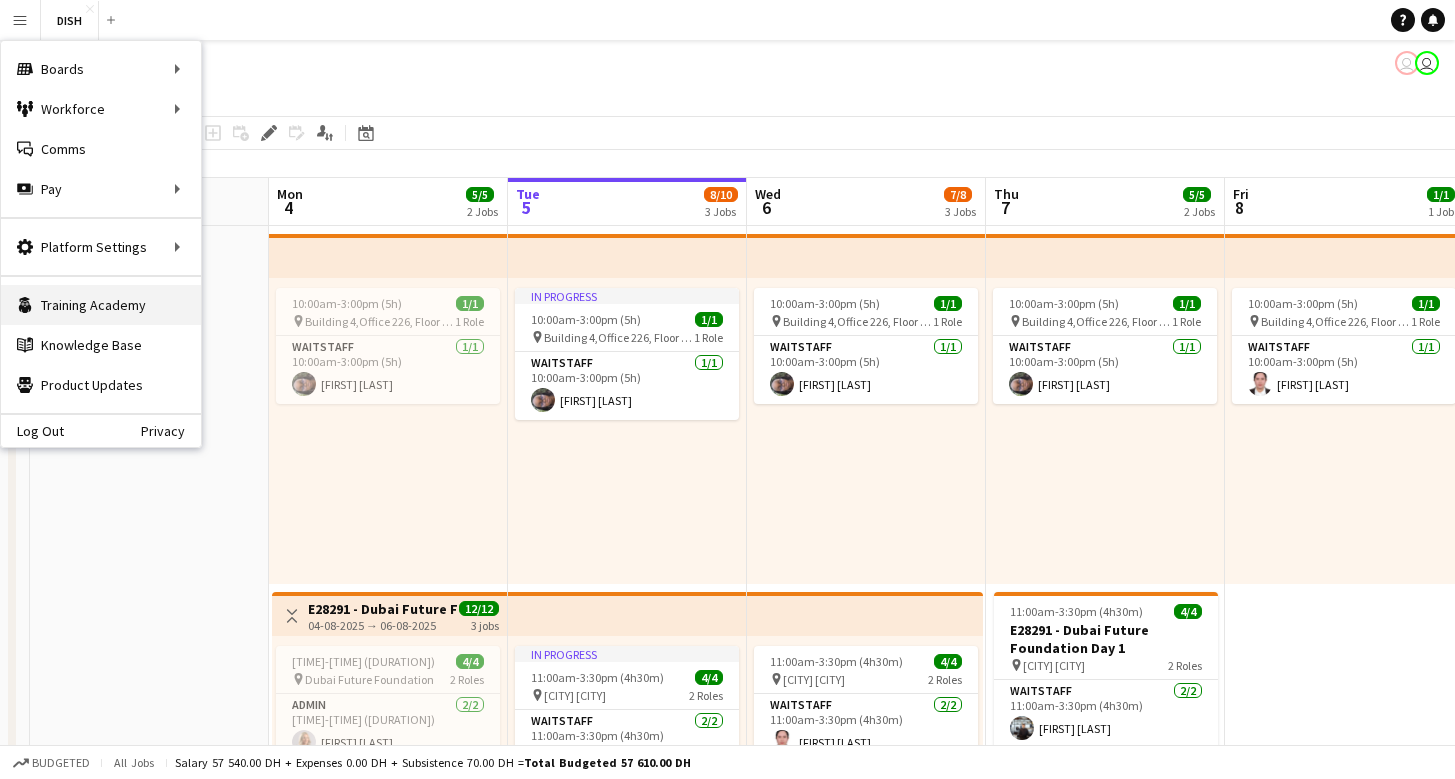 click on "Training Academy
Training Academy" at bounding box center (101, 305) 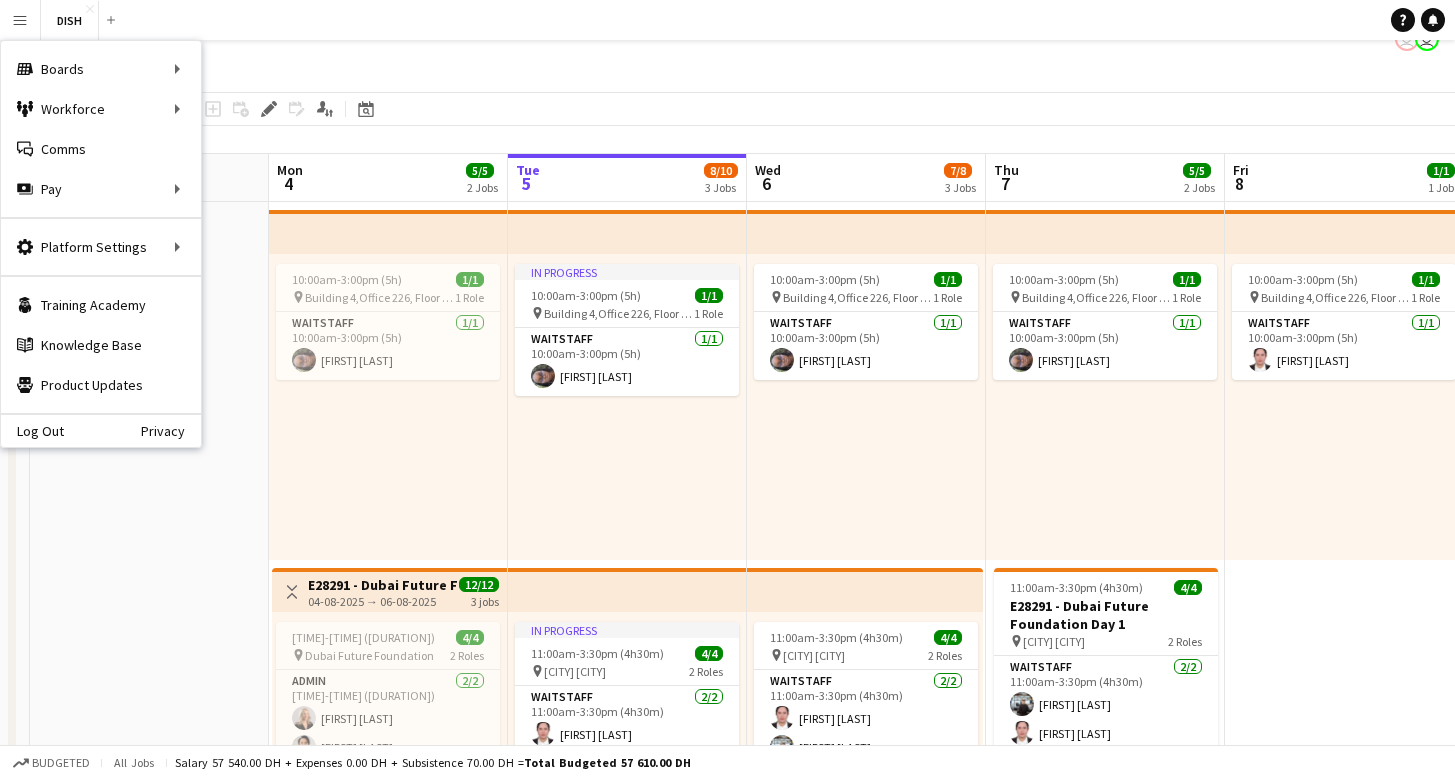 scroll, scrollTop: 8, scrollLeft: 0, axis: vertical 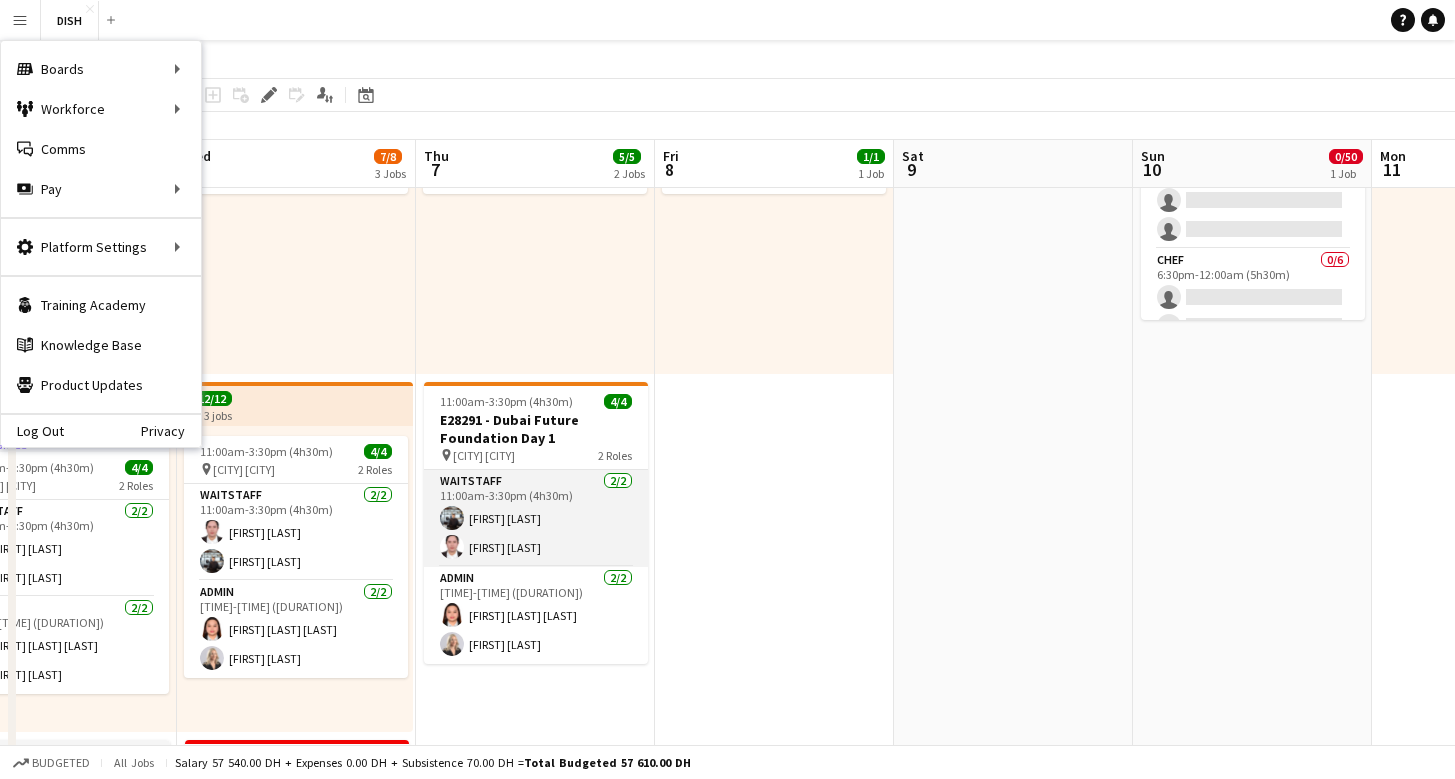 click on "Waitstaff   2/2   11:00am-3:30pm (4h30m)
Guilbert Cajelo Tiffany Hinolan" at bounding box center [536, 518] 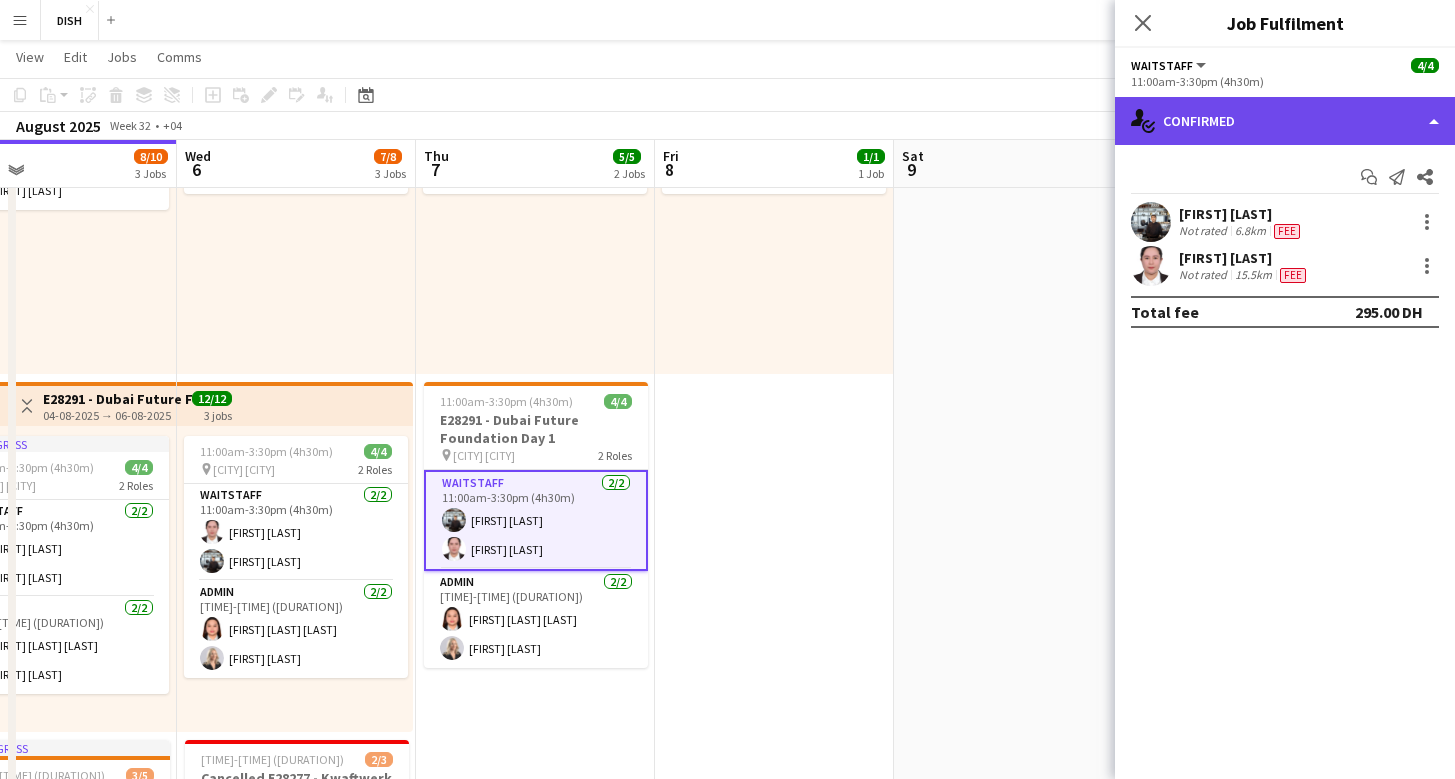 click on "single-neutral-actions-check-2
Confirmed" 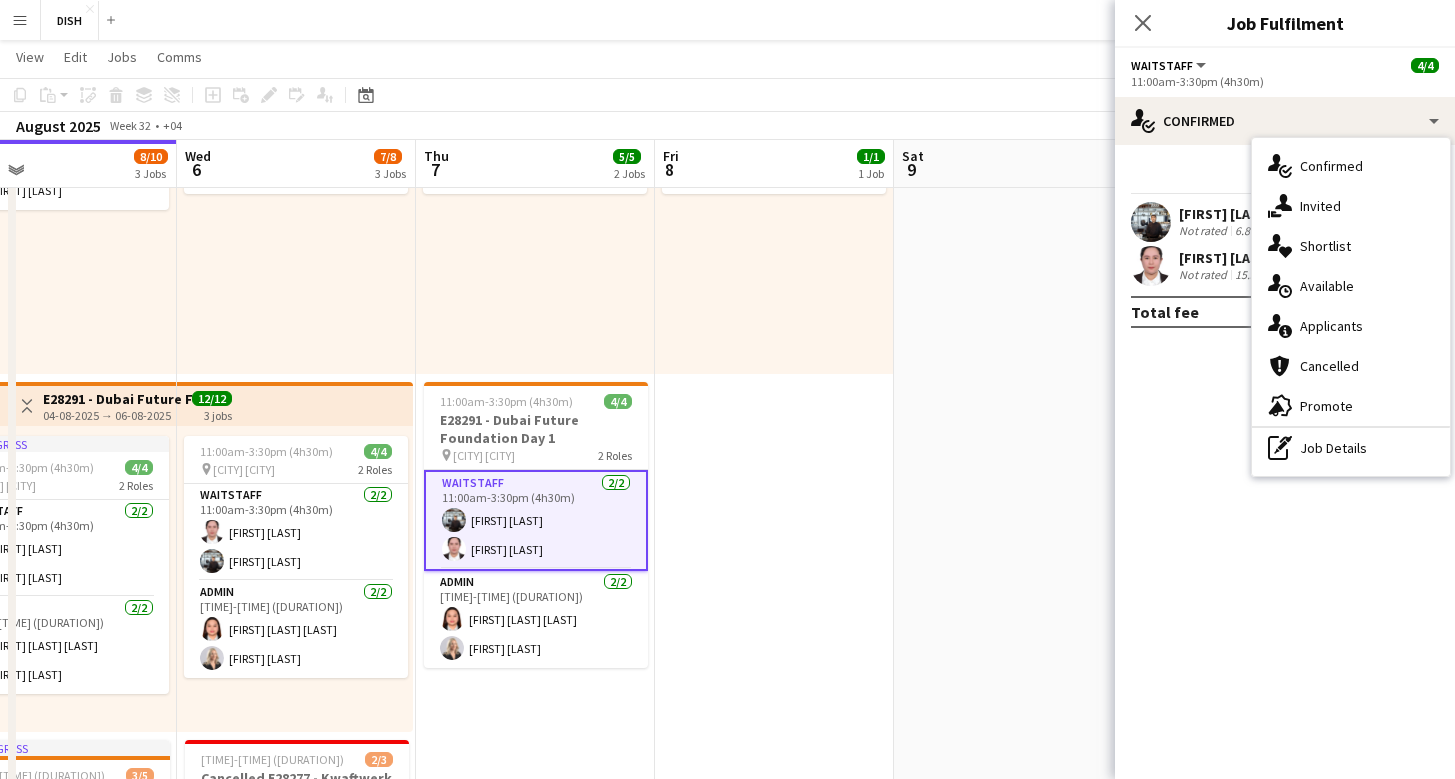 click on "Start chat
Send notification
Share" at bounding box center (1285, 177) 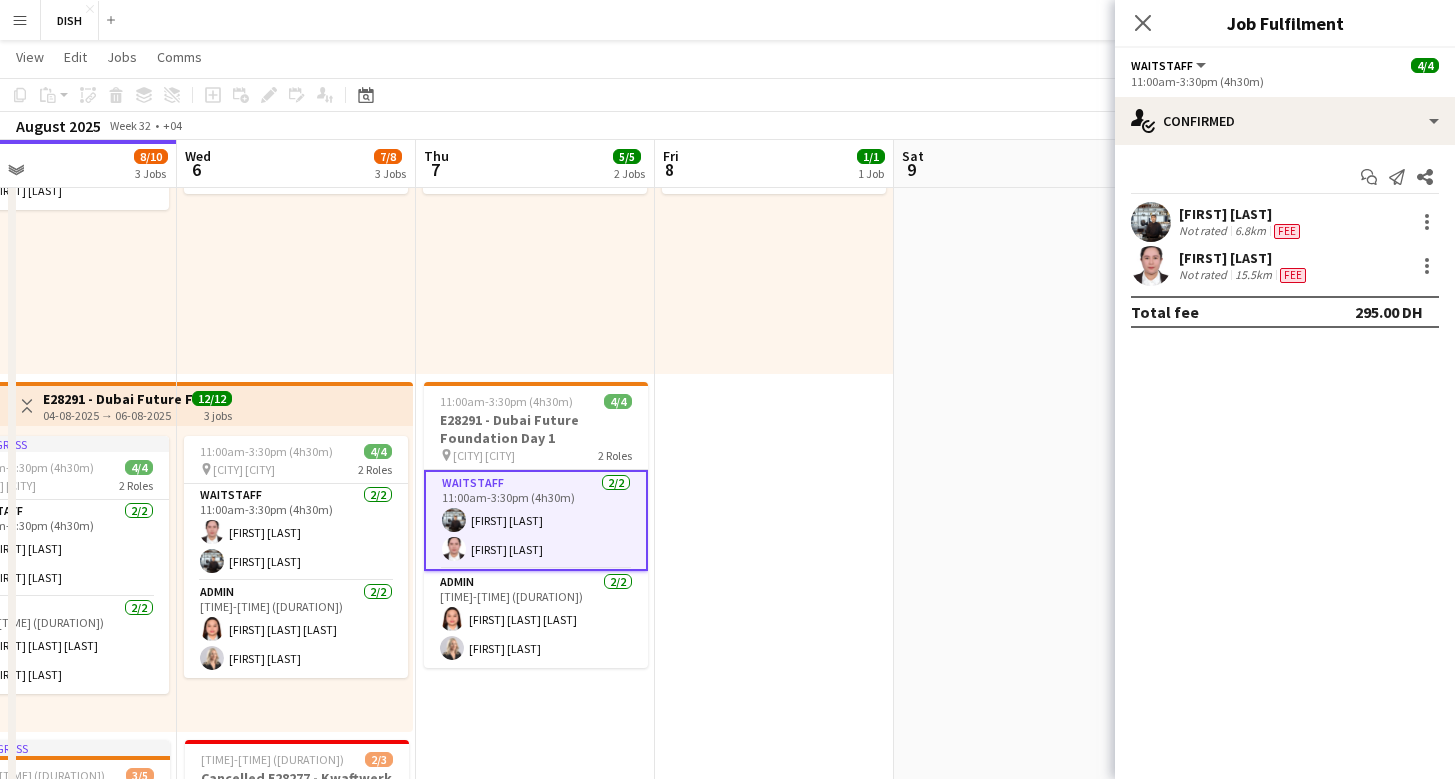 click on "Waitstaff" 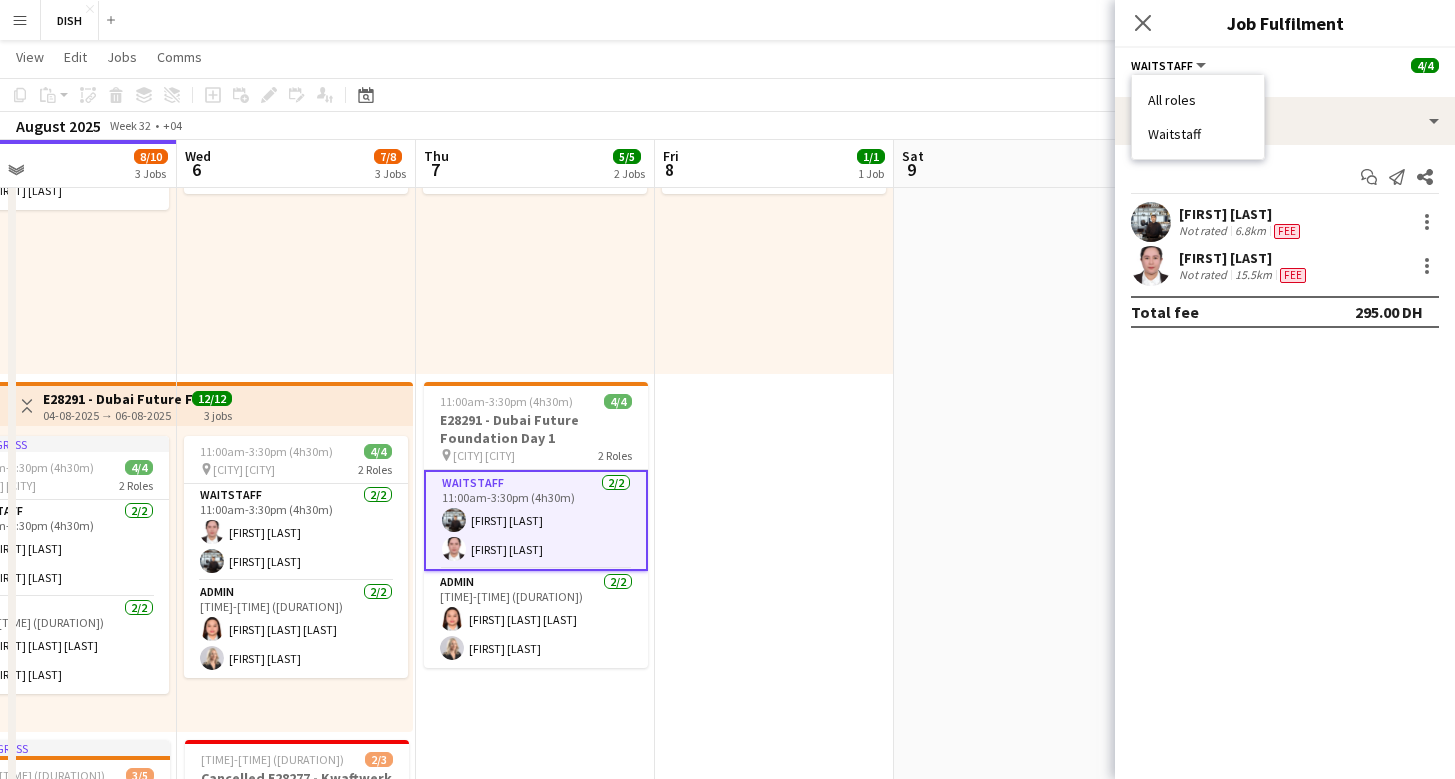 click on "Start chat
Send notification
Share" at bounding box center [1285, 177] 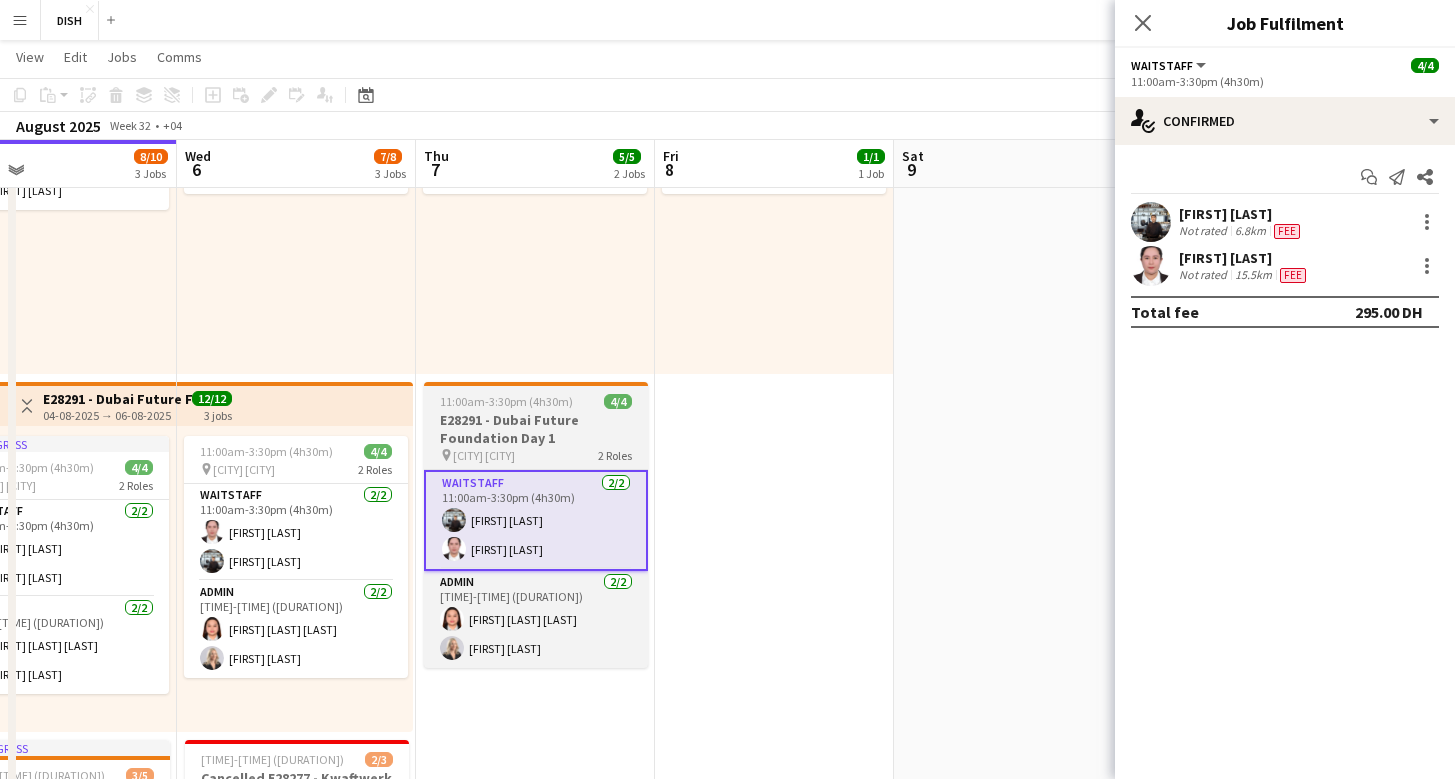 click on "E28291 - Dubai Future Foundation Day 1" at bounding box center [536, 429] 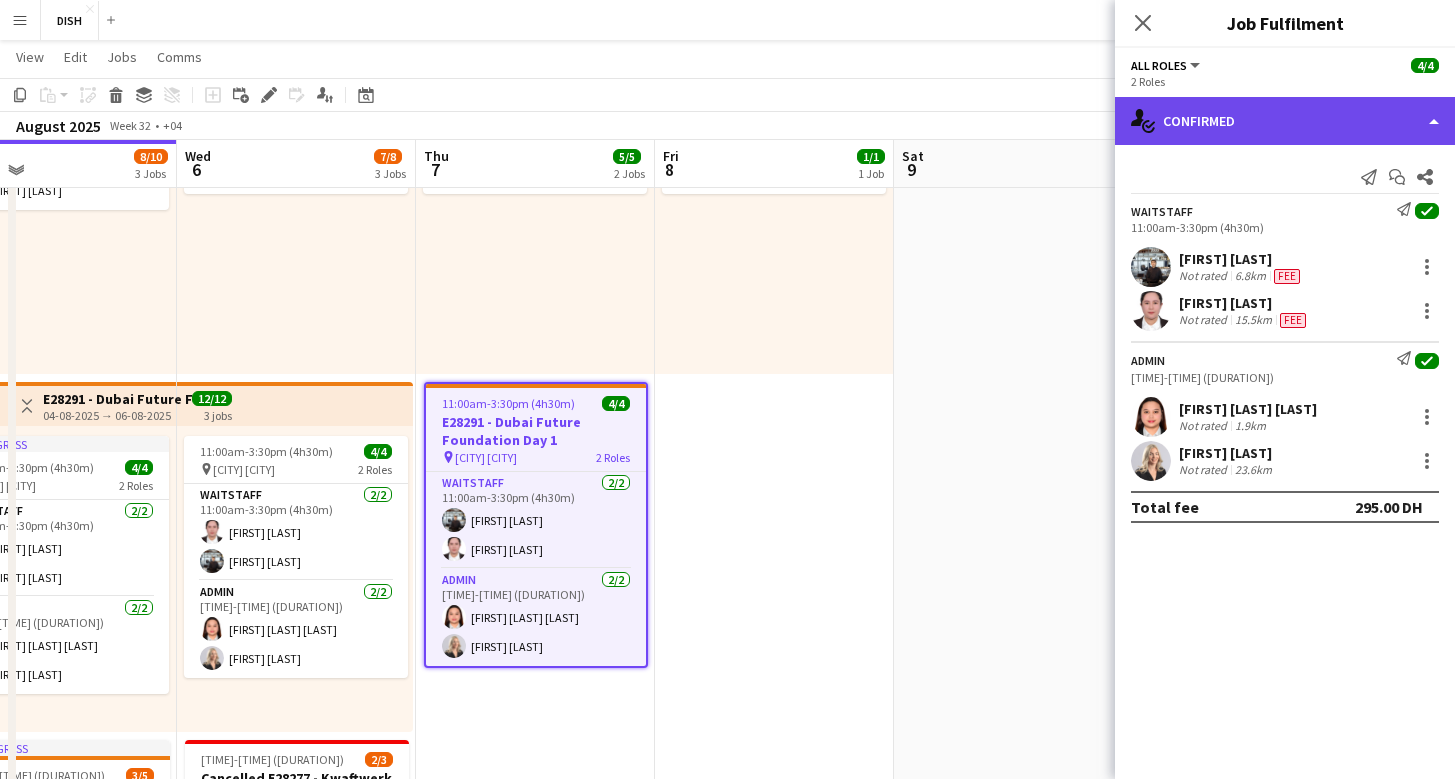 click on "single-neutral-actions-check-2
Confirmed" 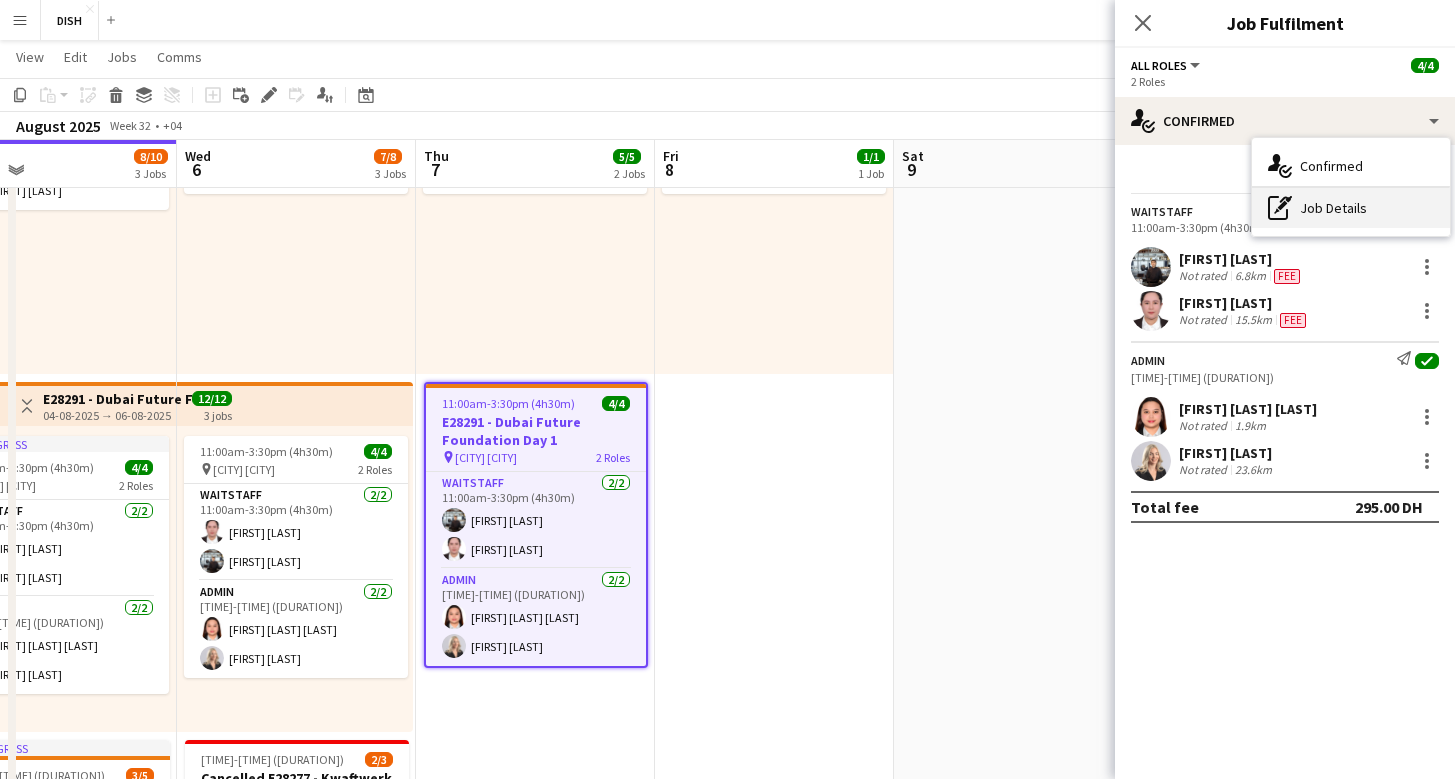 click on "pen-write
Job Details" at bounding box center [1351, 208] 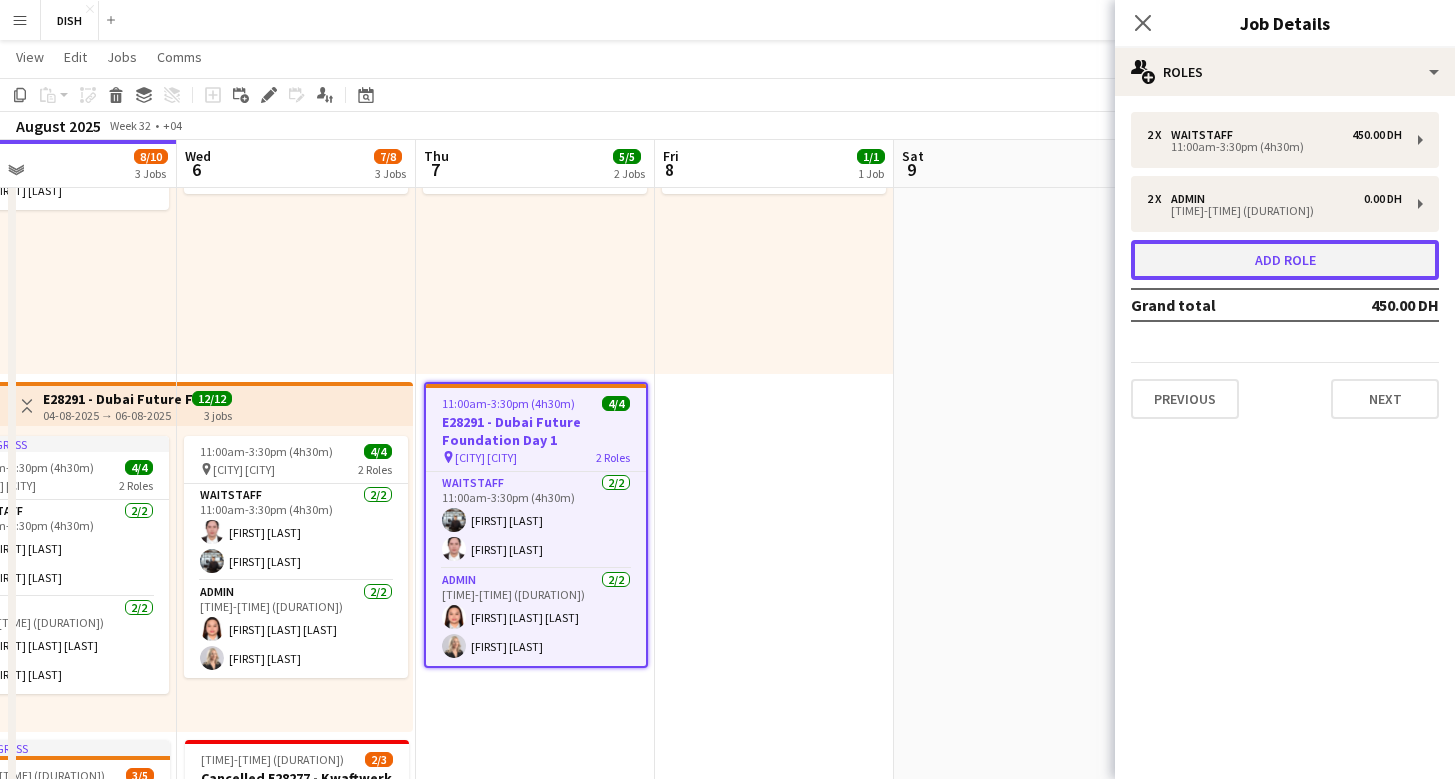 click on "Add role" at bounding box center (1285, 260) 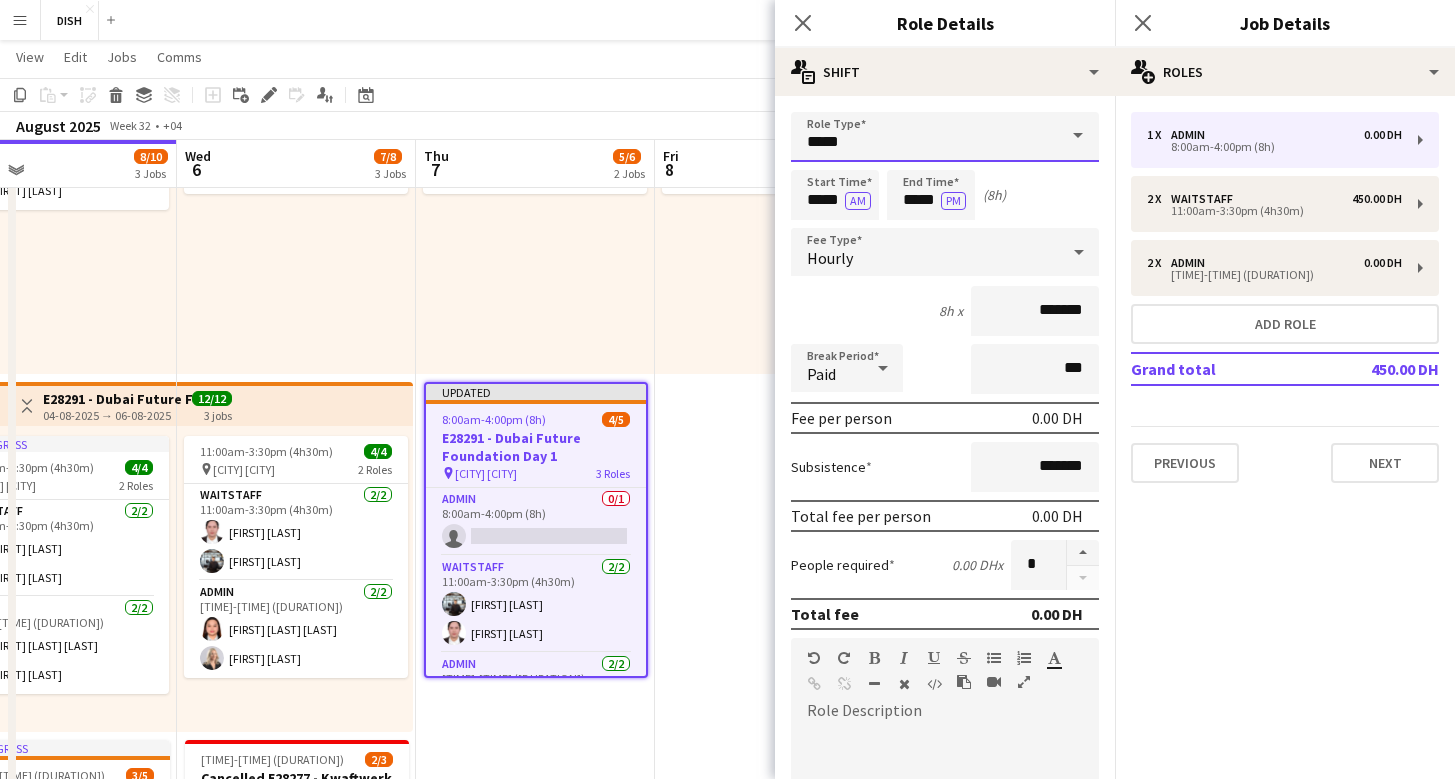 click on "*****" at bounding box center [945, 137] 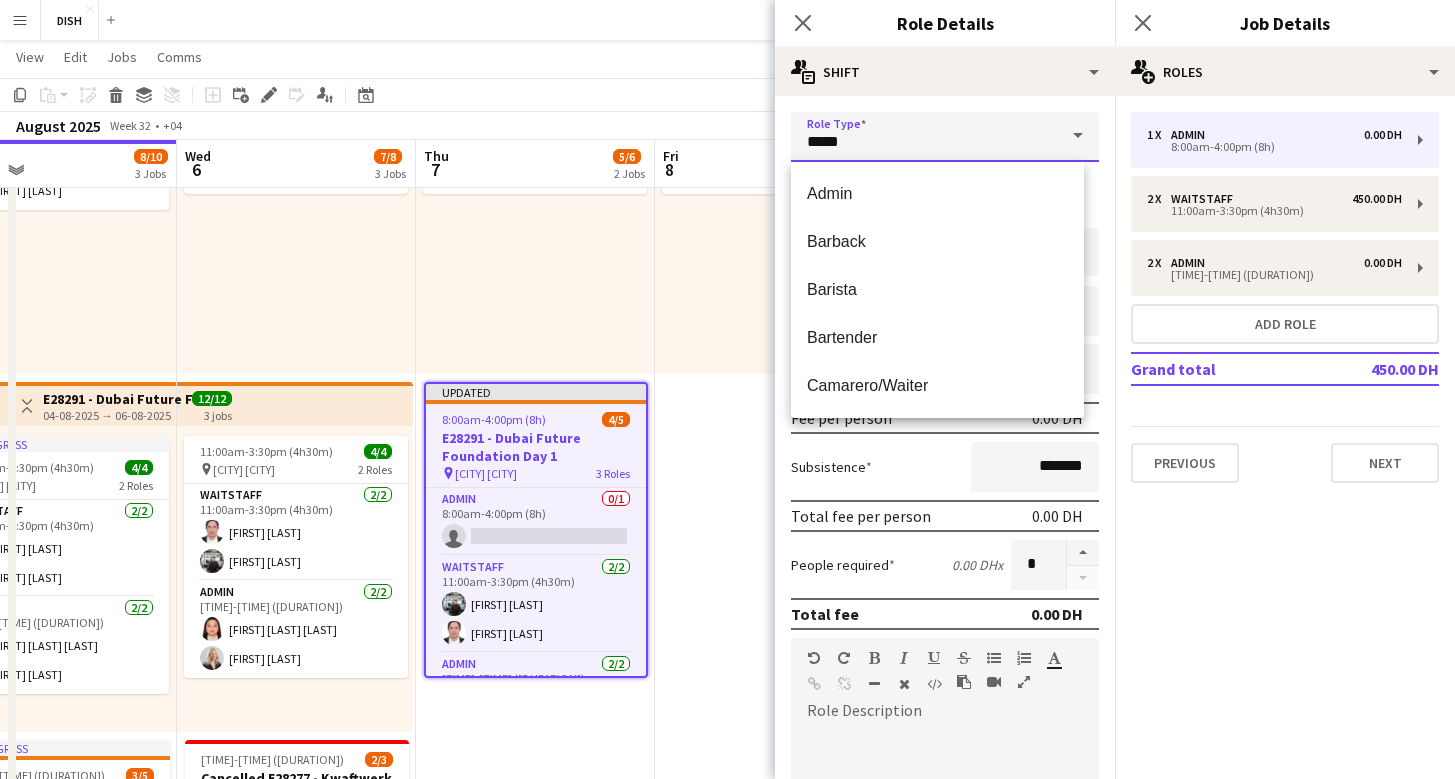 click on "*****" at bounding box center [945, 137] 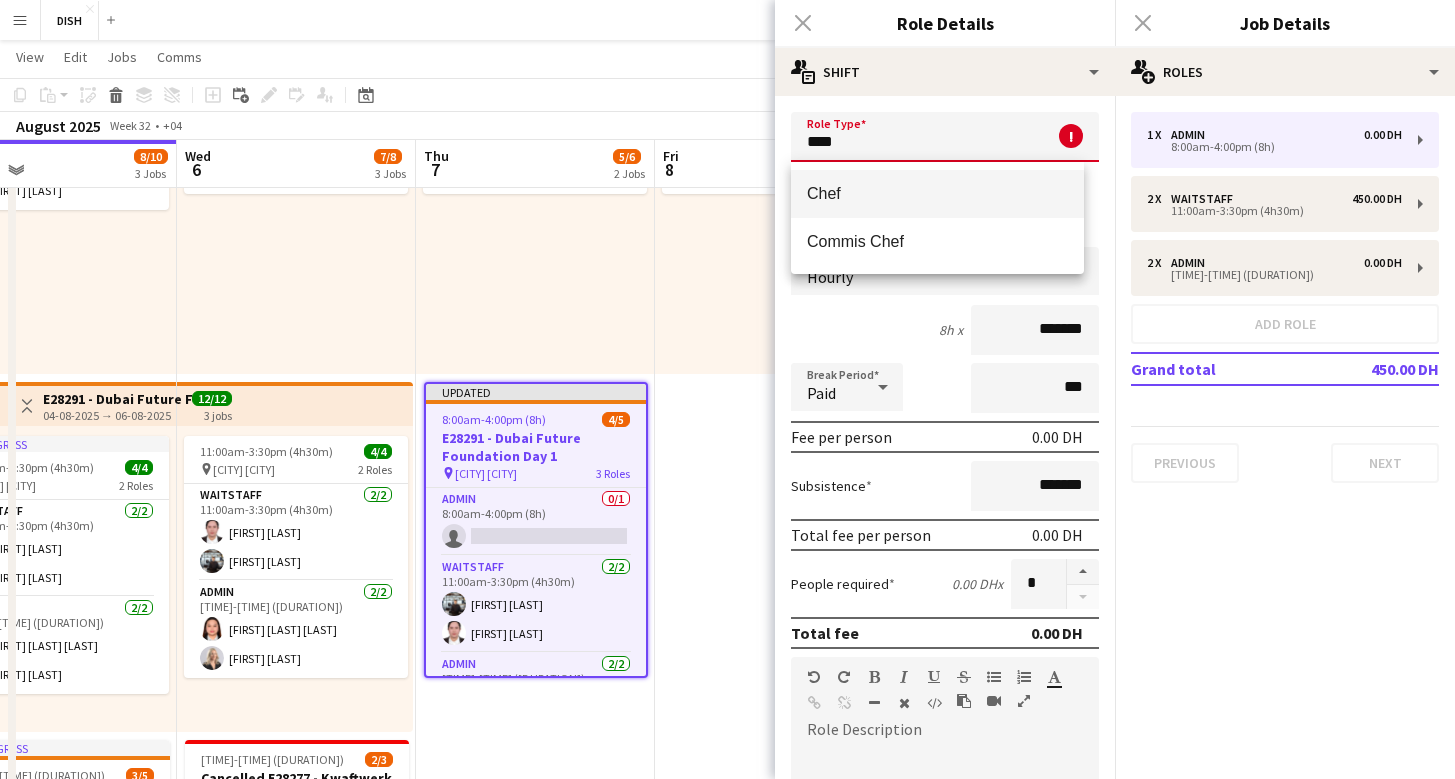 click on "Chef" at bounding box center [937, 193] 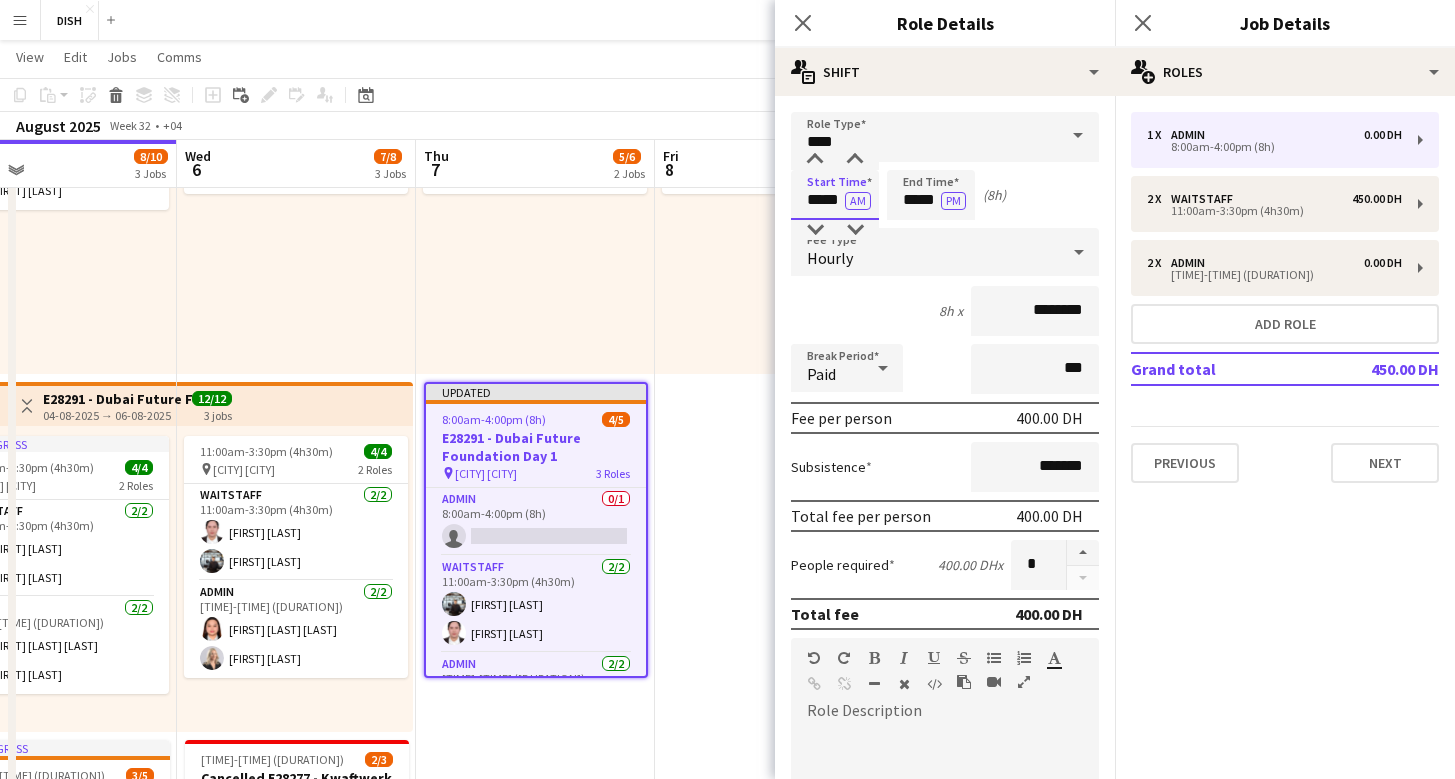 click on "*****" at bounding box center (835, 195) 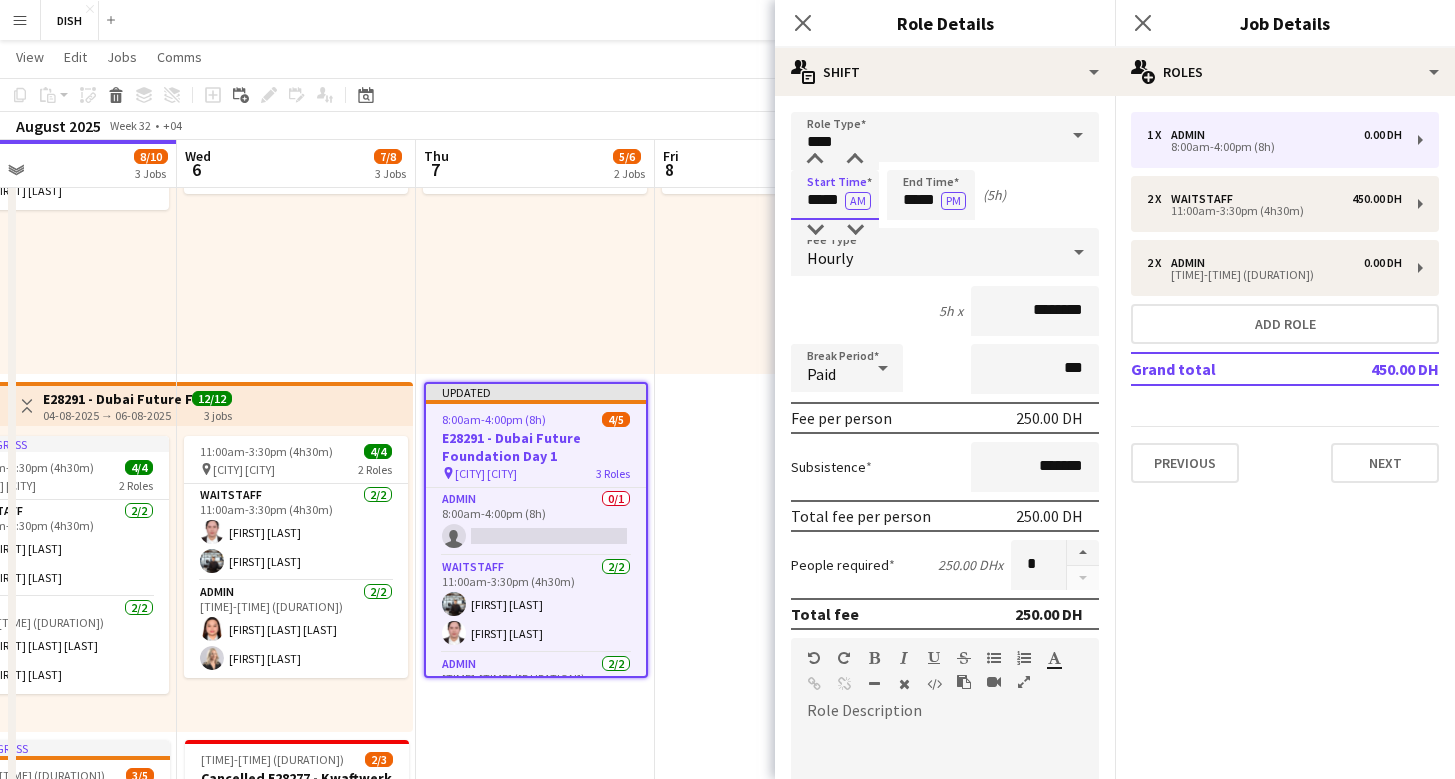 type on "*****" 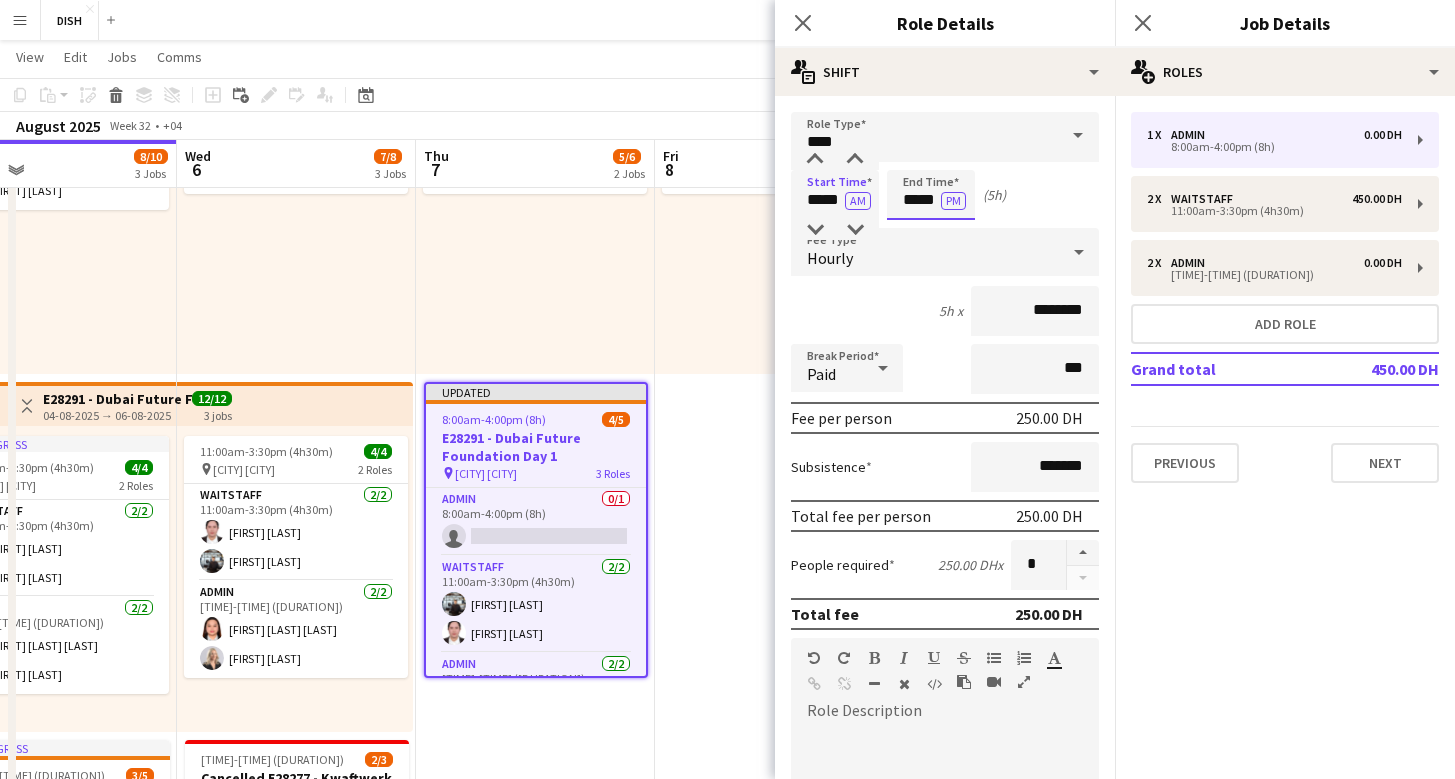 click on "*****" at bounding box center (931, 195) 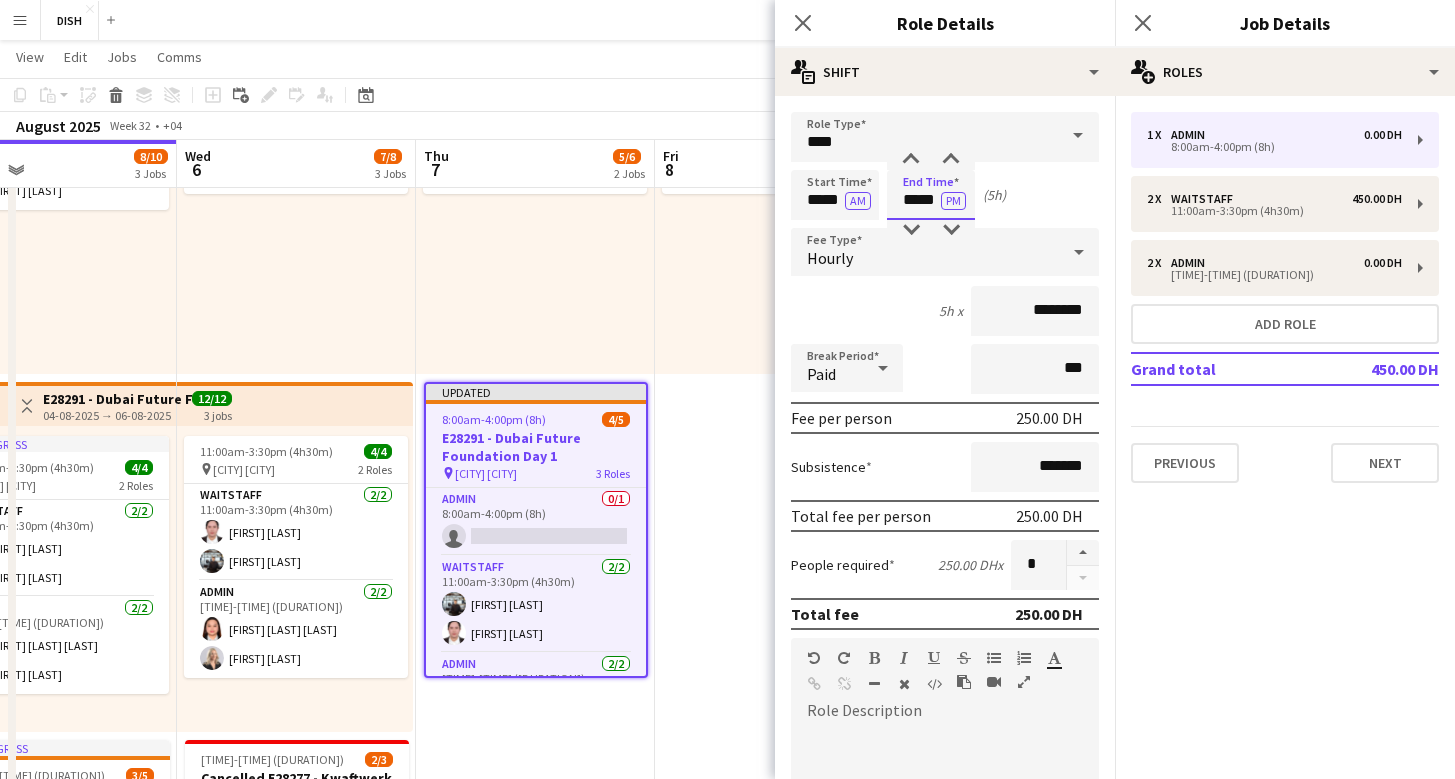 click on "*****" at bounding box center (931, 195) 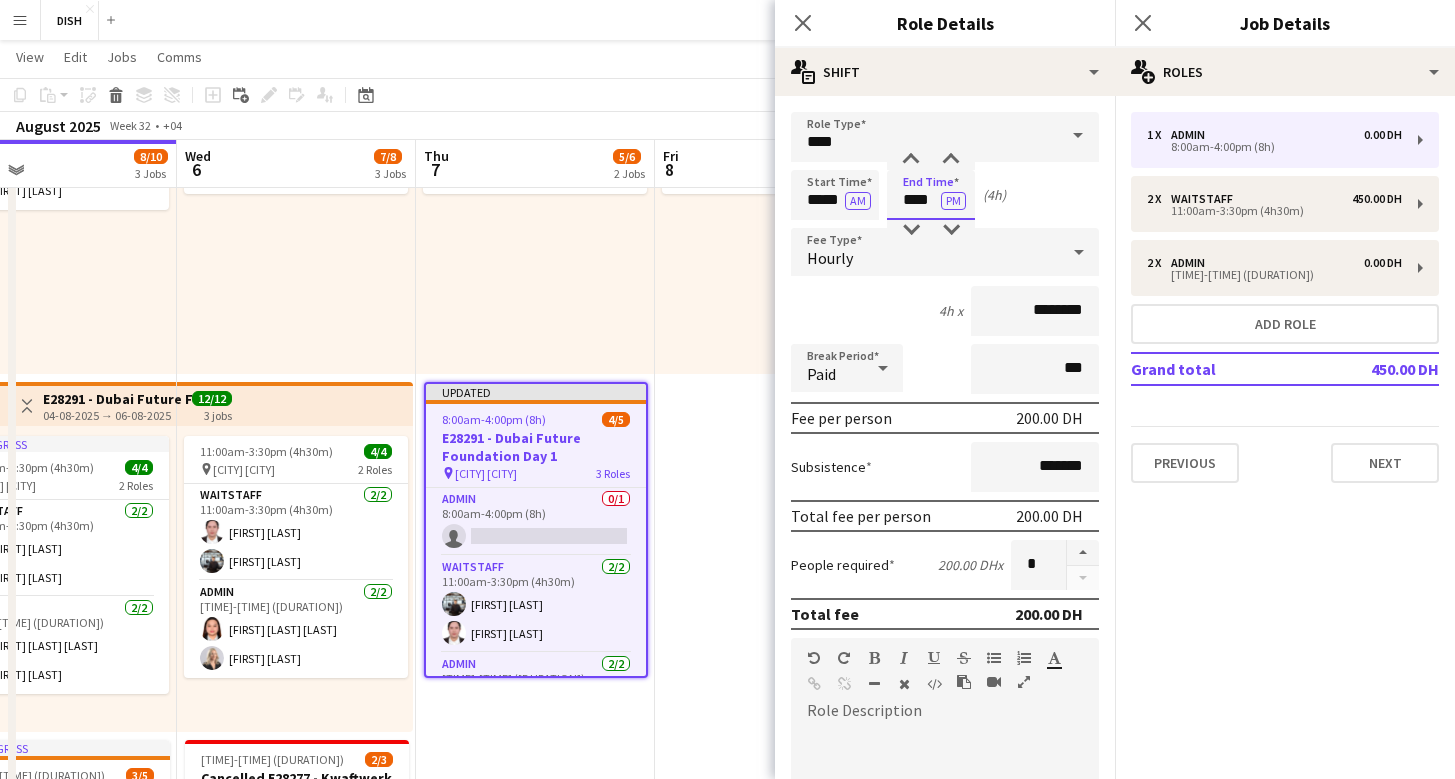 click on "****" at bounding box center [931, 195] 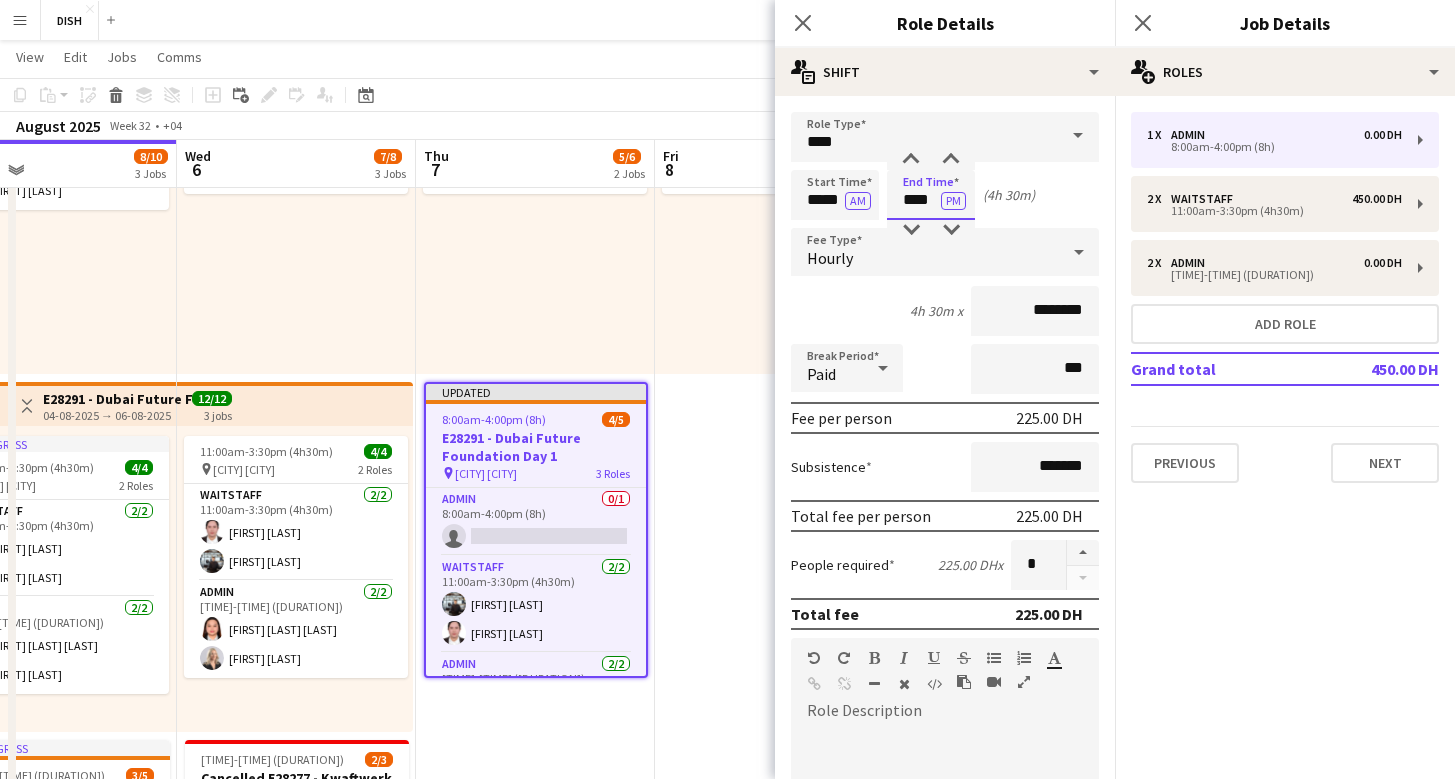 type on "****" 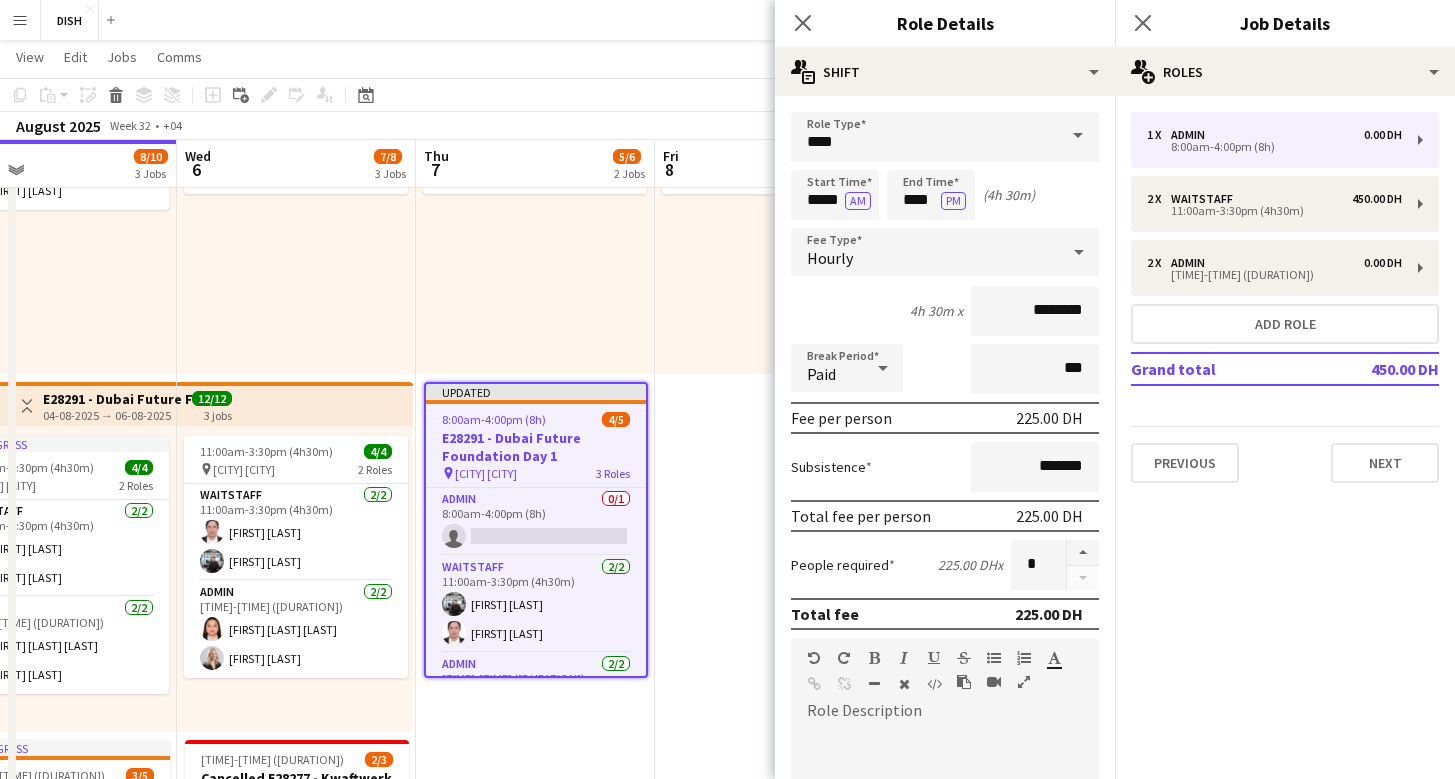 click on "Role Type  ****  Start Time  *****  AM
End Time  ****  PM
(4h 30m)   Fee Type  Hourly  4h 30m x  ********  Break Period  Paid ***  Fee per person   225.00 DH   Subsistence  *******  Total fee per person   225.00 DH   People required   225.00 DH   x  *  Total fee   225.00 DH   Role Description  default   Heading 1   Heading 2   Heading 3   Heading 4   Heading 5   Heading 6   Heading 7   Paragraph   Predefined   Standard   default  Times New Roman   Arial   Times New Roman   Calibri   Comic Sans MS  3   1   2   3   4   5   6   7  ******* ******* Specific details about this role  0 / 2000   Job Board Visibility
information-circle
Set options for visibility on the Crew App’s Job Board   Display Role on Job Board   Yes   No   Previous   Next" at bounding box center [945, 645] 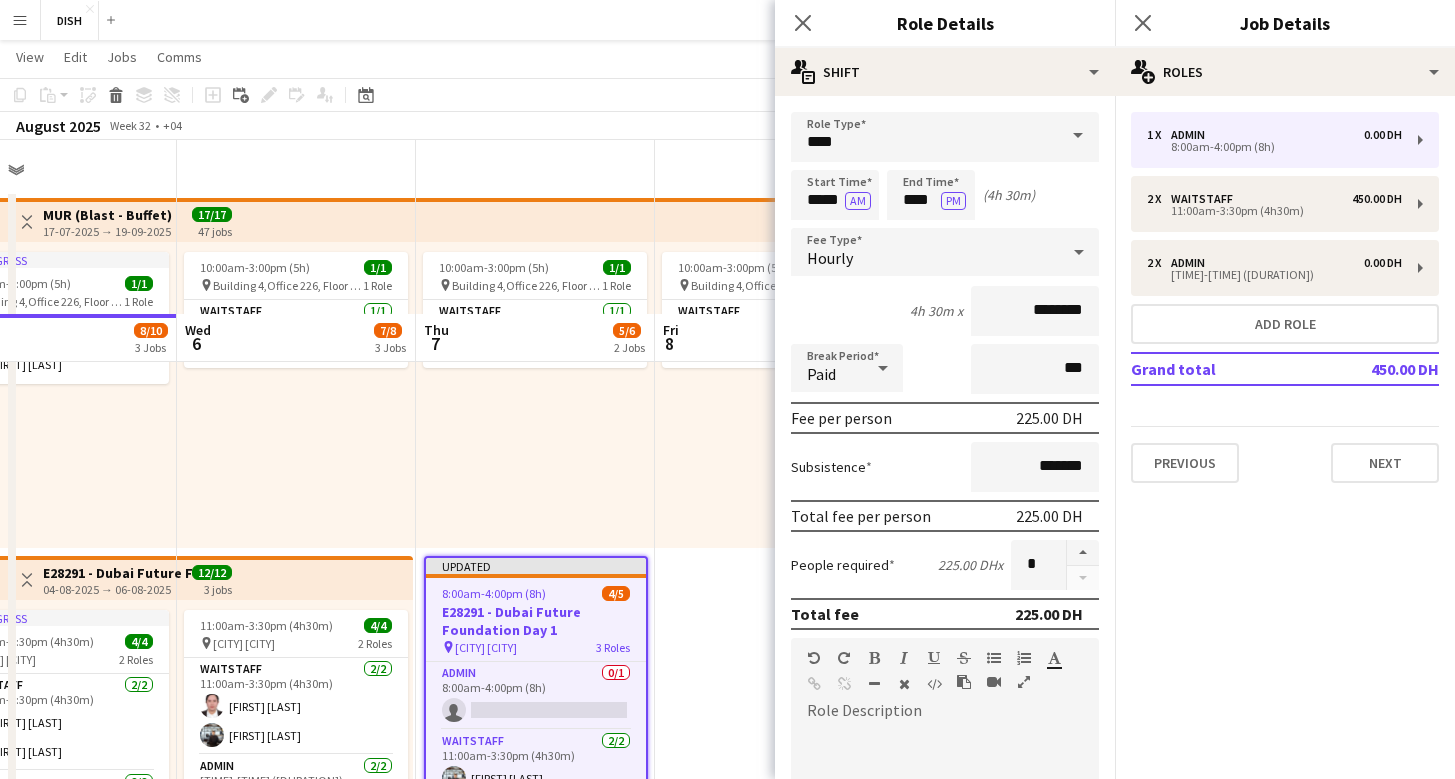 scroll, scrollTop: 4, scrollLeft: 0, axis: vertical 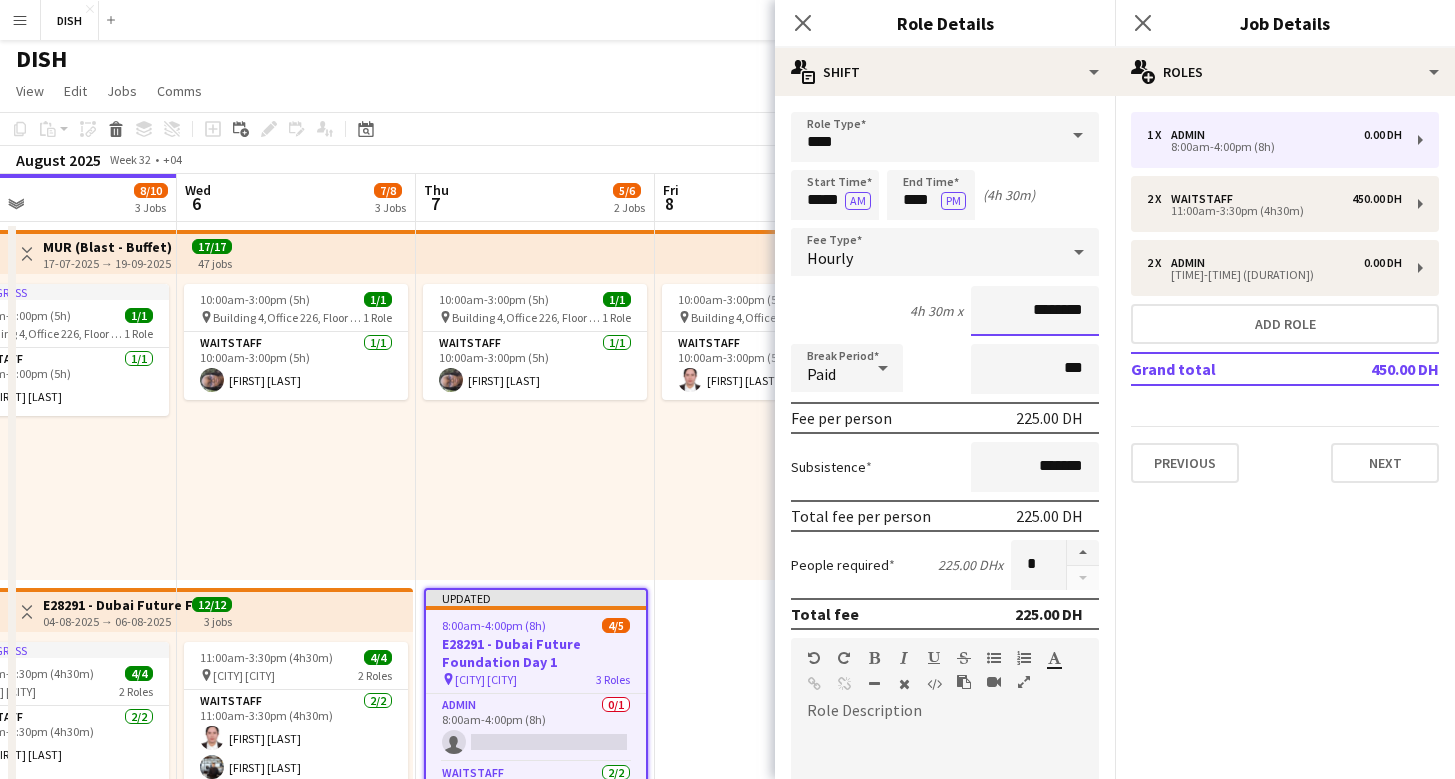 click on "********" at bounding box center [1035, 311] 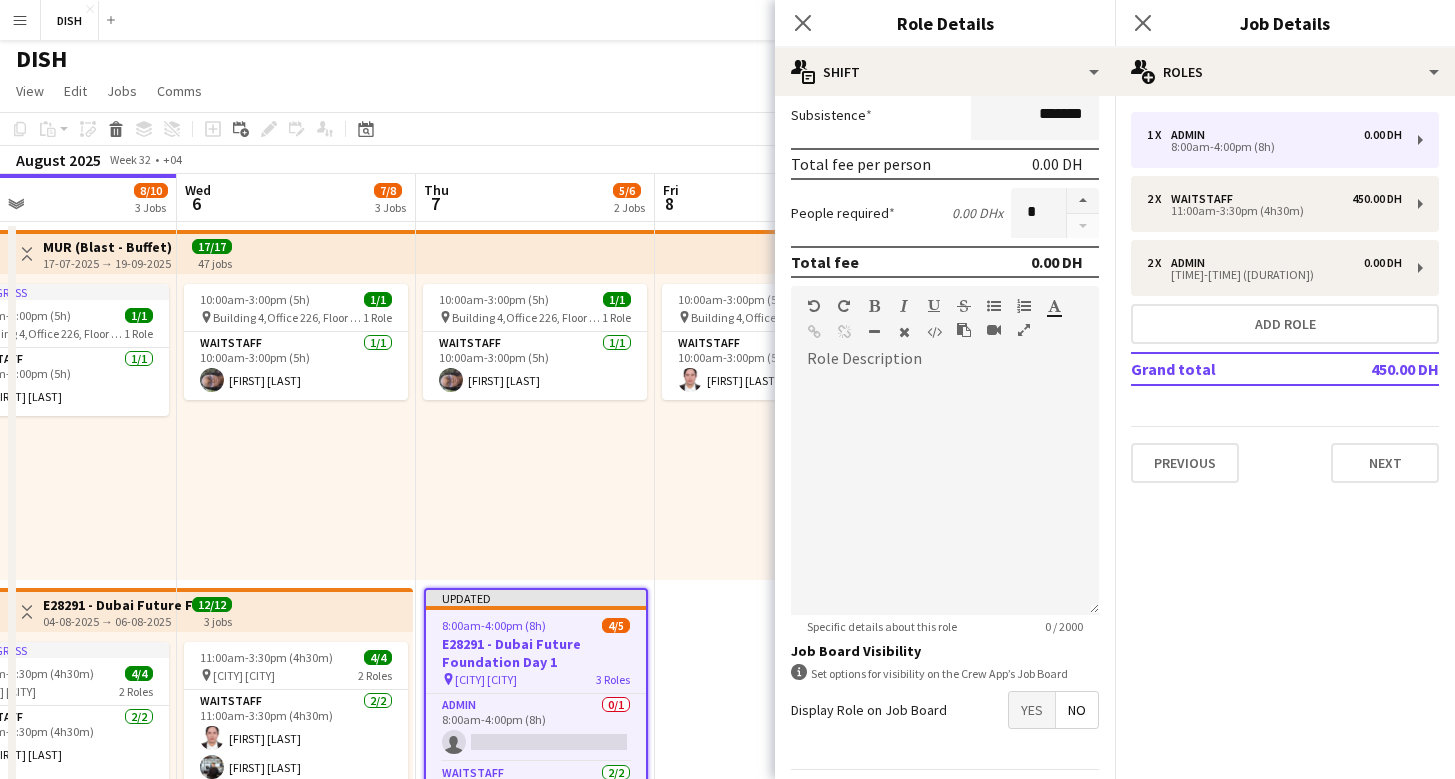 scroll, scrollTop: 415, scrollLeft: 0, axis: vertical 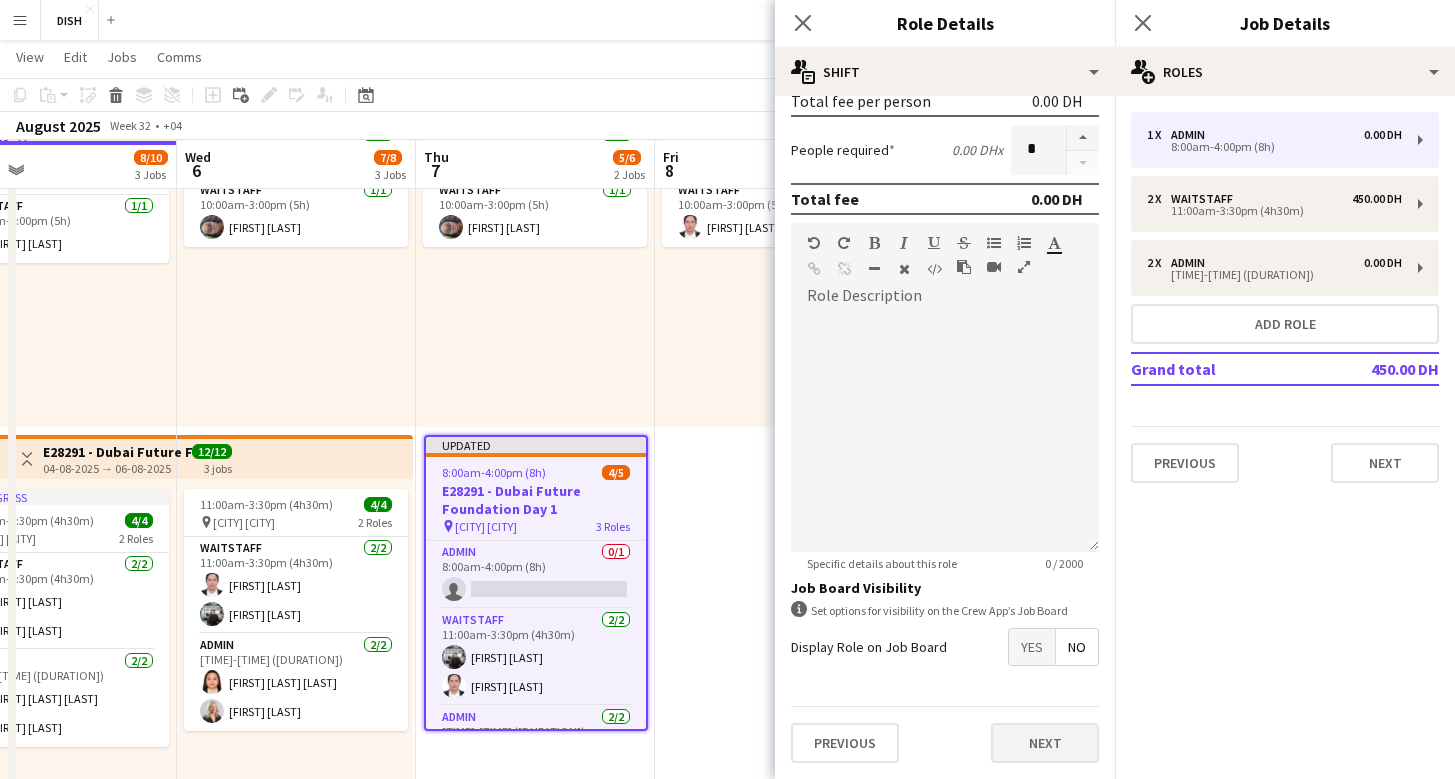 type on "****" 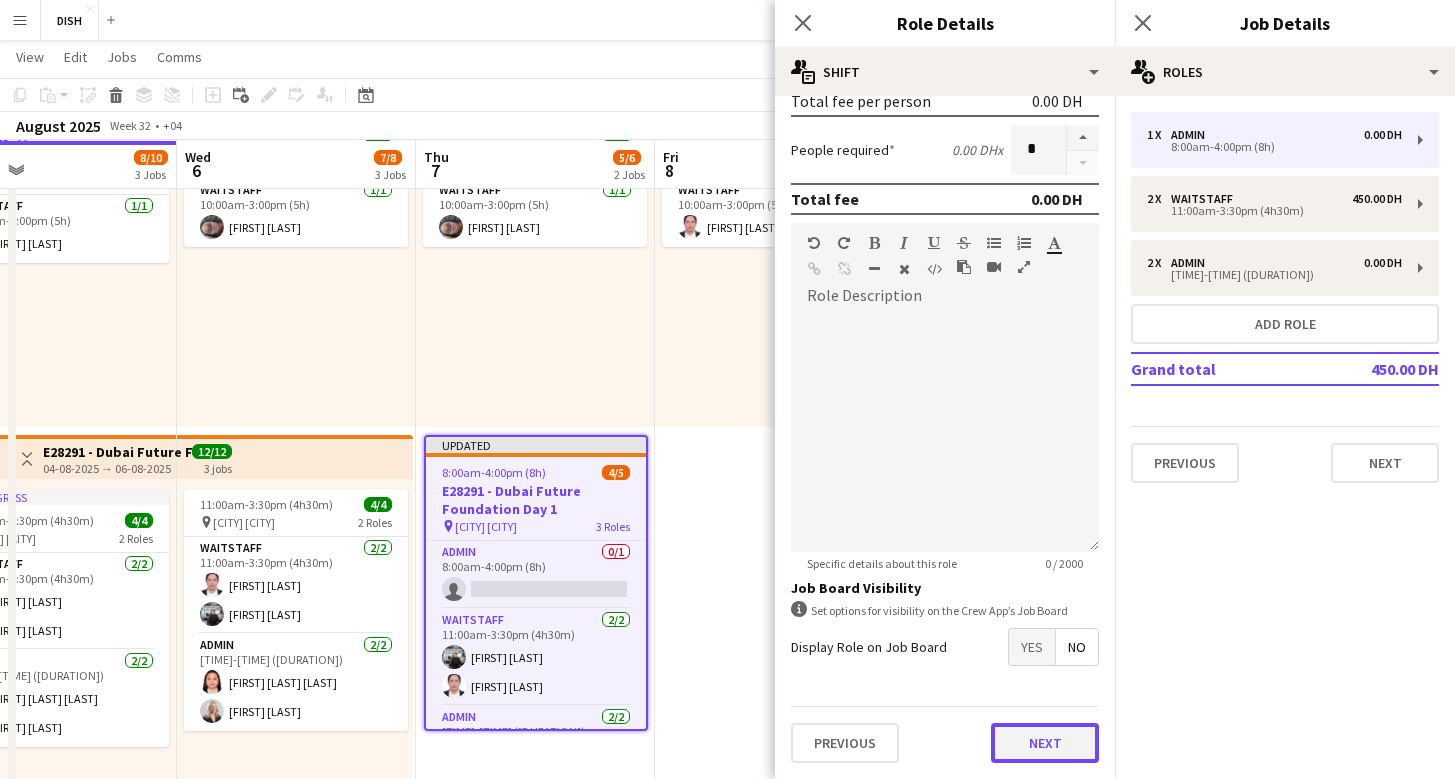 click on "Next" at bounding box center (1045, 743) 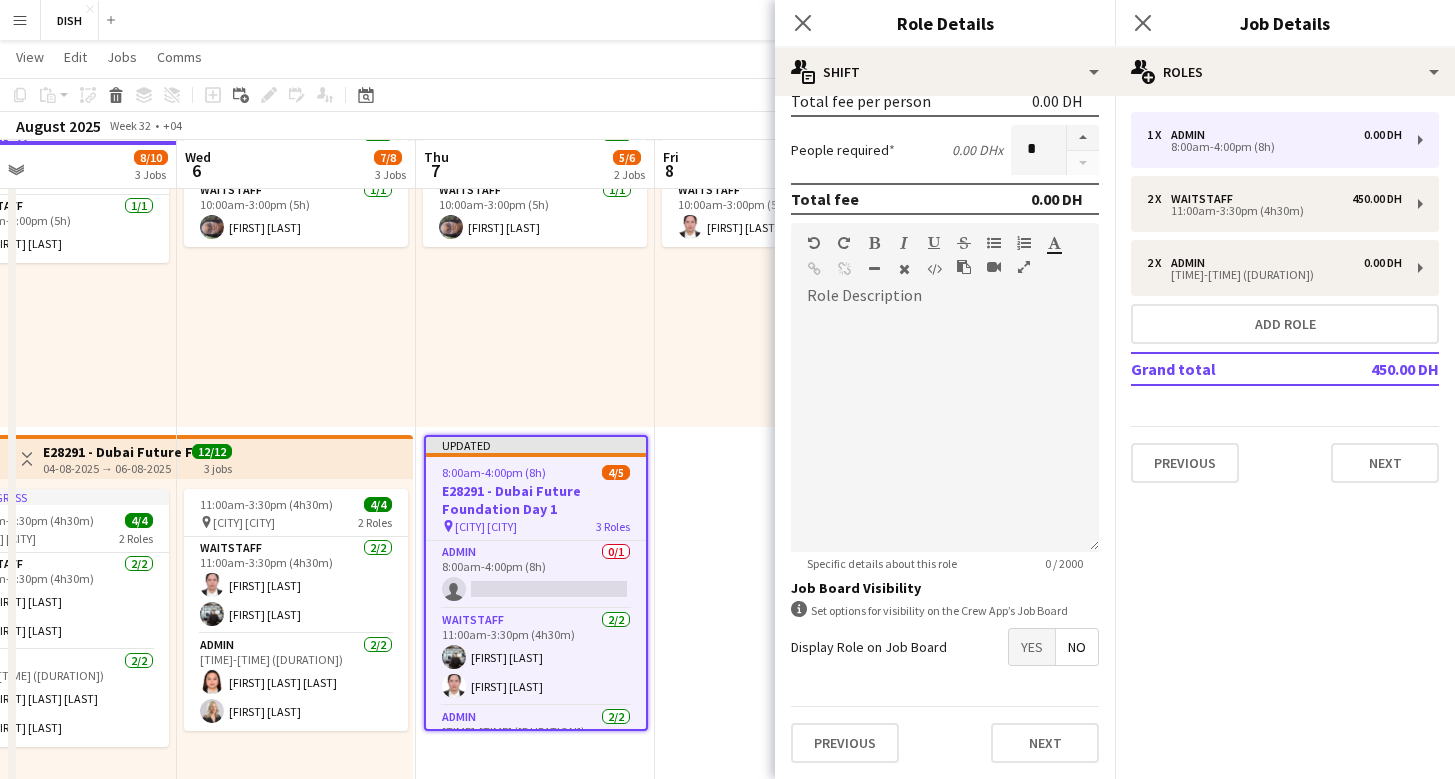 scroll, scrollTop: 0, scrollLeft: 0, axis: both 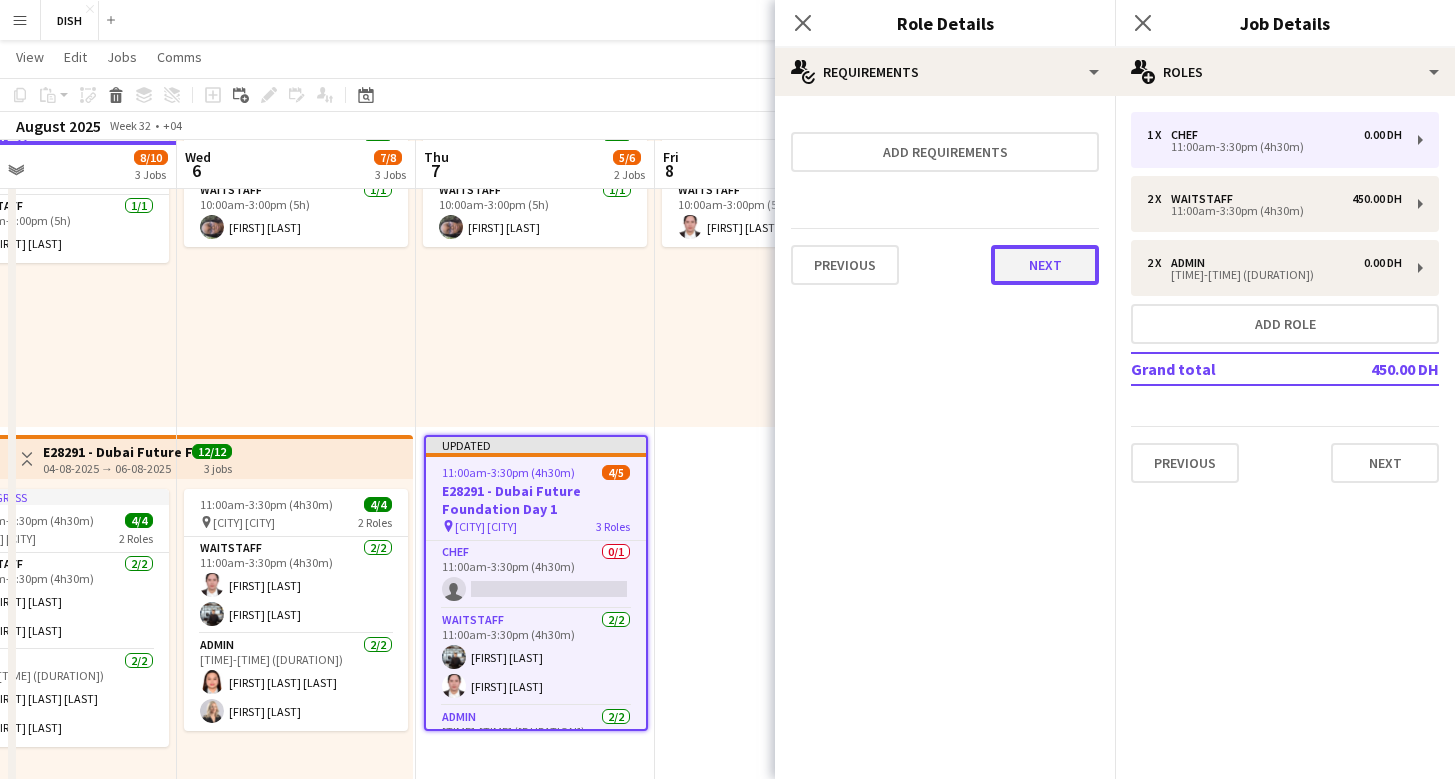 click on "Next" at bounding box center [1045, 265] 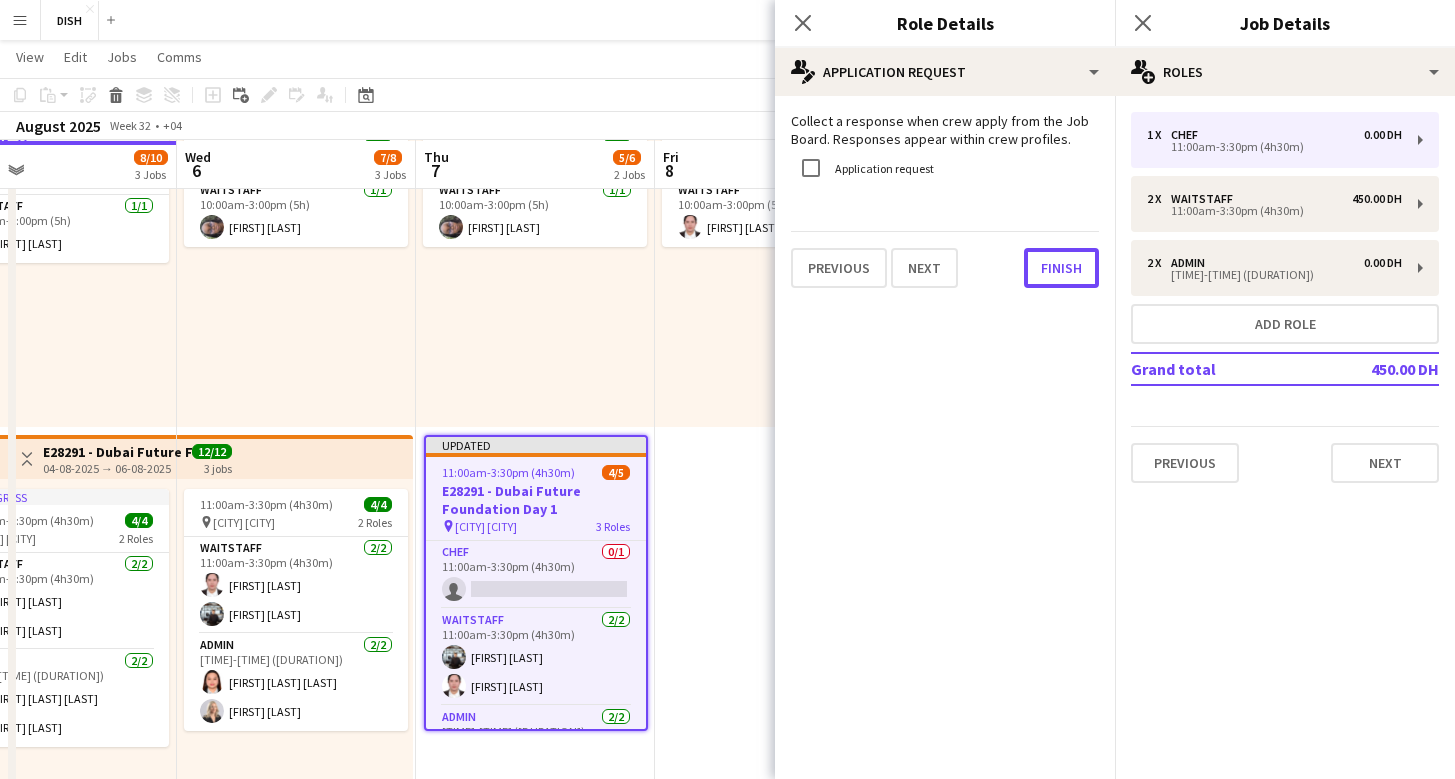 click on "Finish" at bounding box center [1061, 268] 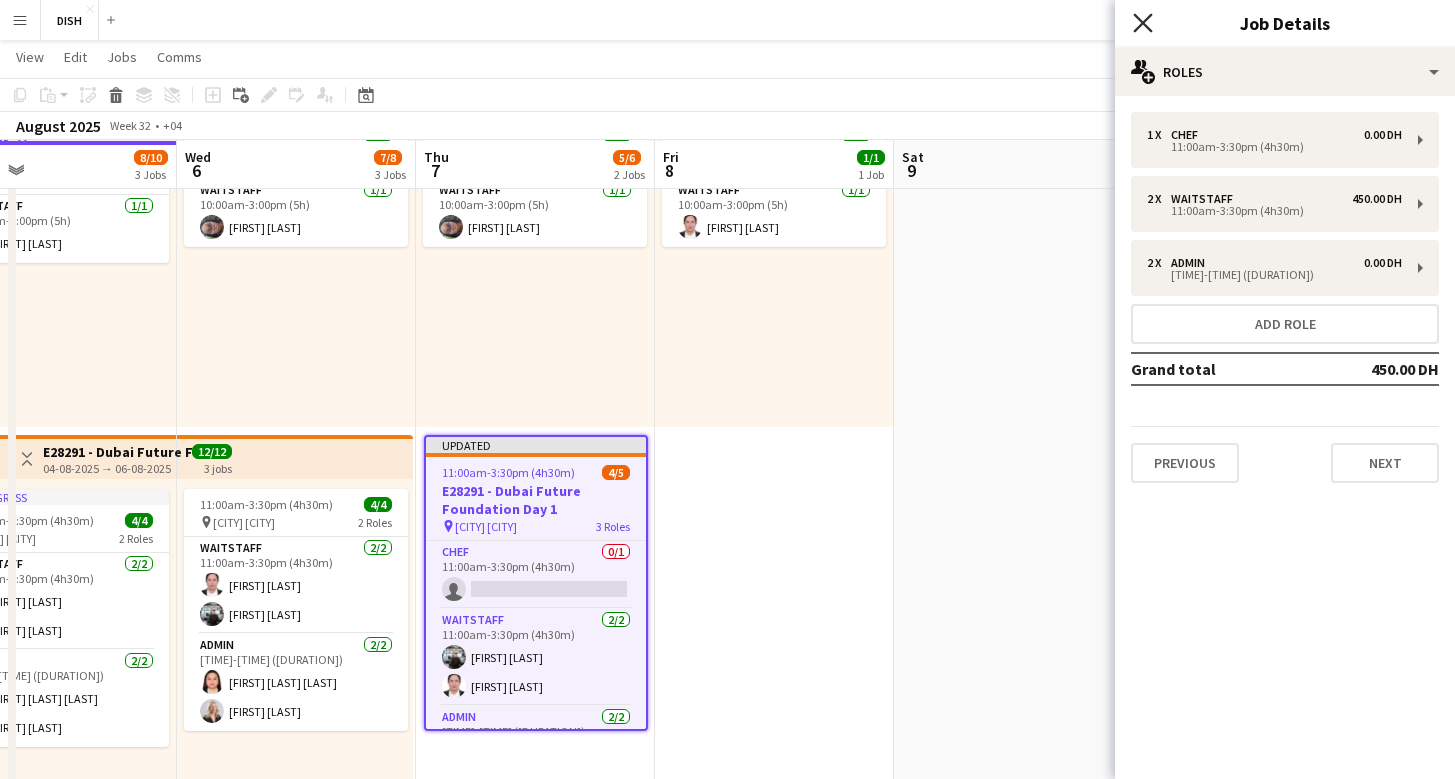click on "Close pop-in" 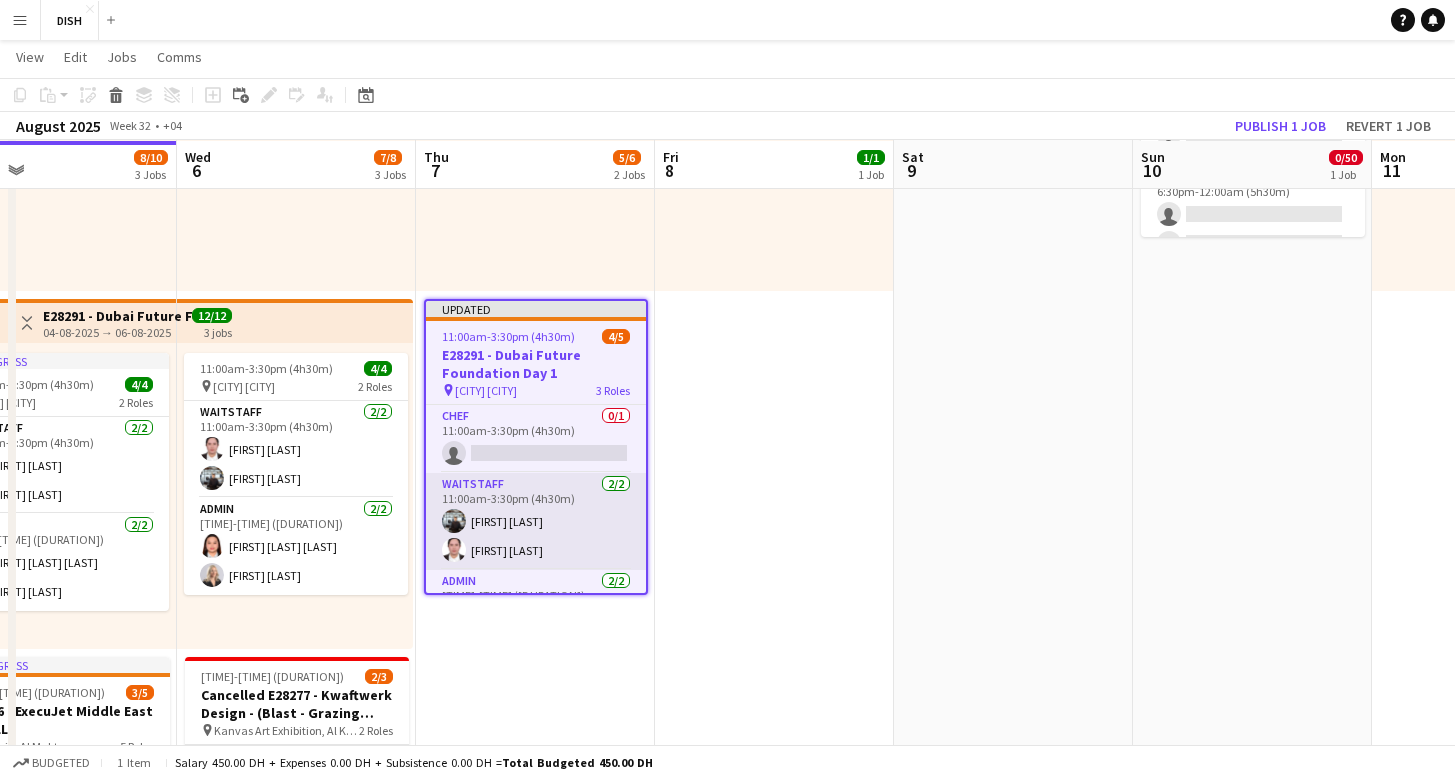 scroll, scrollTop: 292, scrollLeft: 0, axis: vertical 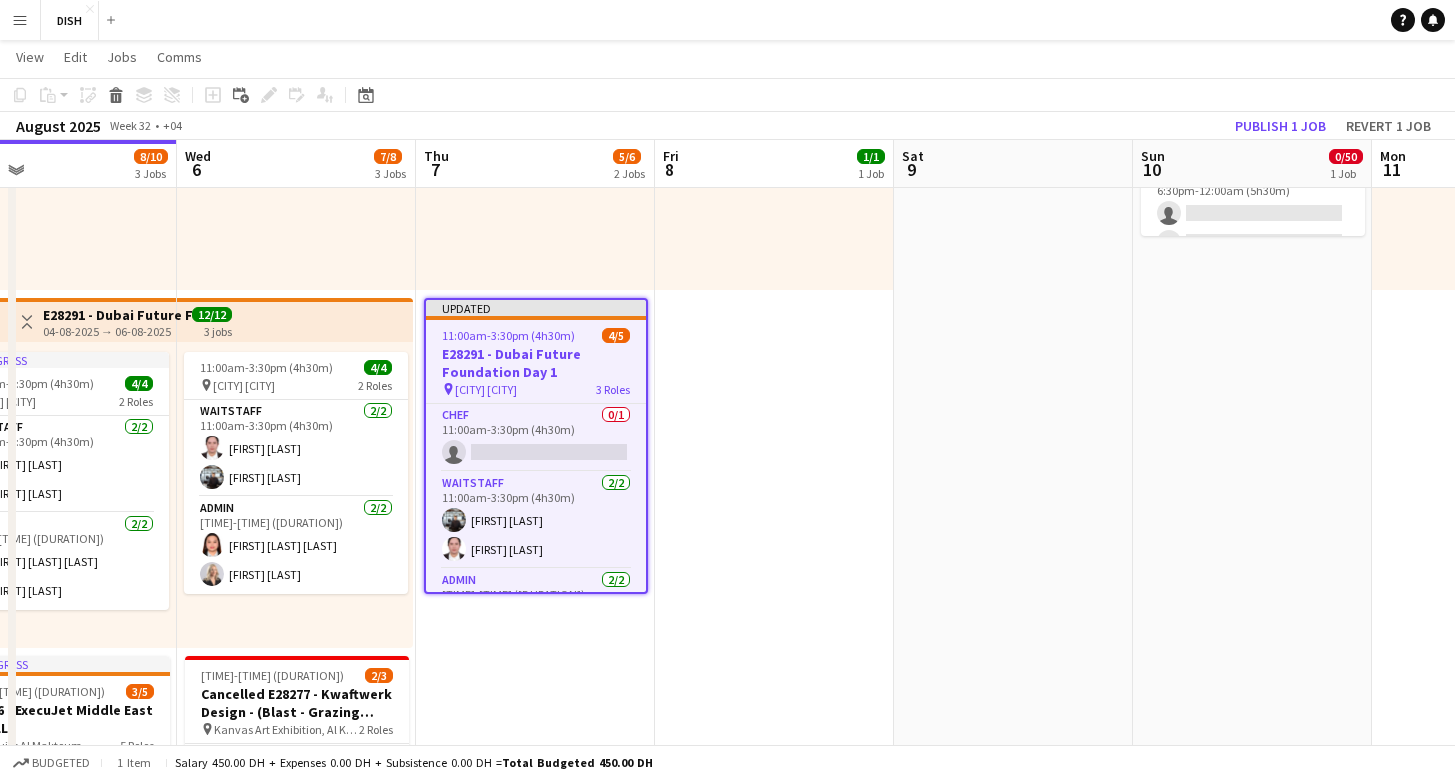 click on "Menu" at bounding box center [20, 20] 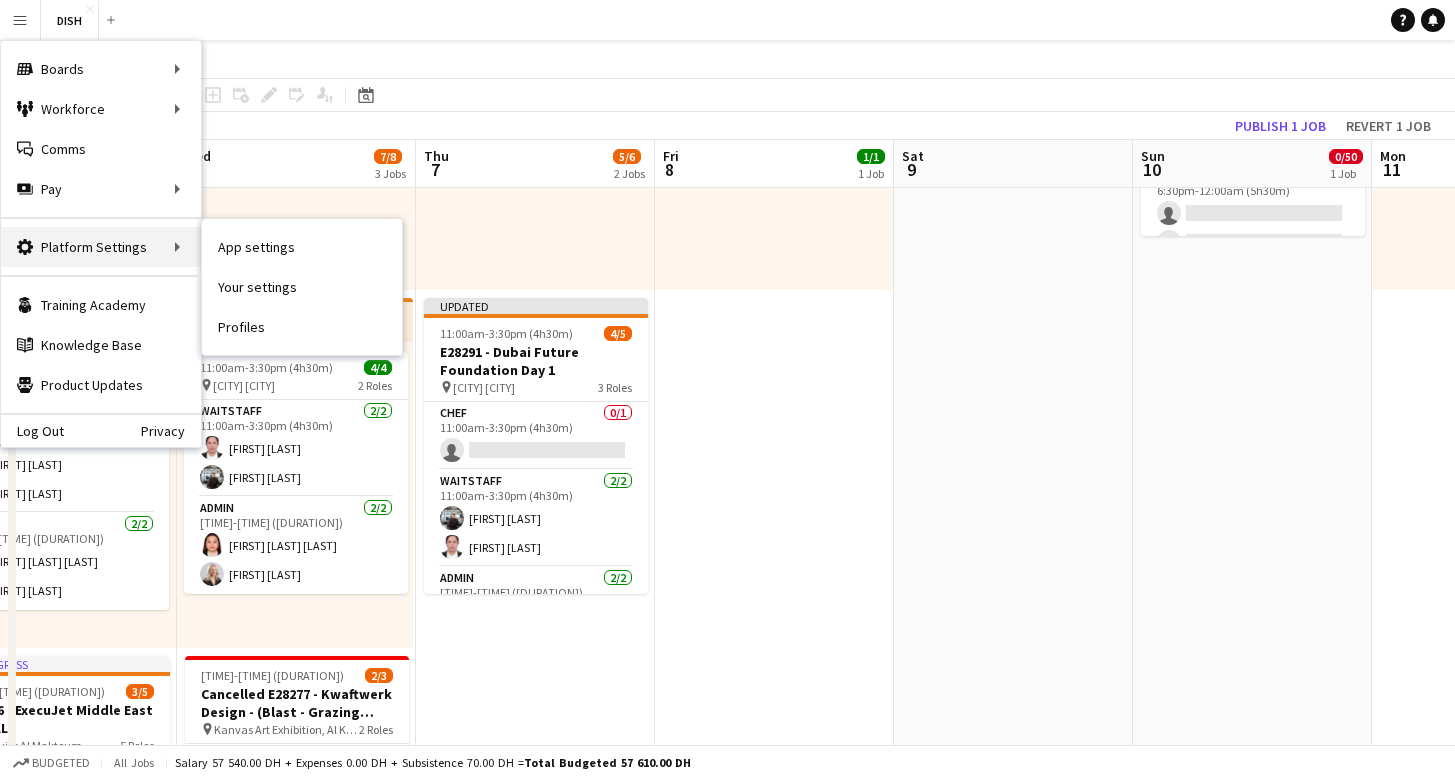 click on "Platform Settings
Platform Settings" at bounding box center [101, 247] 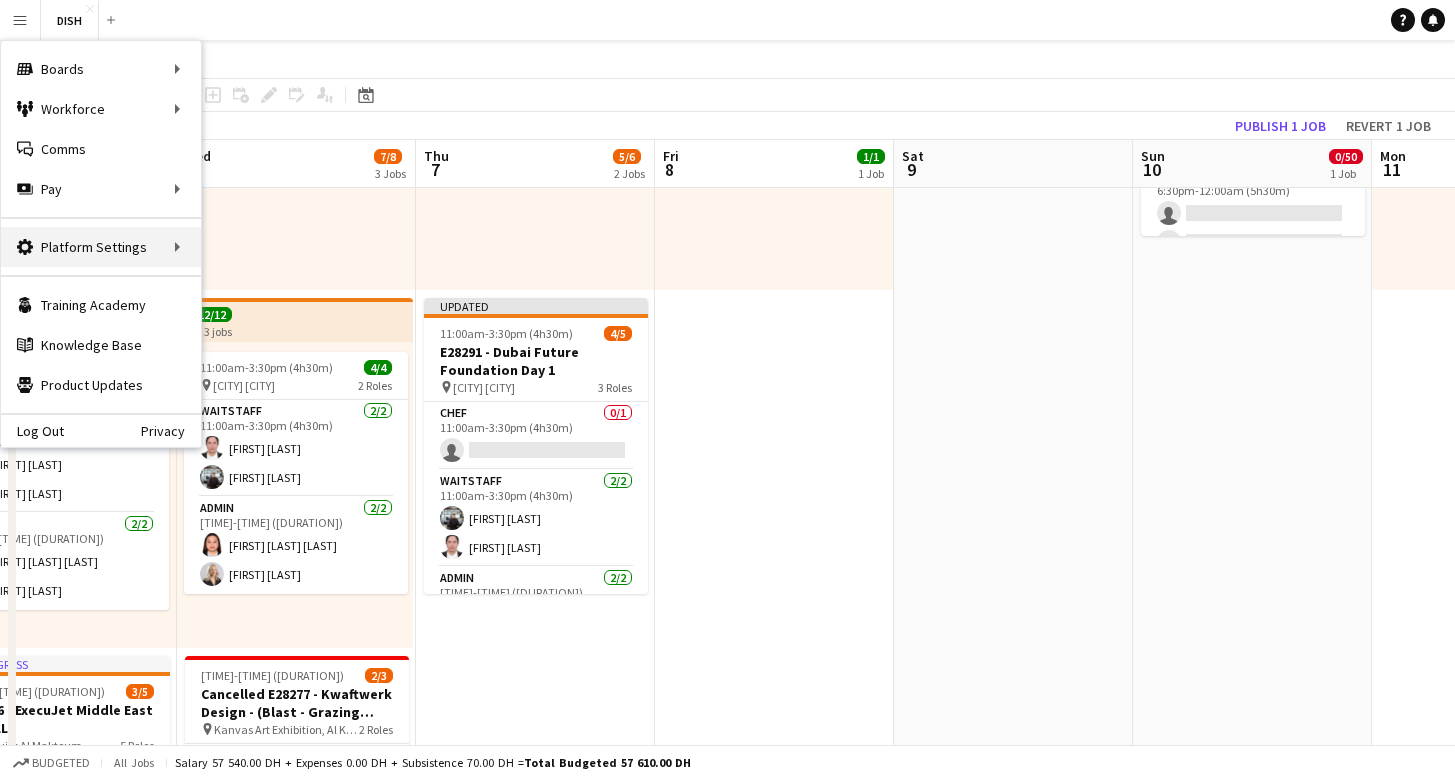 click on "Platform Settings
Platform Settings" at bounding box center (101, 247) 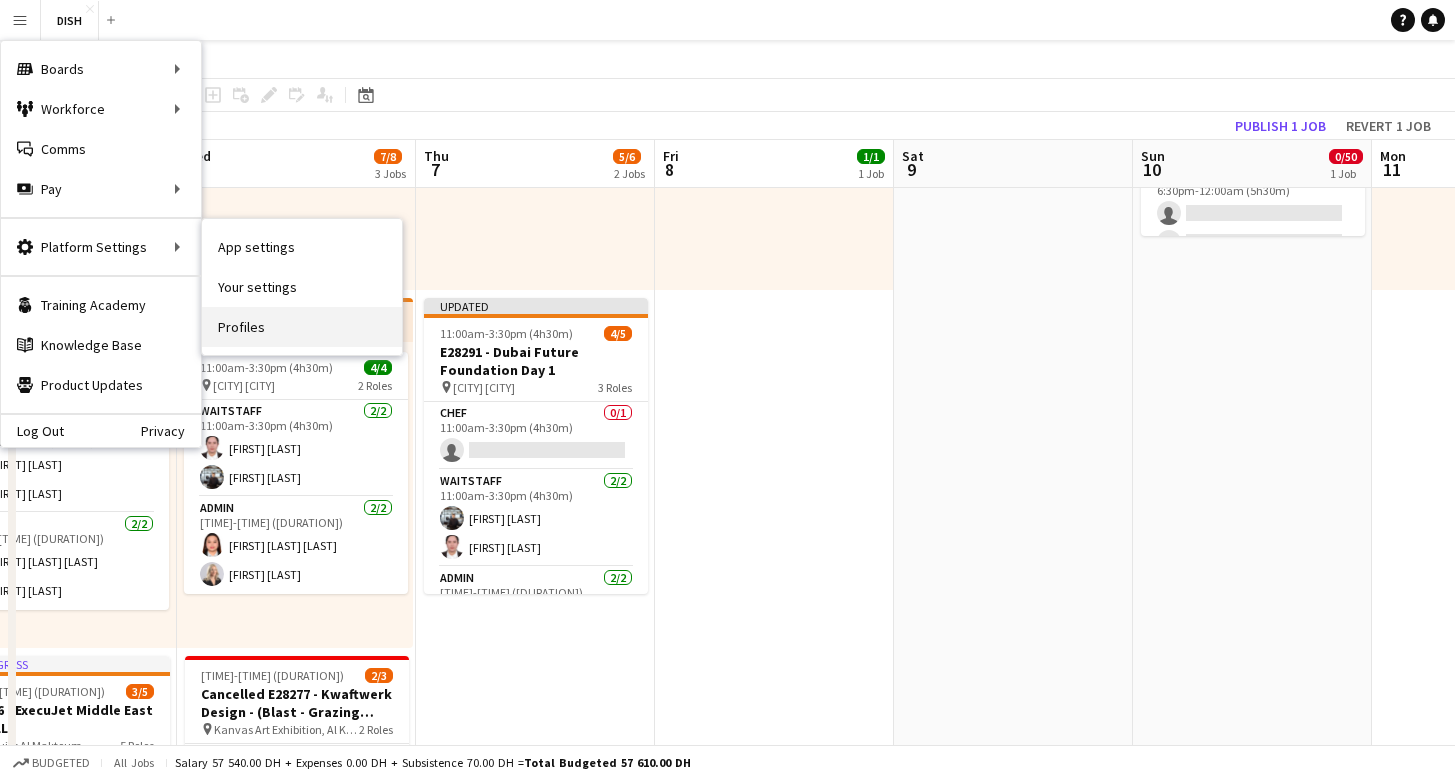 click on "Profiles" at bounding box center (302, 327) 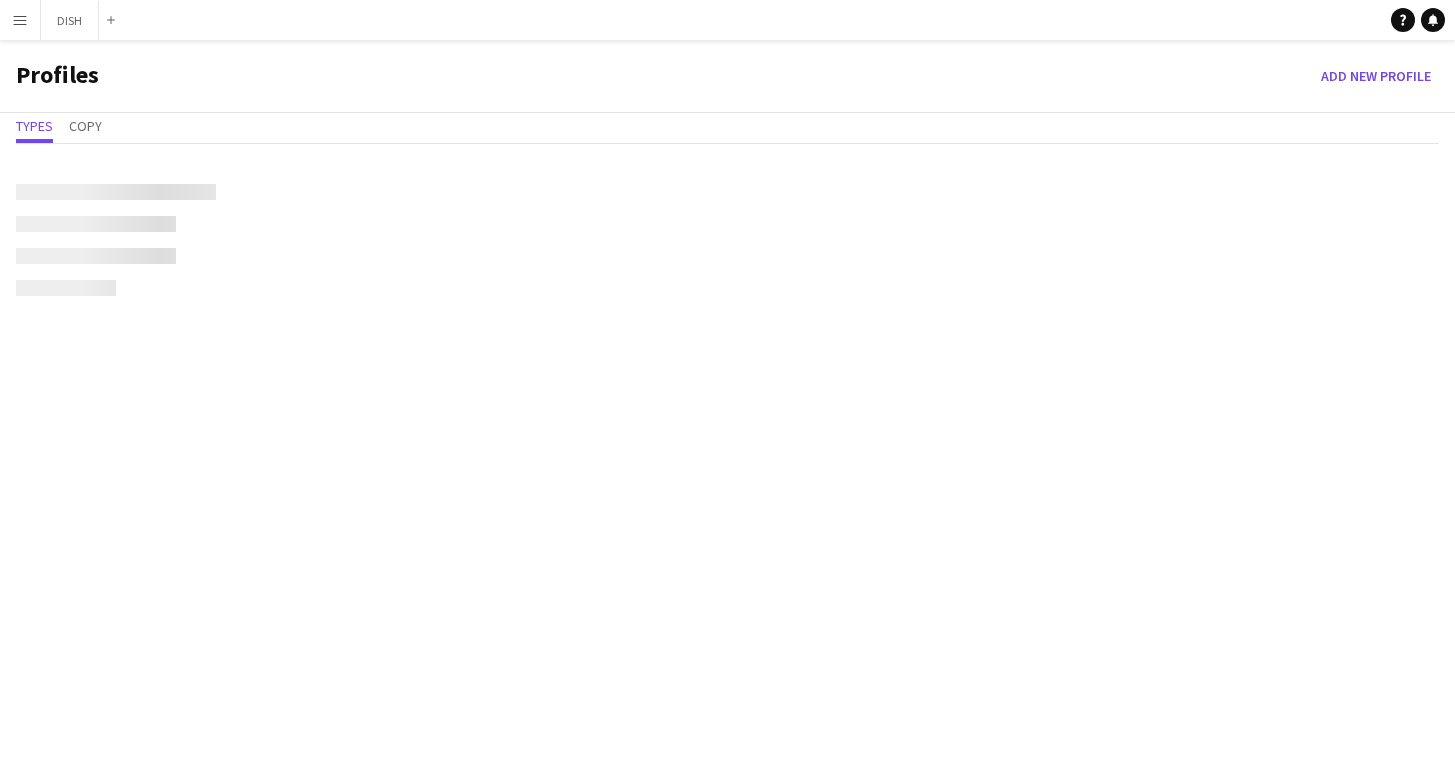 scroll, scrollTop: 0, scrollLeft: 0, axis: both 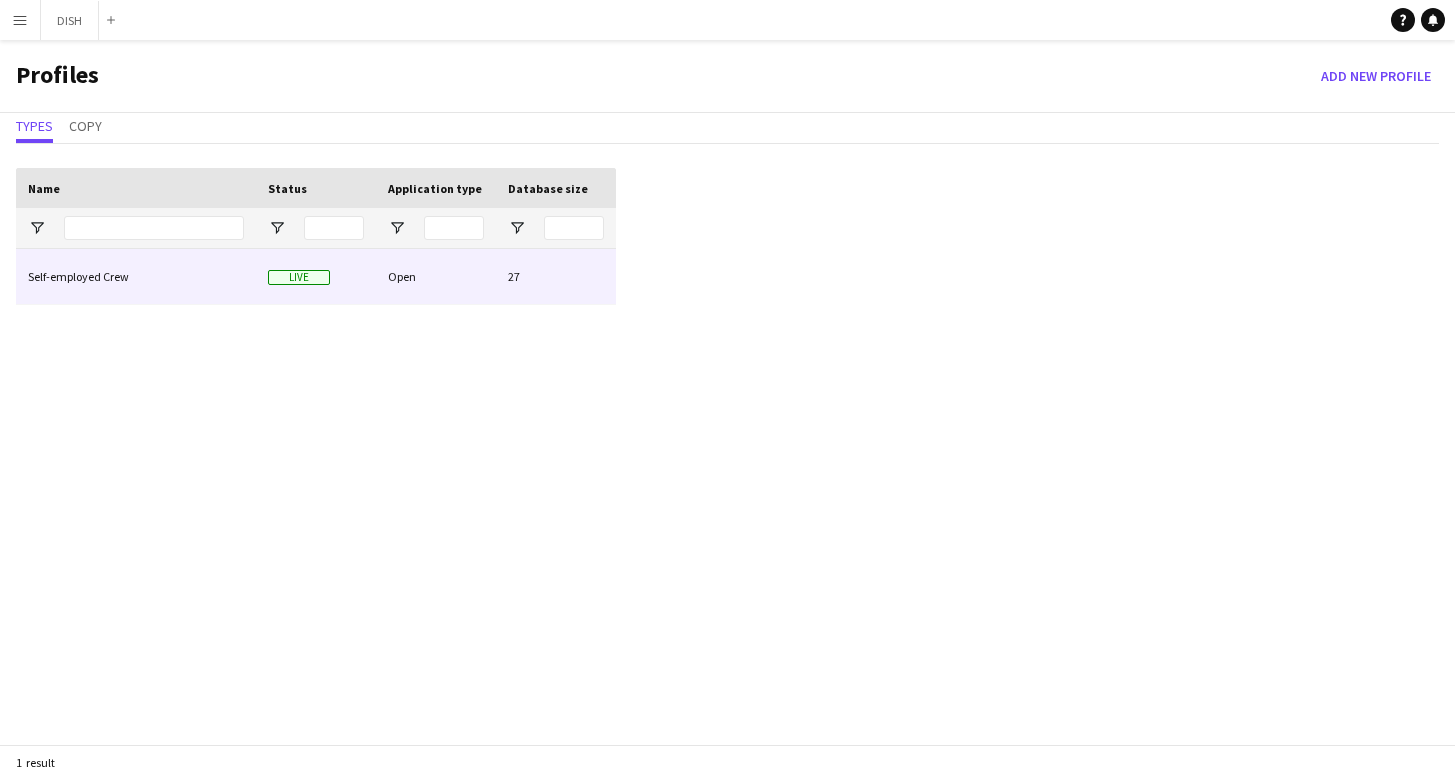 click on "Self-employed Crew" 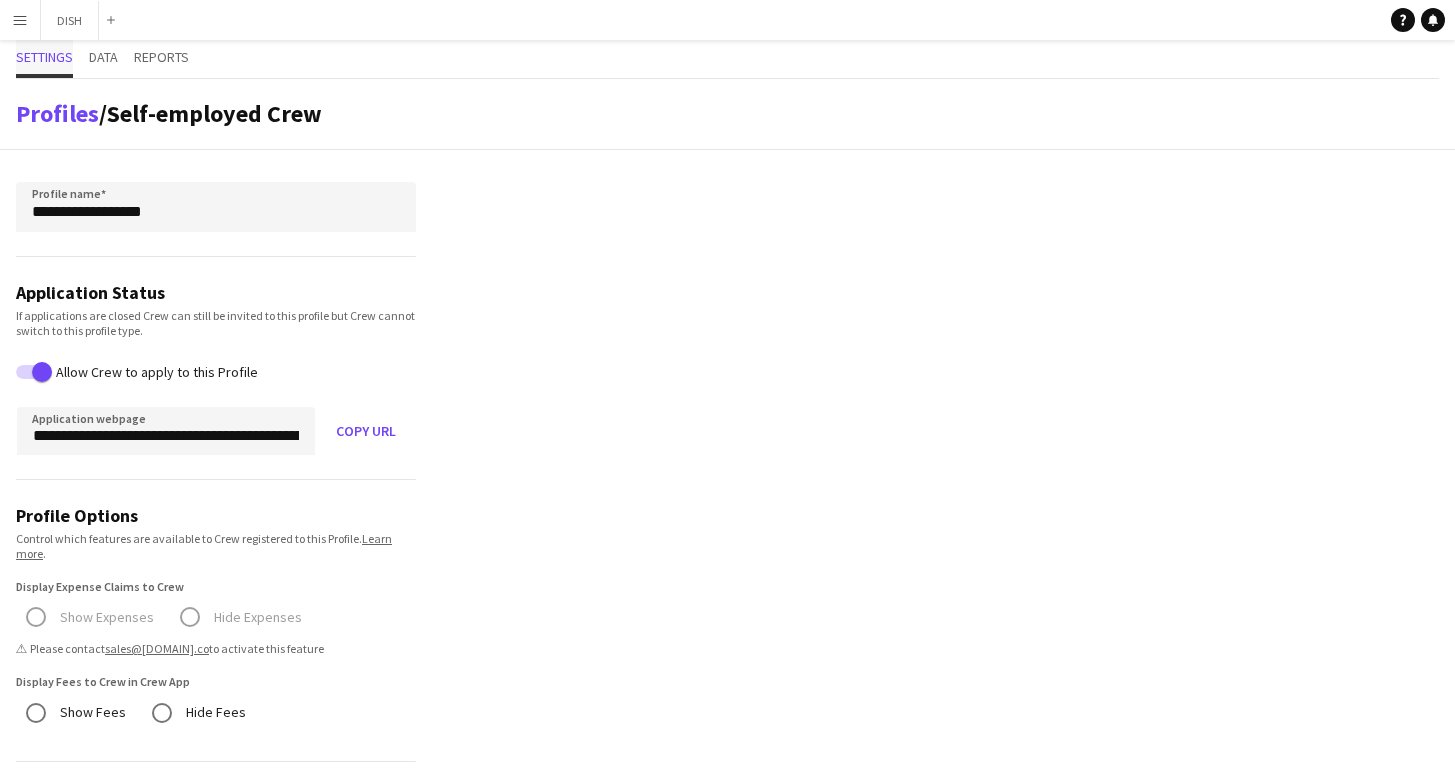 click on "Settings" at bounding box center (44, 57) 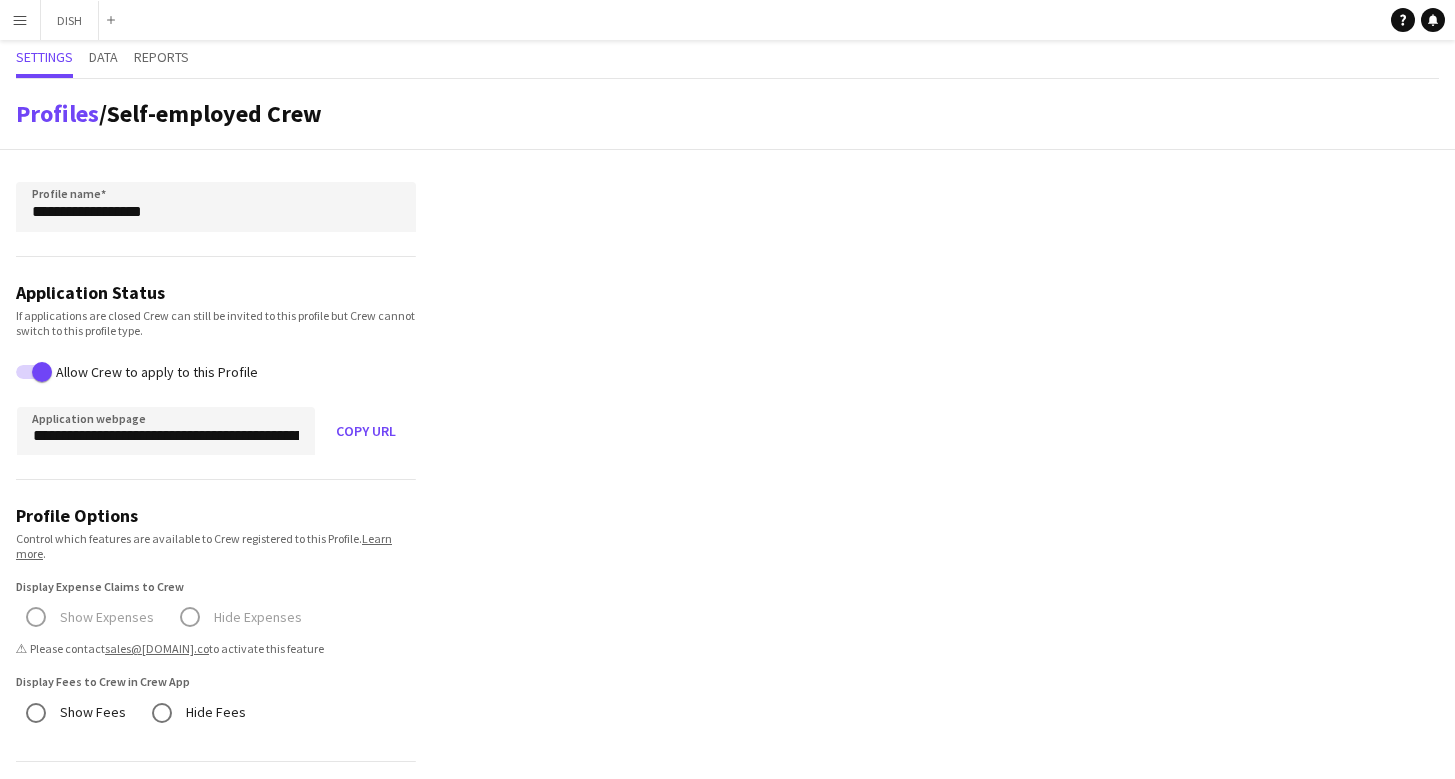 click on "Settings Data Reports" 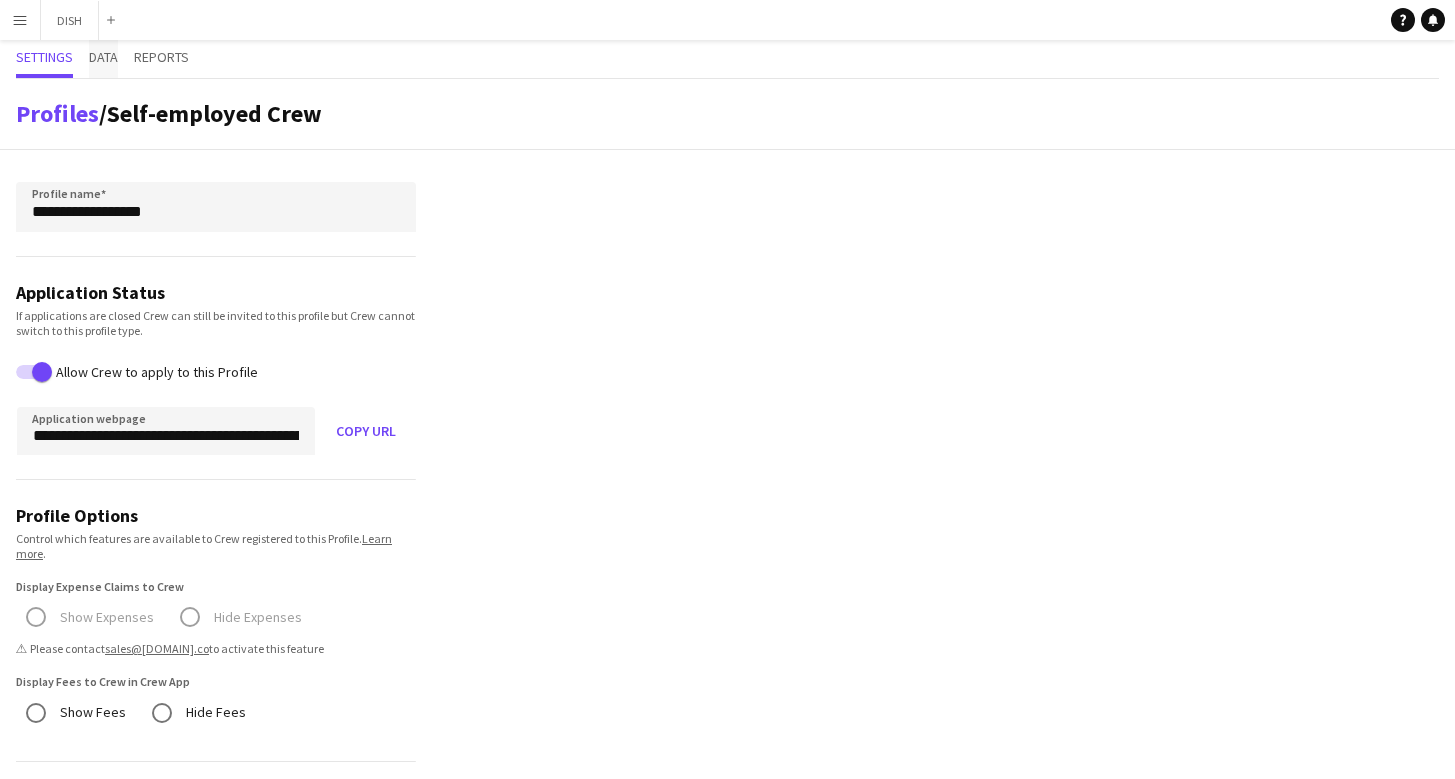 click on "Data" at bounding box center (103, 57) 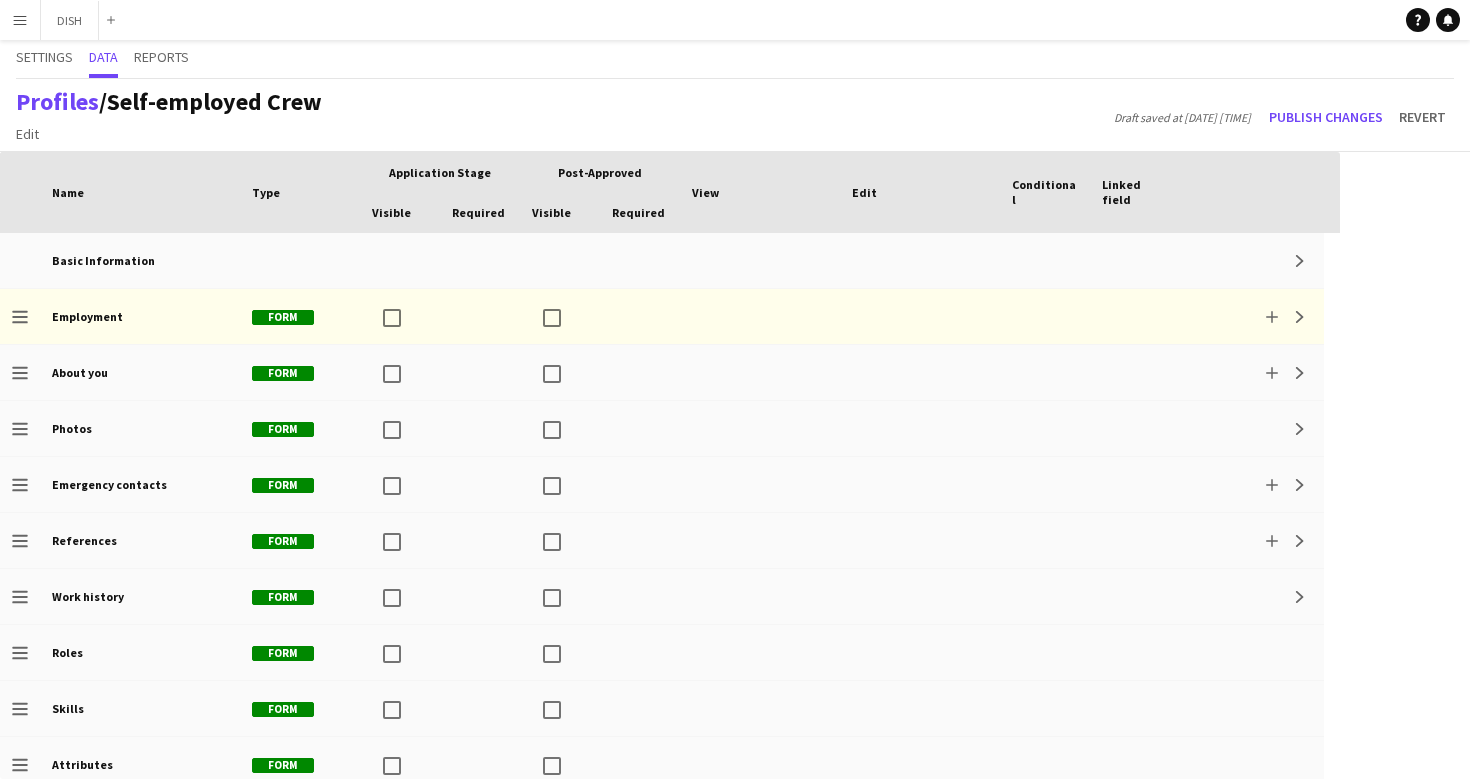 click on "Menu" at bounding box center (20, 20) 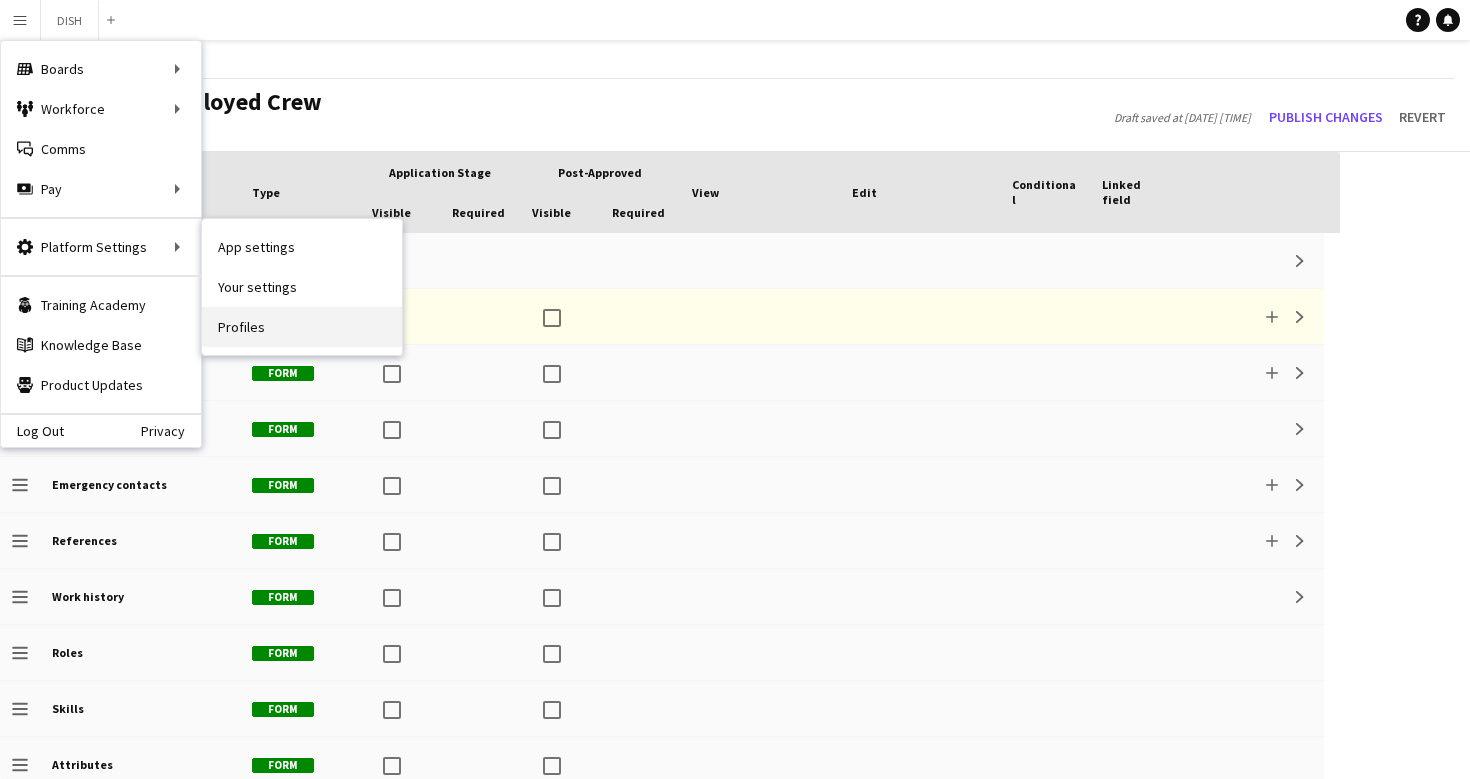 click on "Profiles" at bounding box center (302, 327) 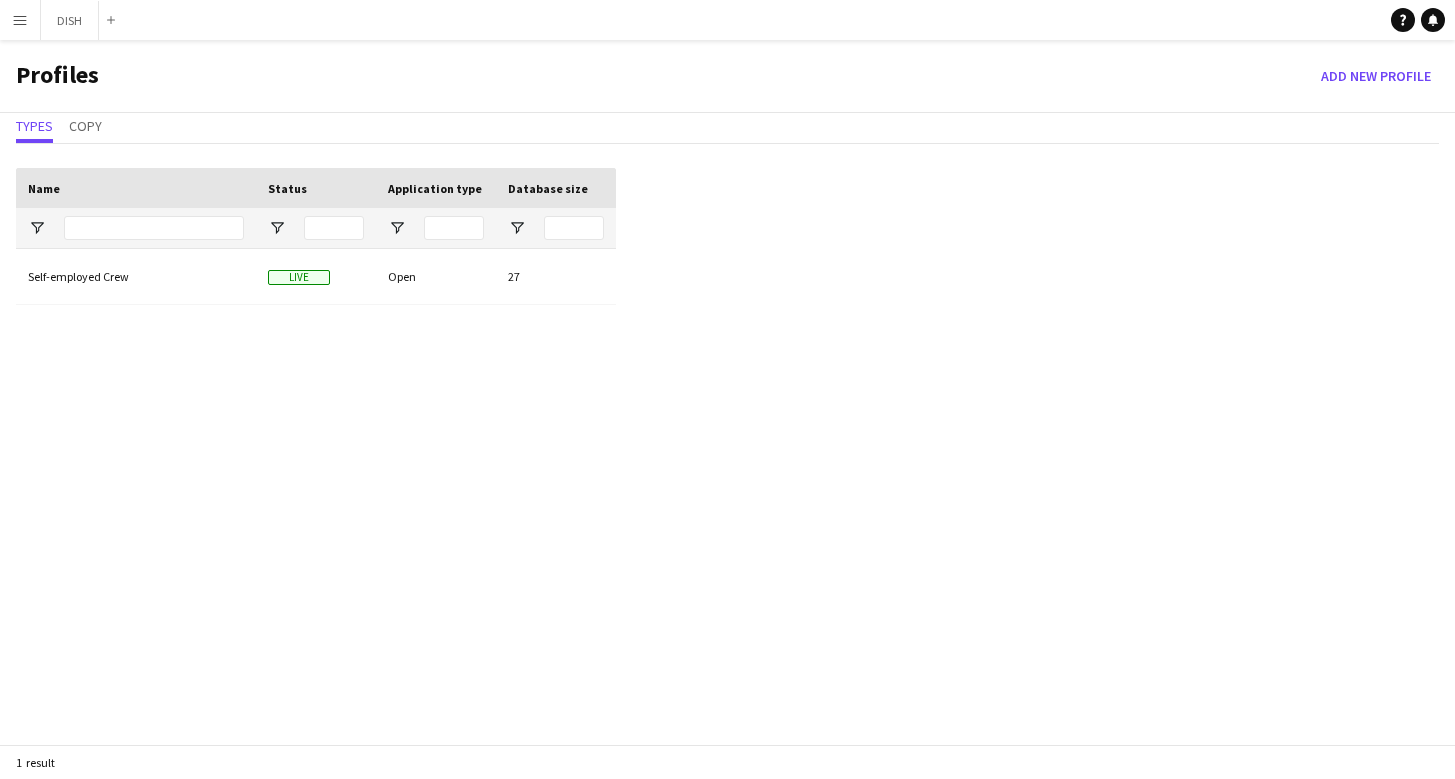 click on "Self-employed Crew Live Open 27" 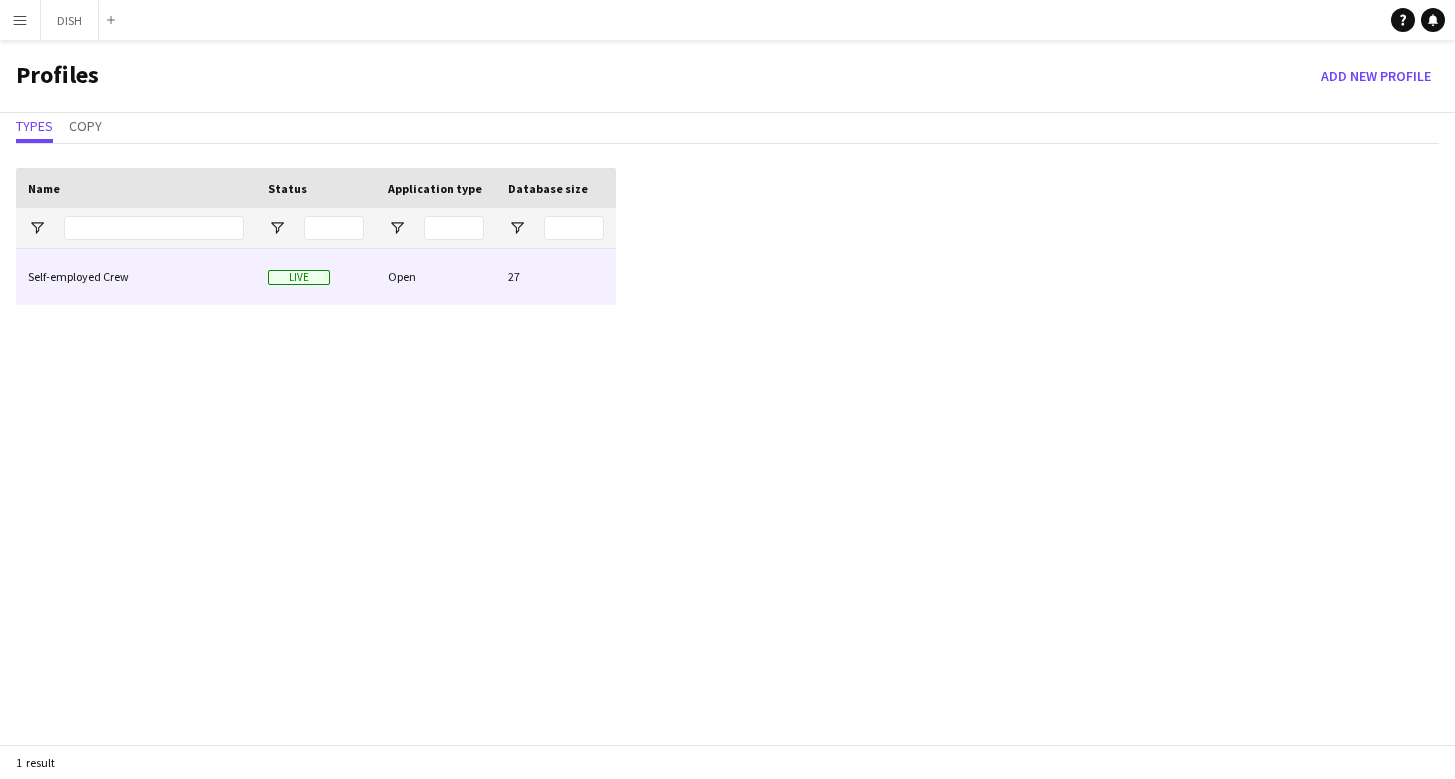 click on "Self-employed Crew" 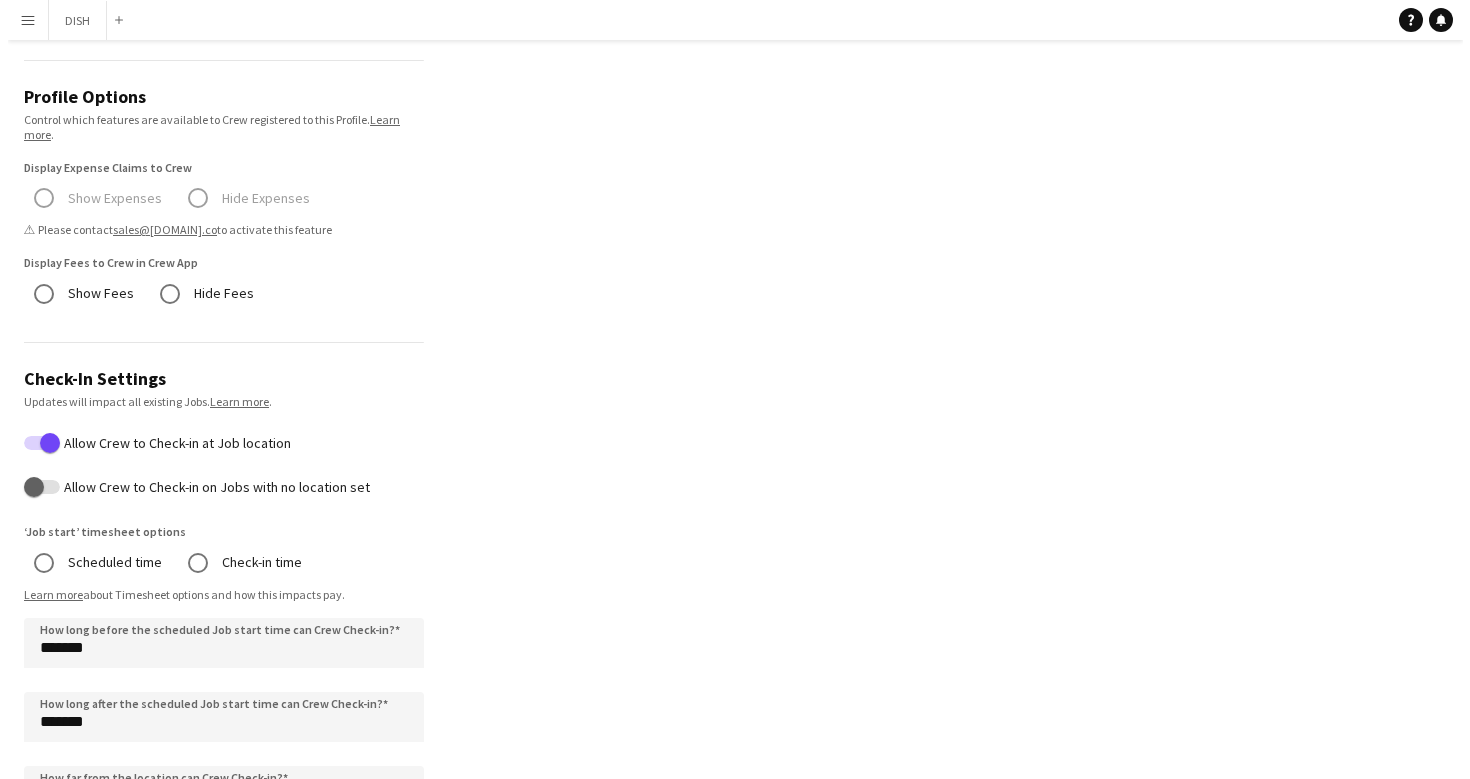 scroll, scrollTop: 0, scrollLeft: 0, axis: both 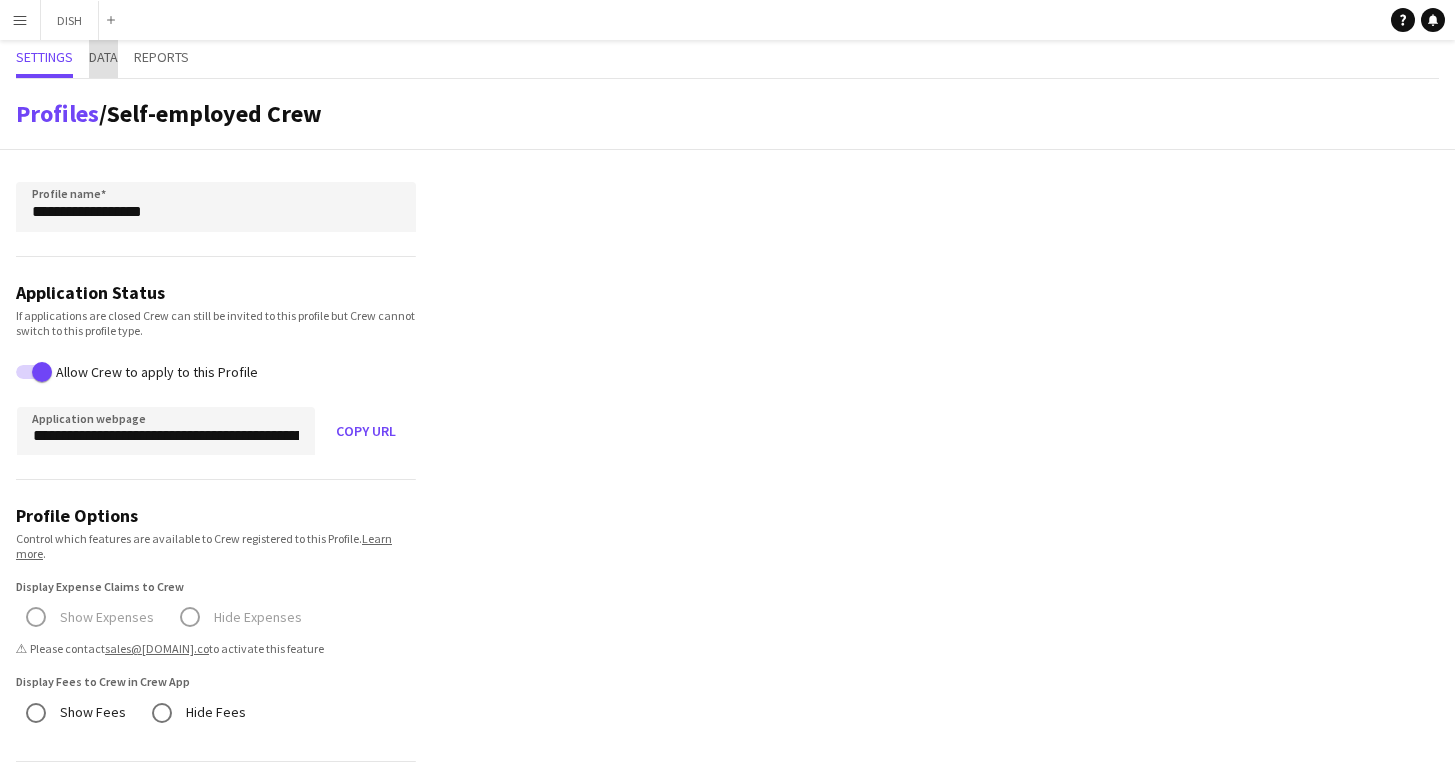 click on "Data" at bounding box center (103, 57) 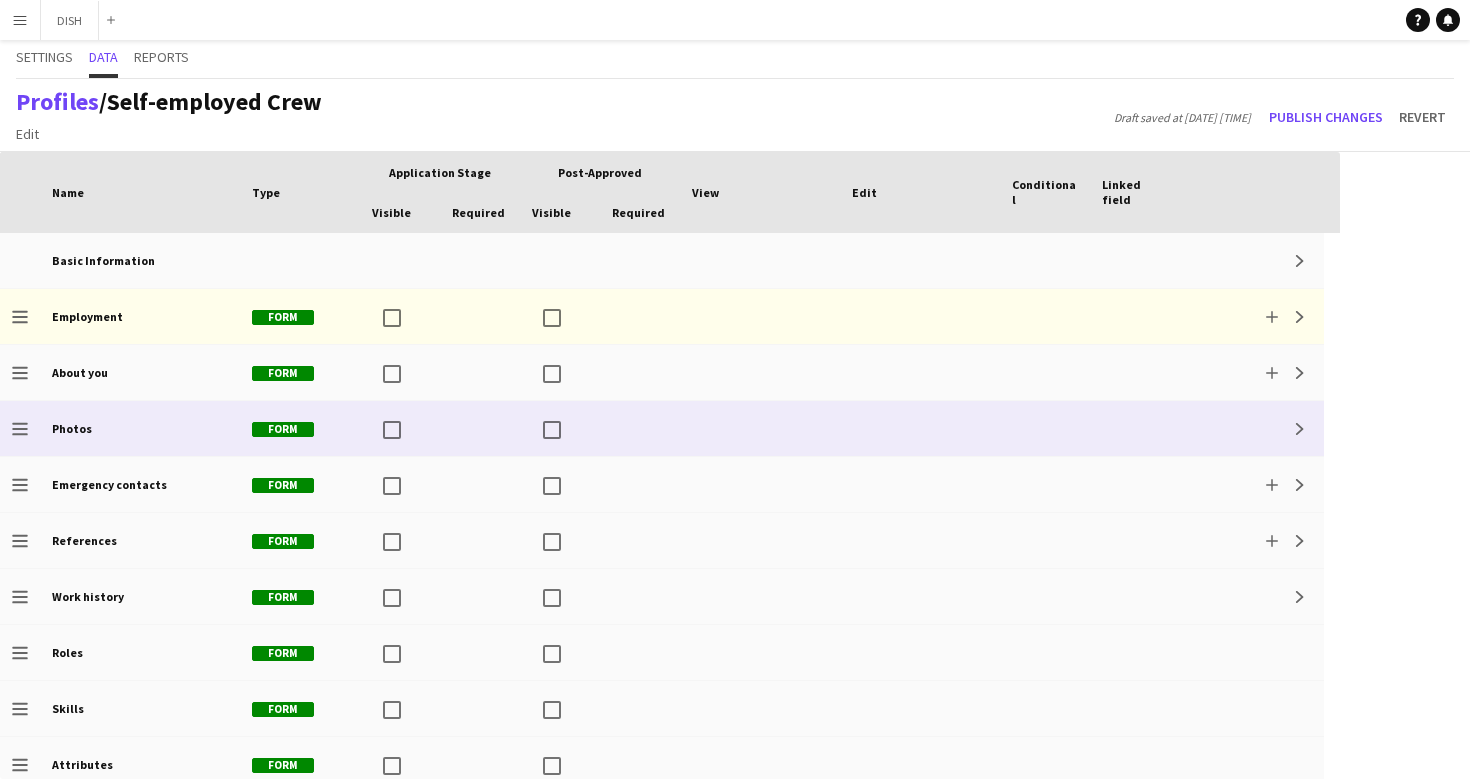 scroll, scrollTop: 73, scrollLeft: 0, axis: vertical 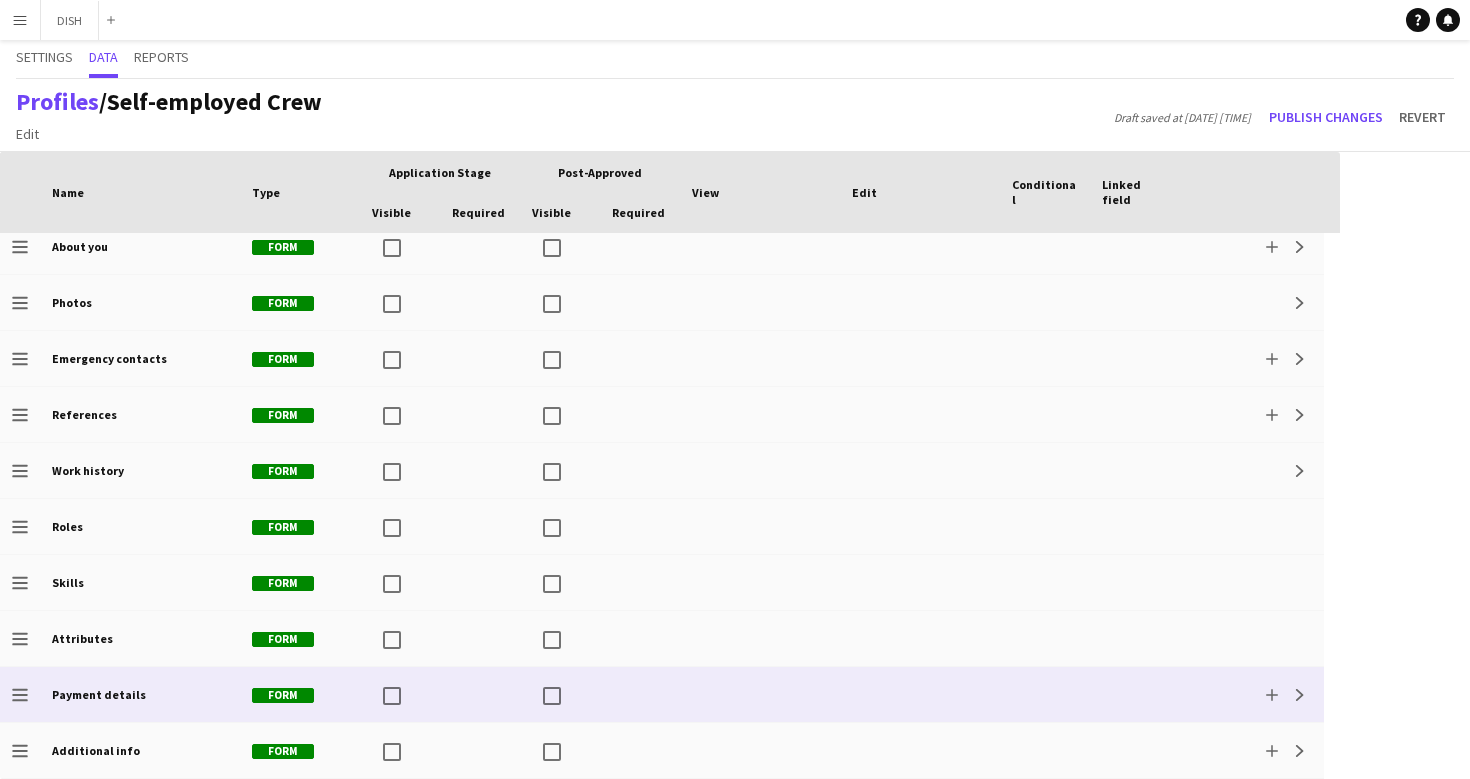 click on "Payment details" at bounding box center [99, 694] 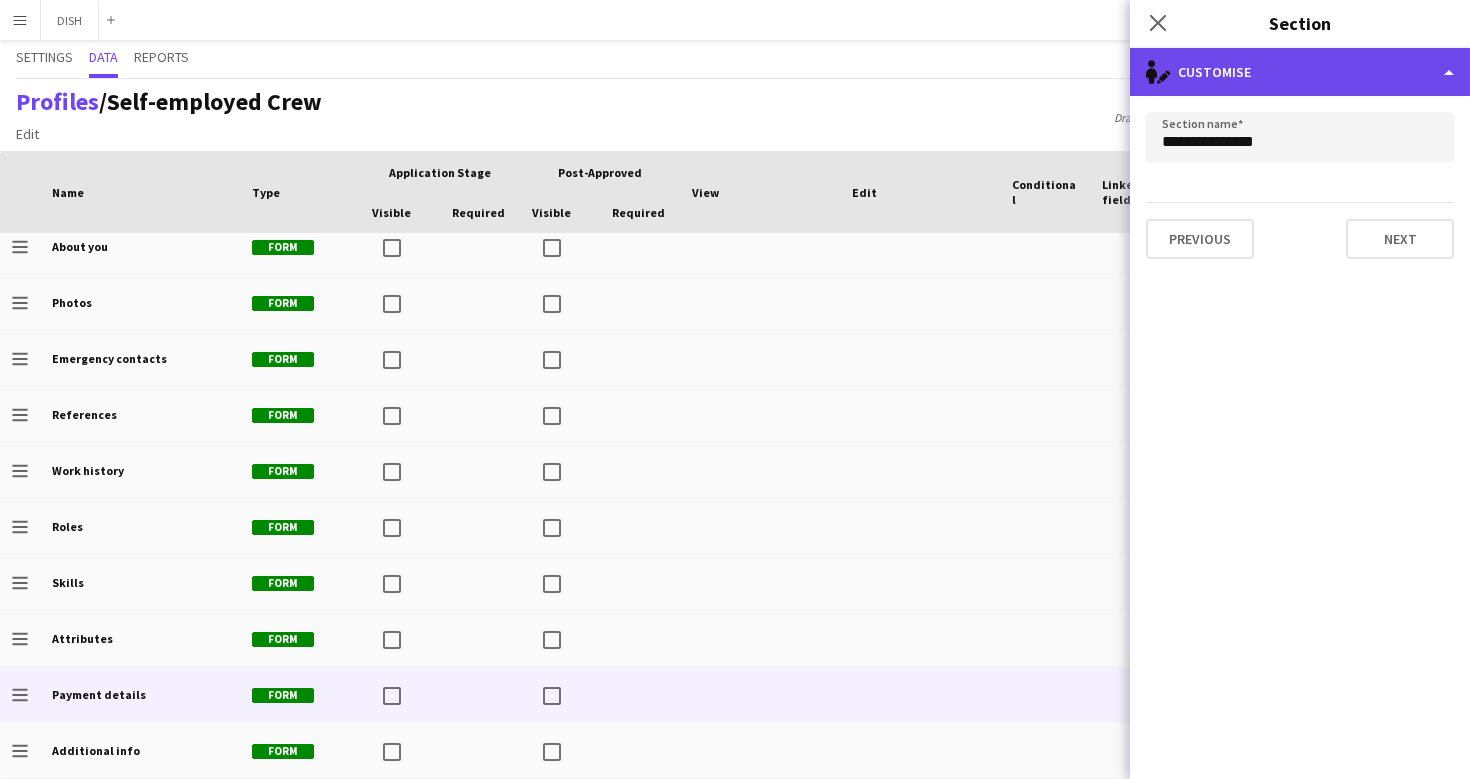 click on "single-neutral-actions-edit-1
Customise" 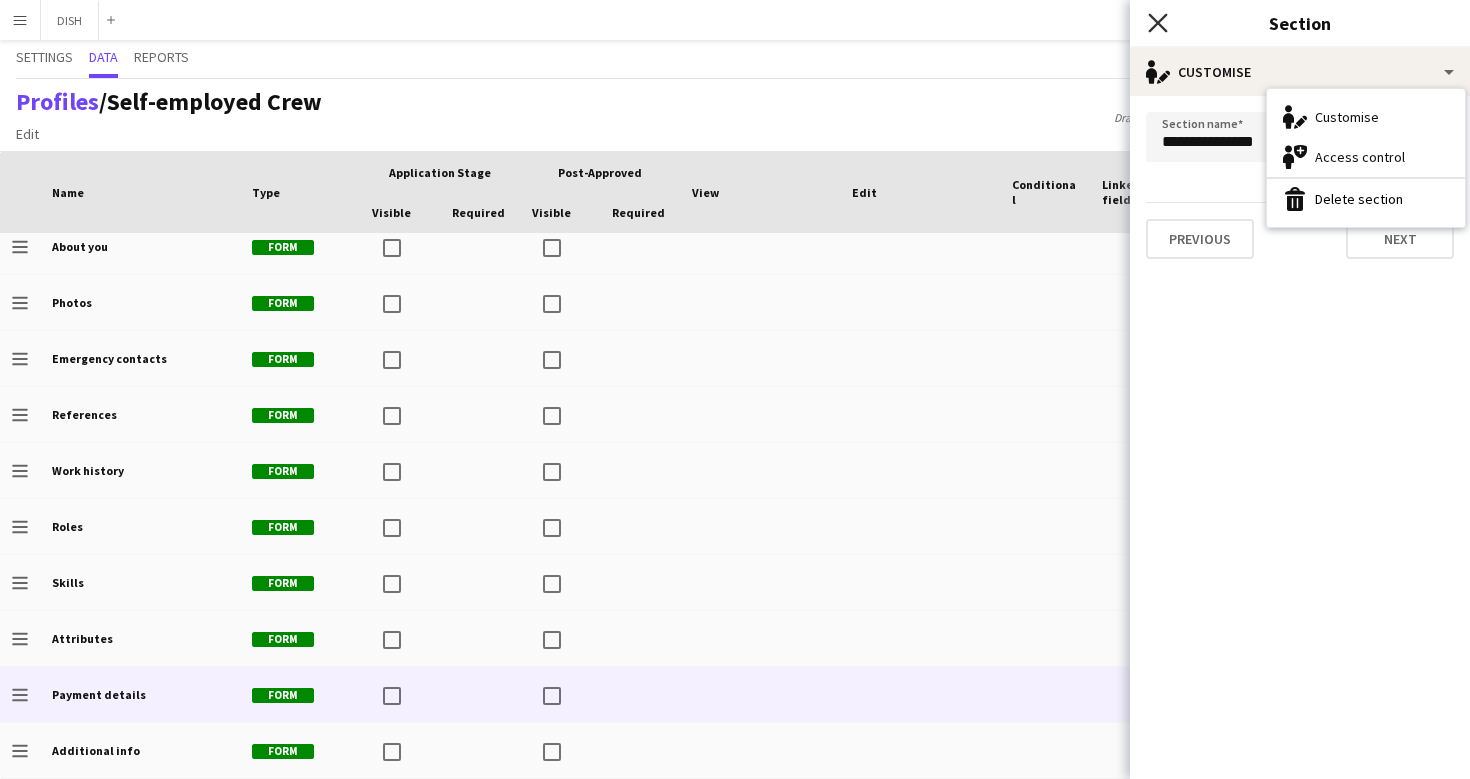 click on "Close pop-in" 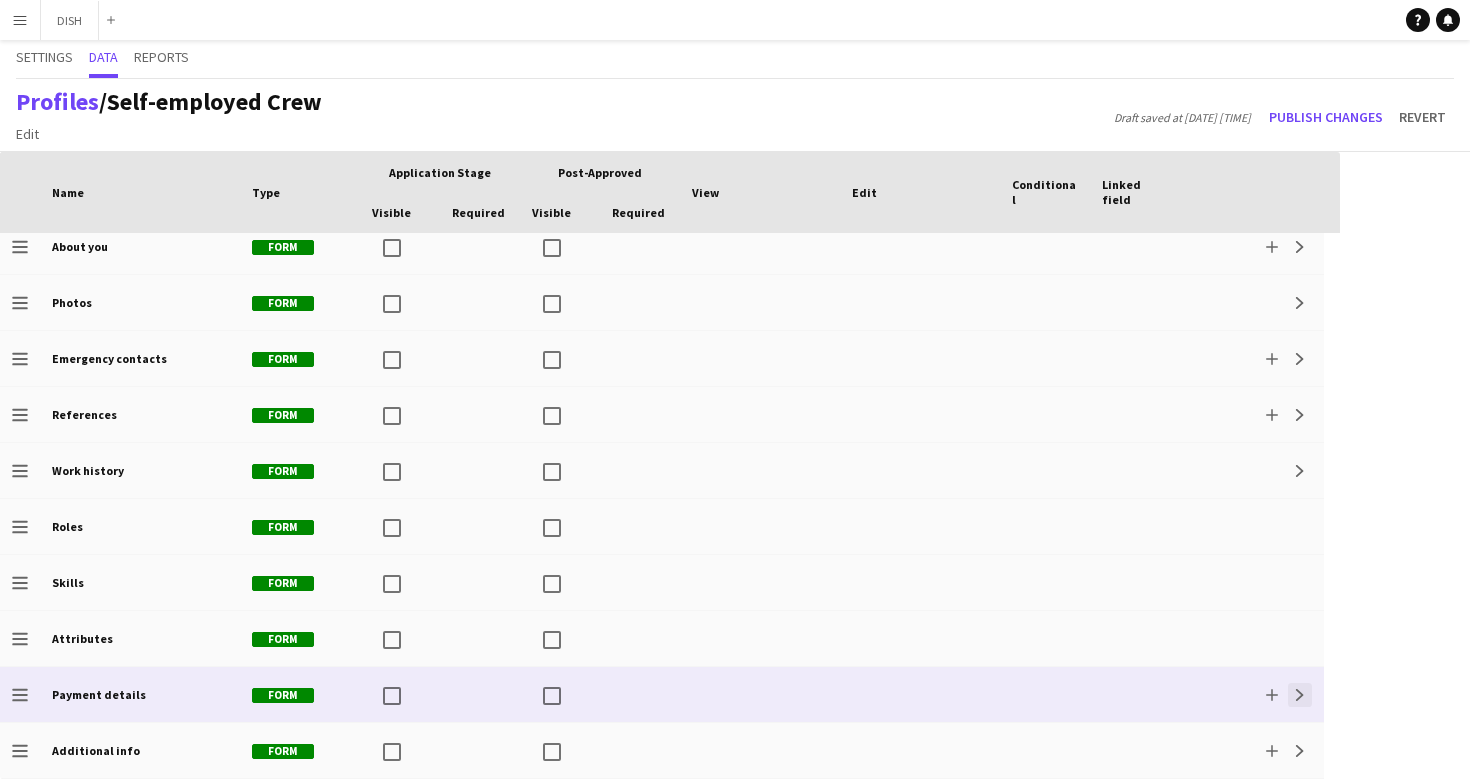 click on "Expand" at bounding box center (1300, 695) 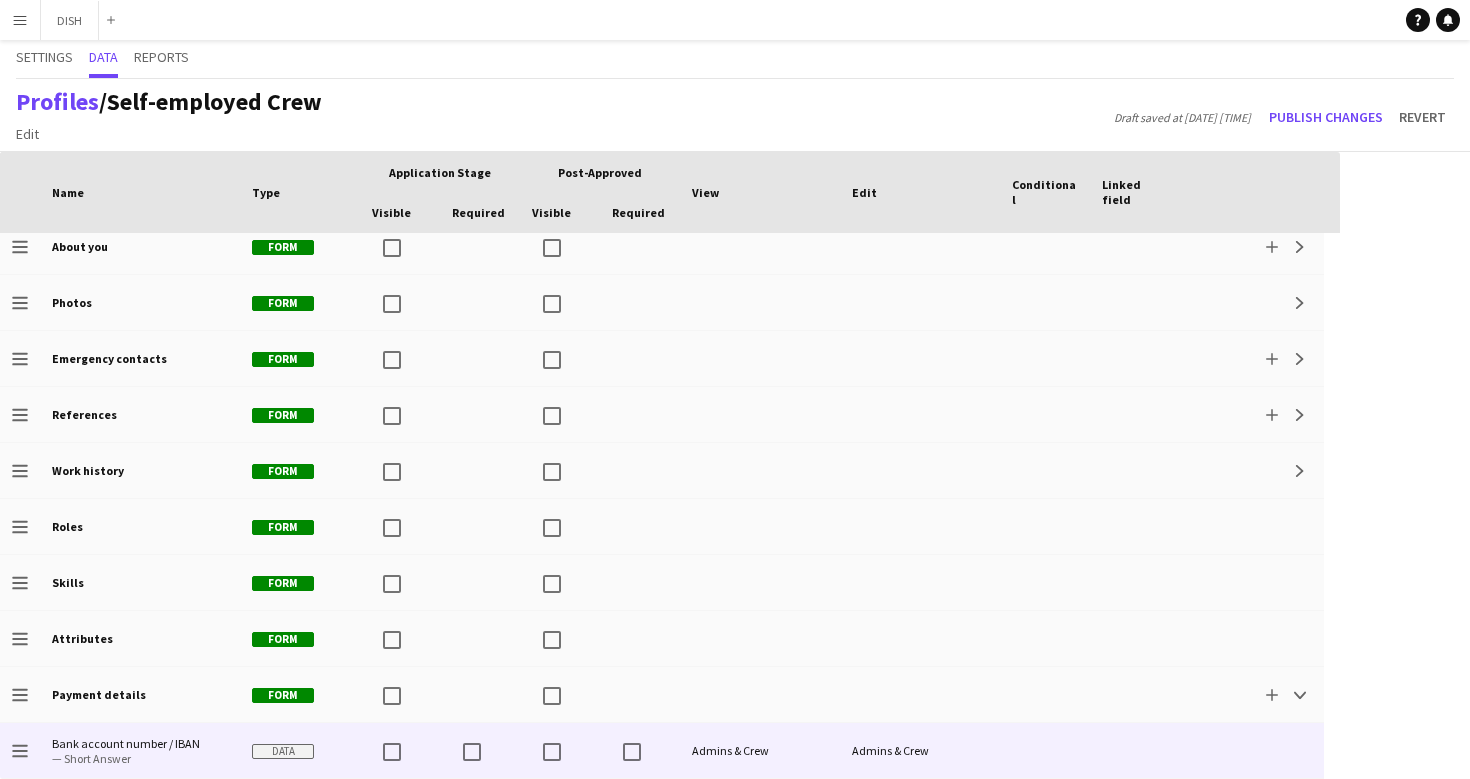 scroll, scrollTop: 189, scrollLeft: 0, axis: vertical 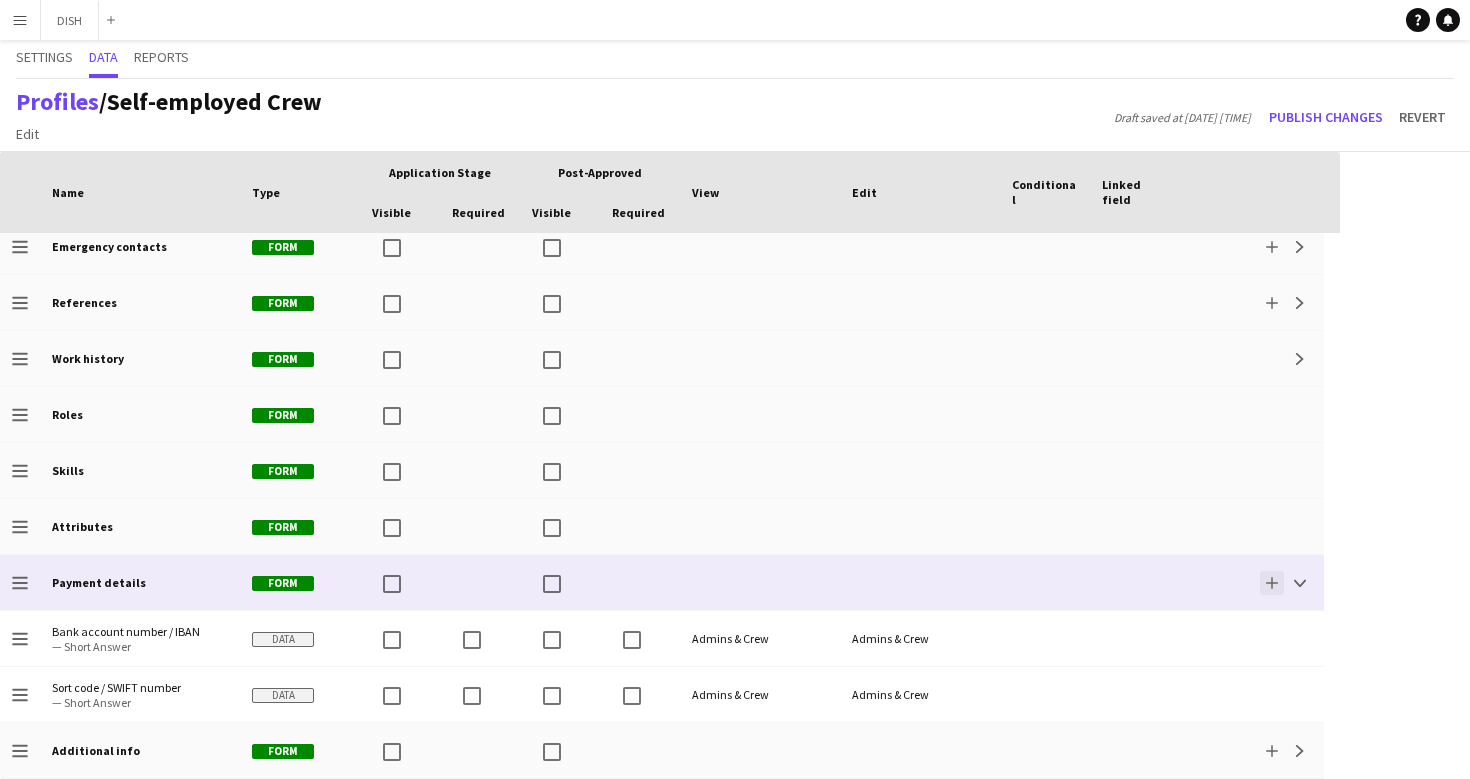 click on "Add" at bounding box center (1272, 583) 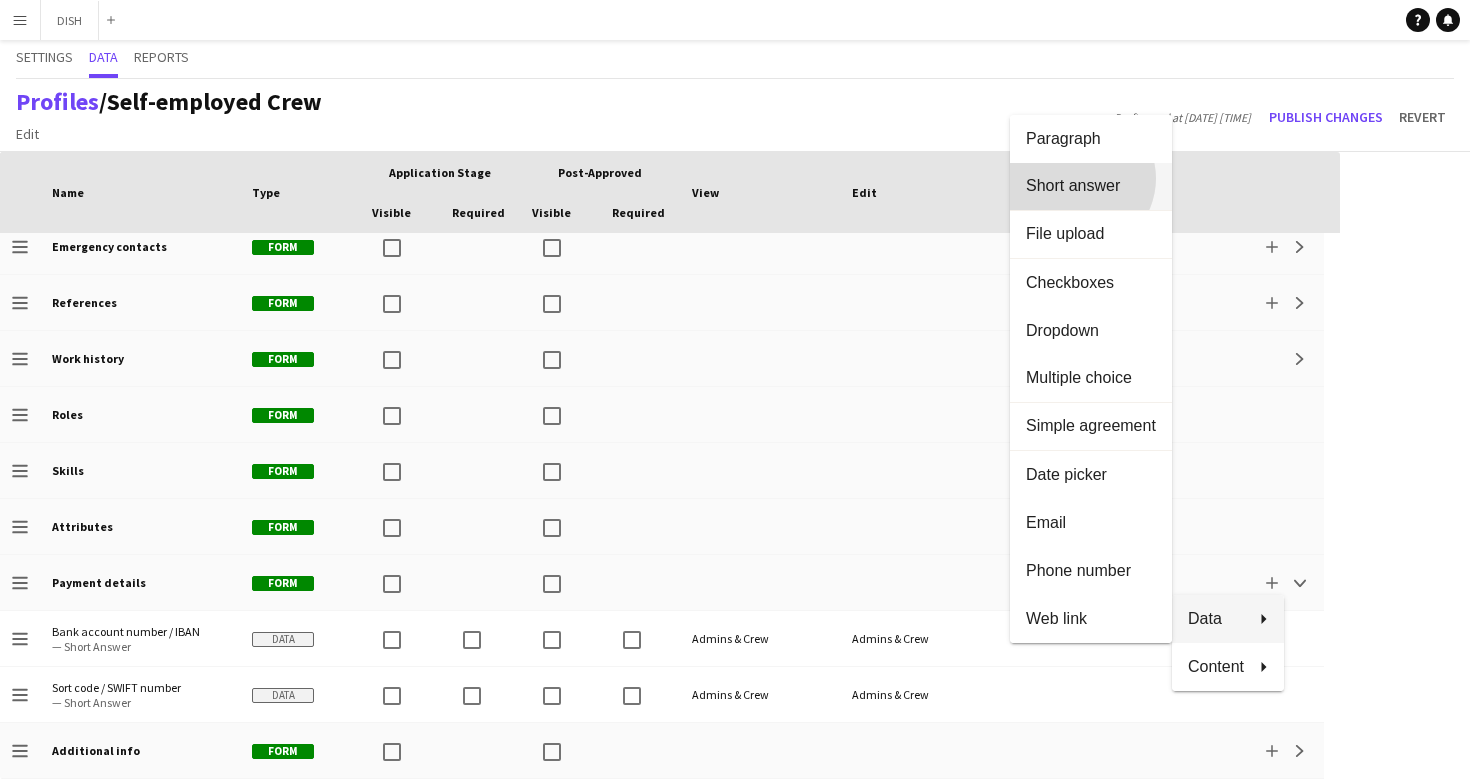 click on "Short answer" at bounding box center (1091, 186) 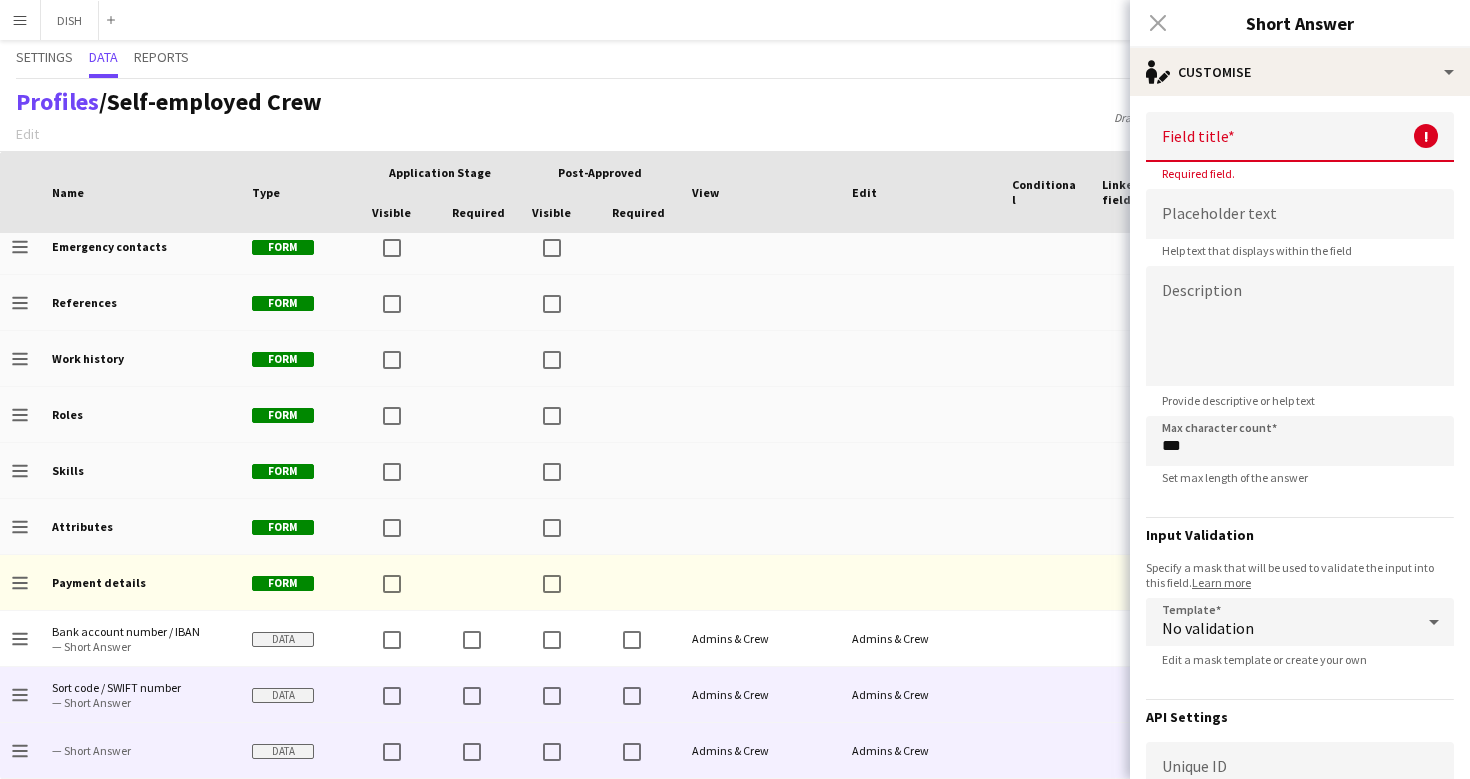 scroll, scrollTop: 255, scrollLeft: 0, axis: vertical 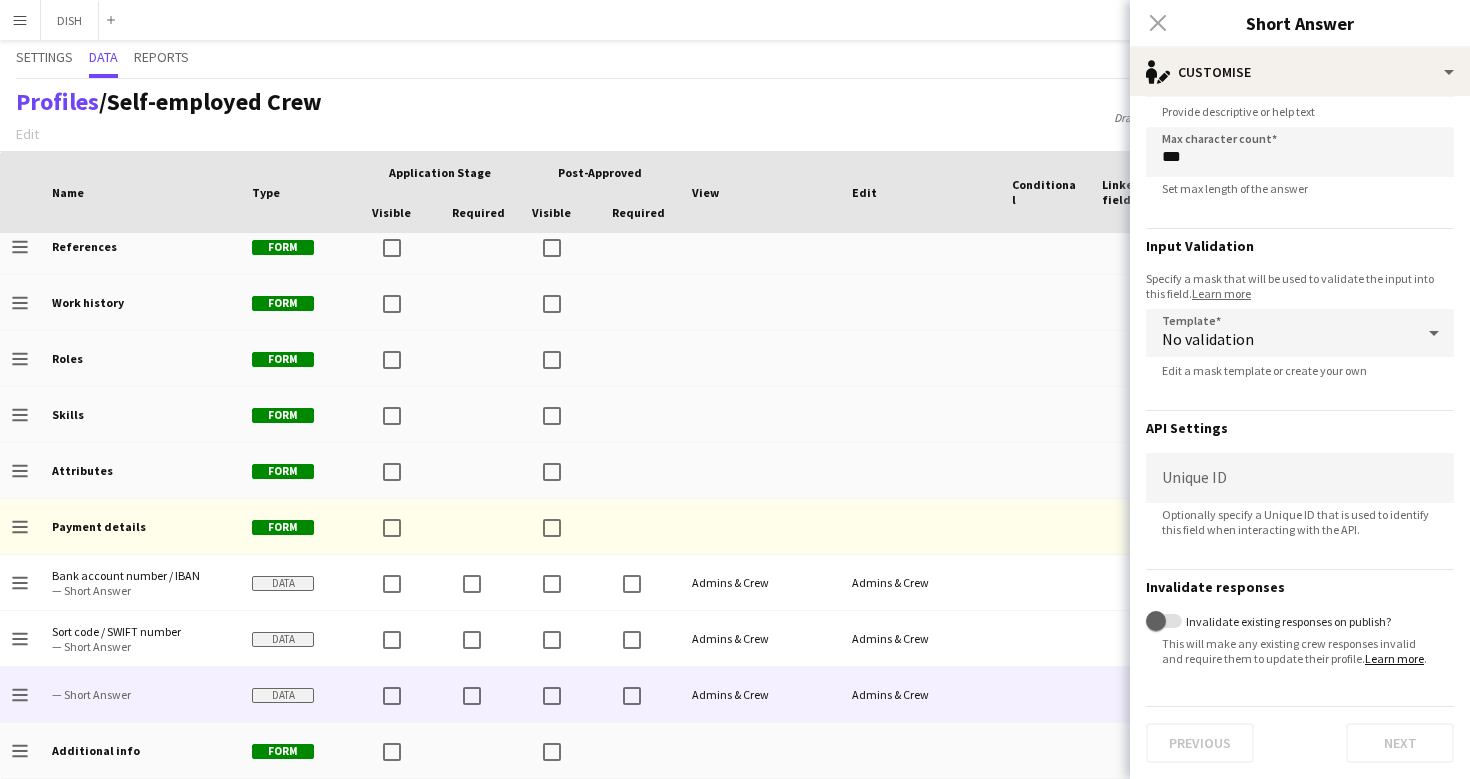 click on "No validation" at bounding box center (1280, 333) 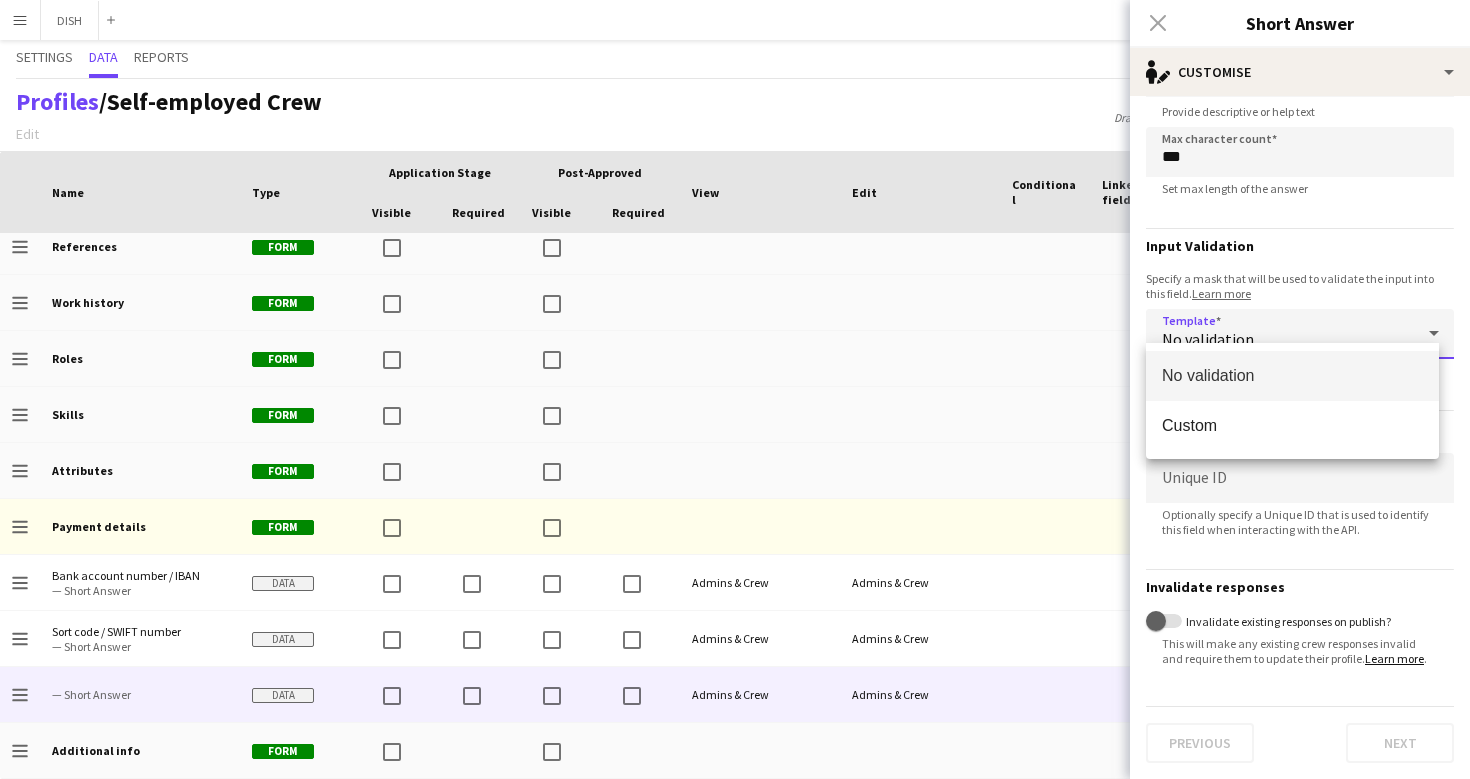 click at bounding box center (735, 389) 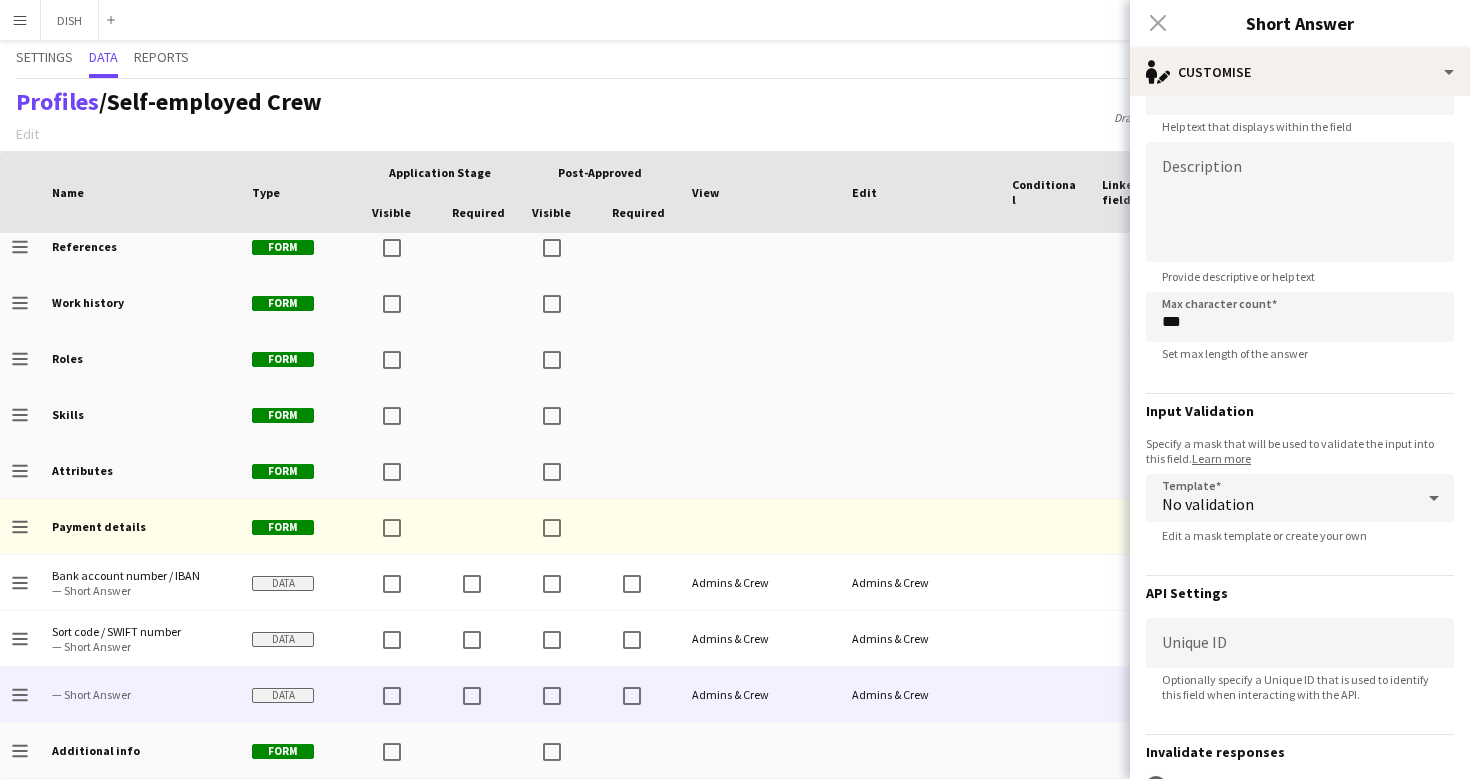 scroll, scrollTop: 0, scrollLeft: 0, axis: both 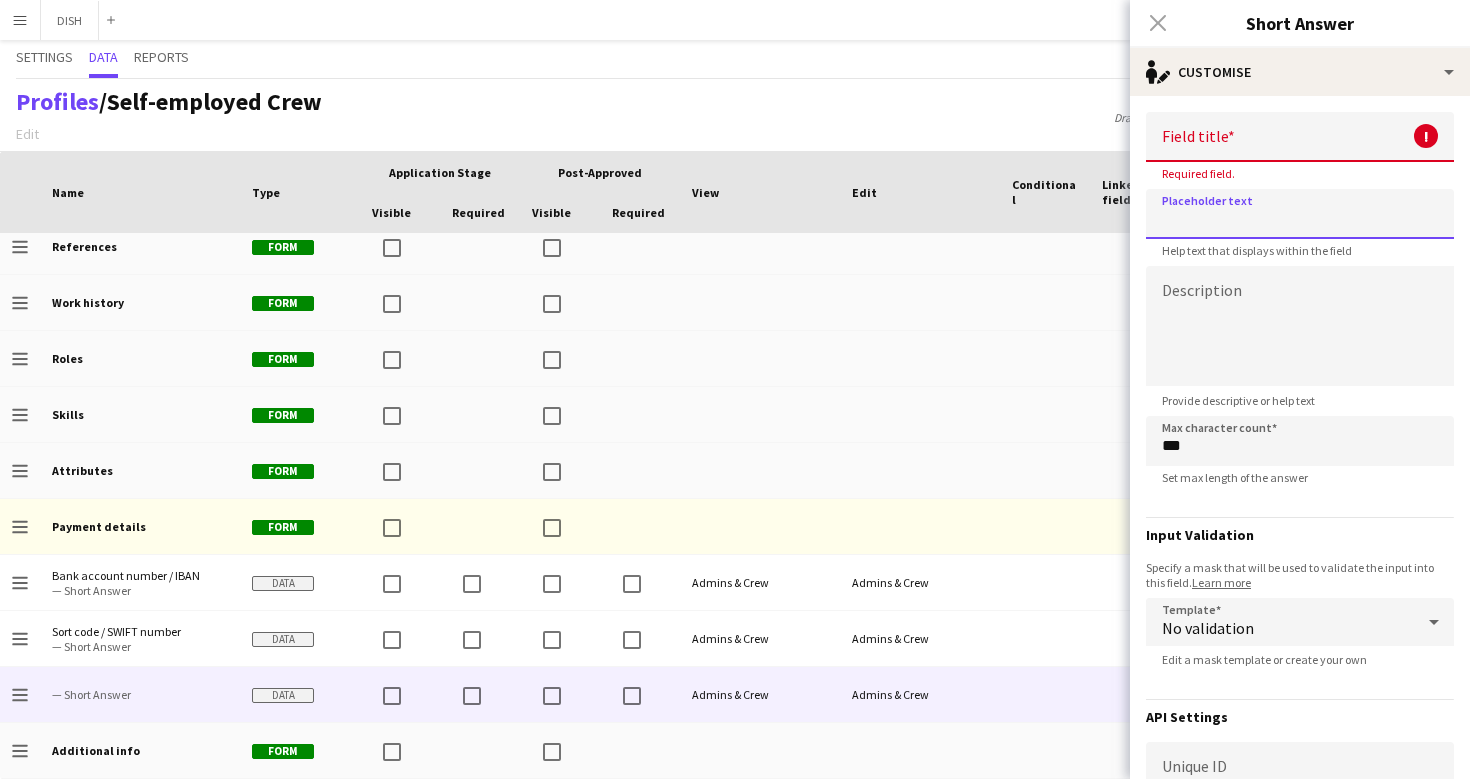 click 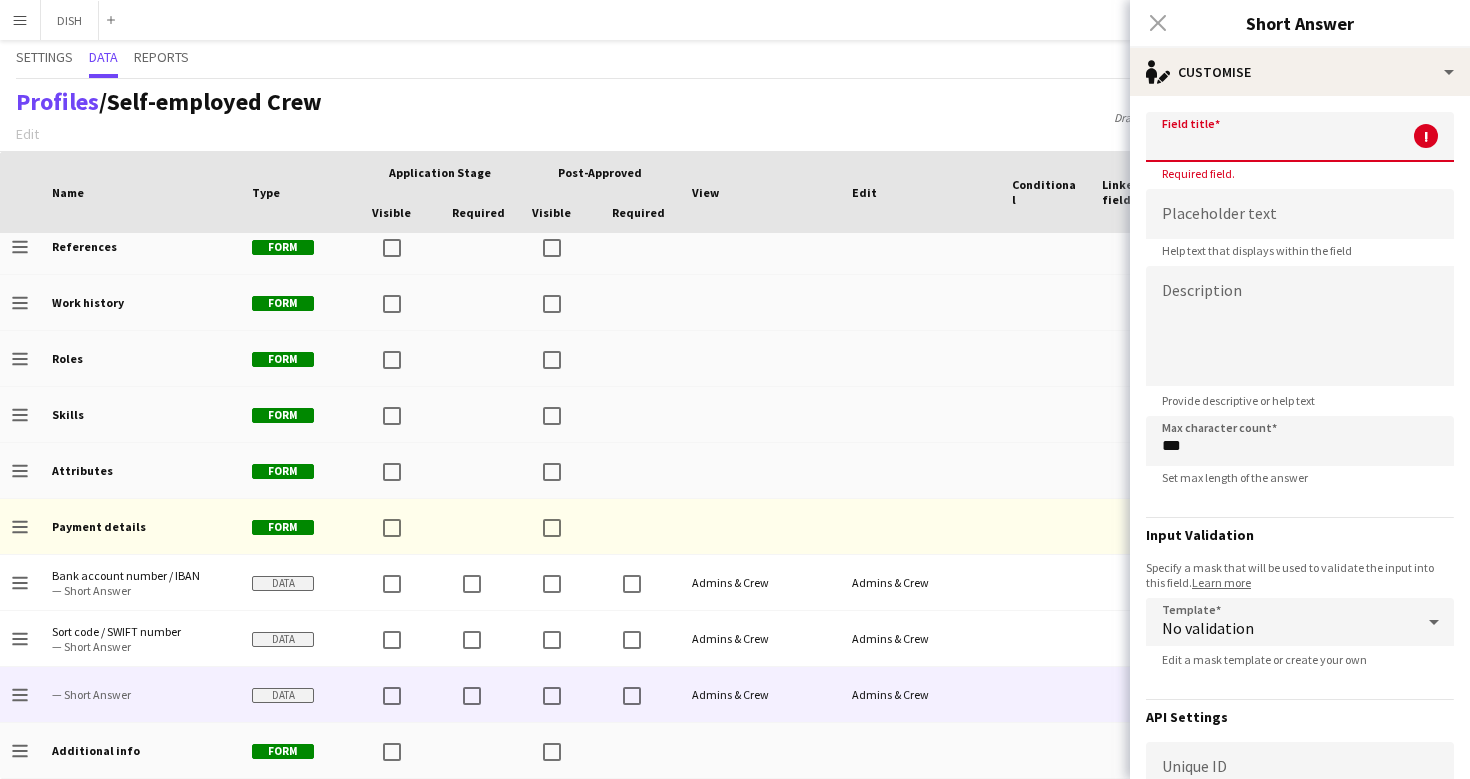 click 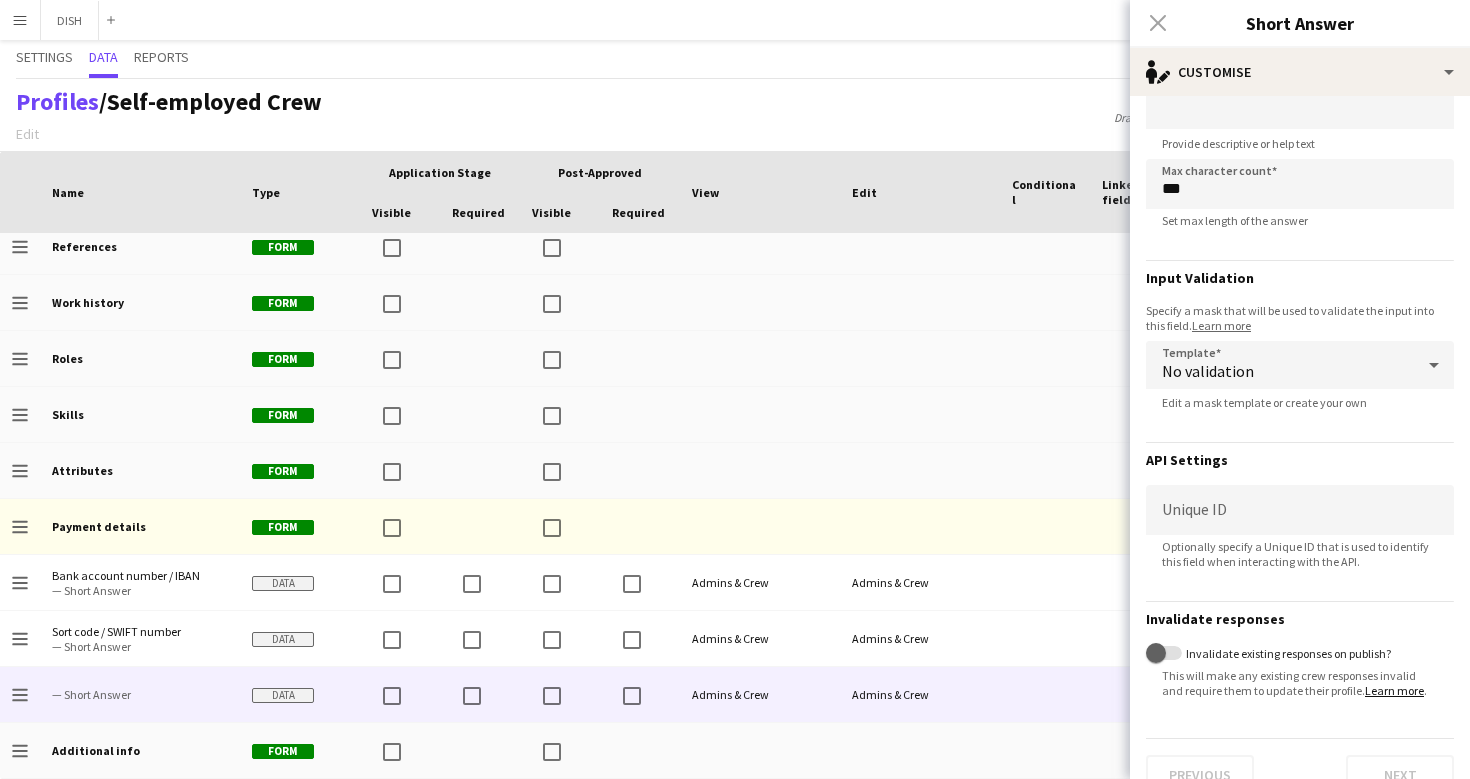 scroll, scrollTop: 304, scrollLeft: 0, axis: vertical 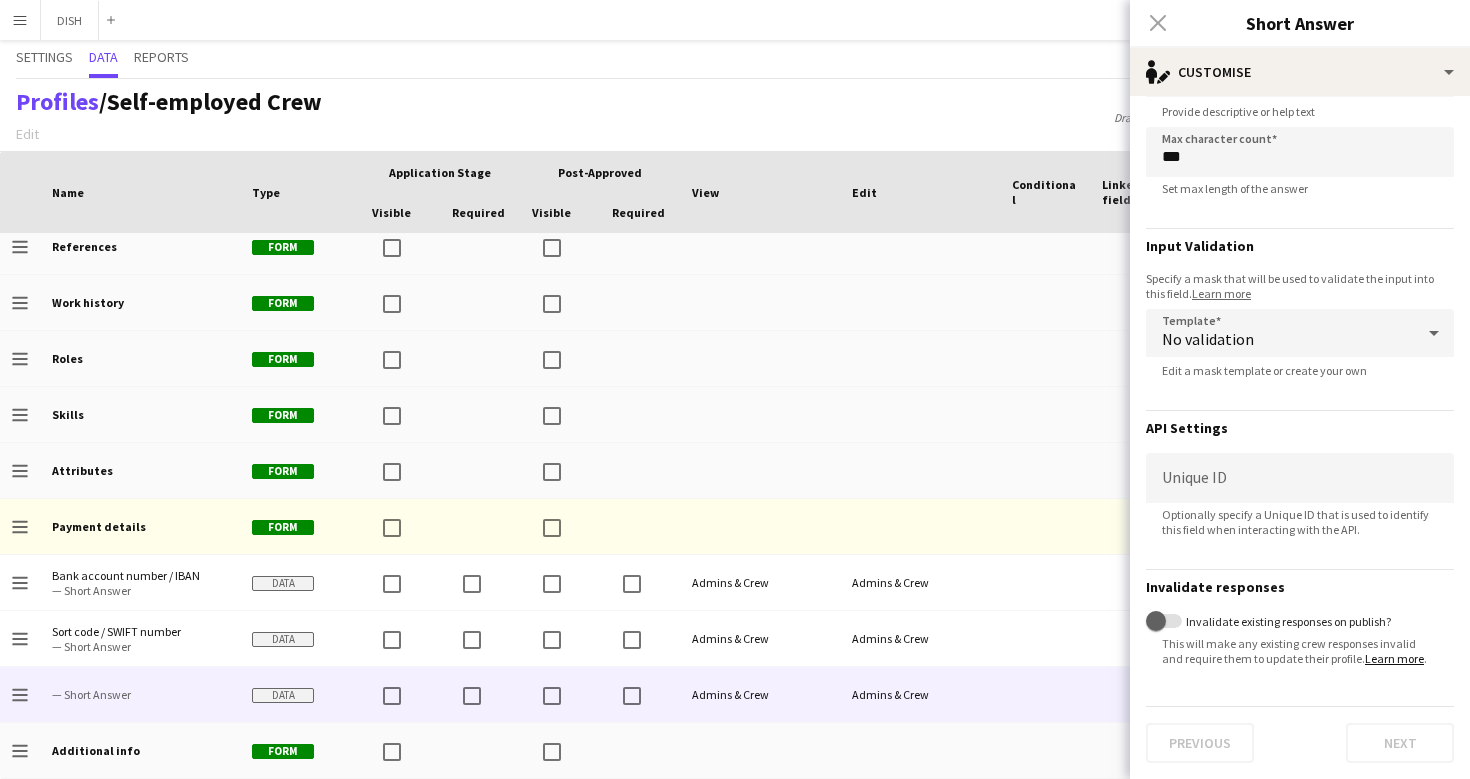 click on "Close pop-in" 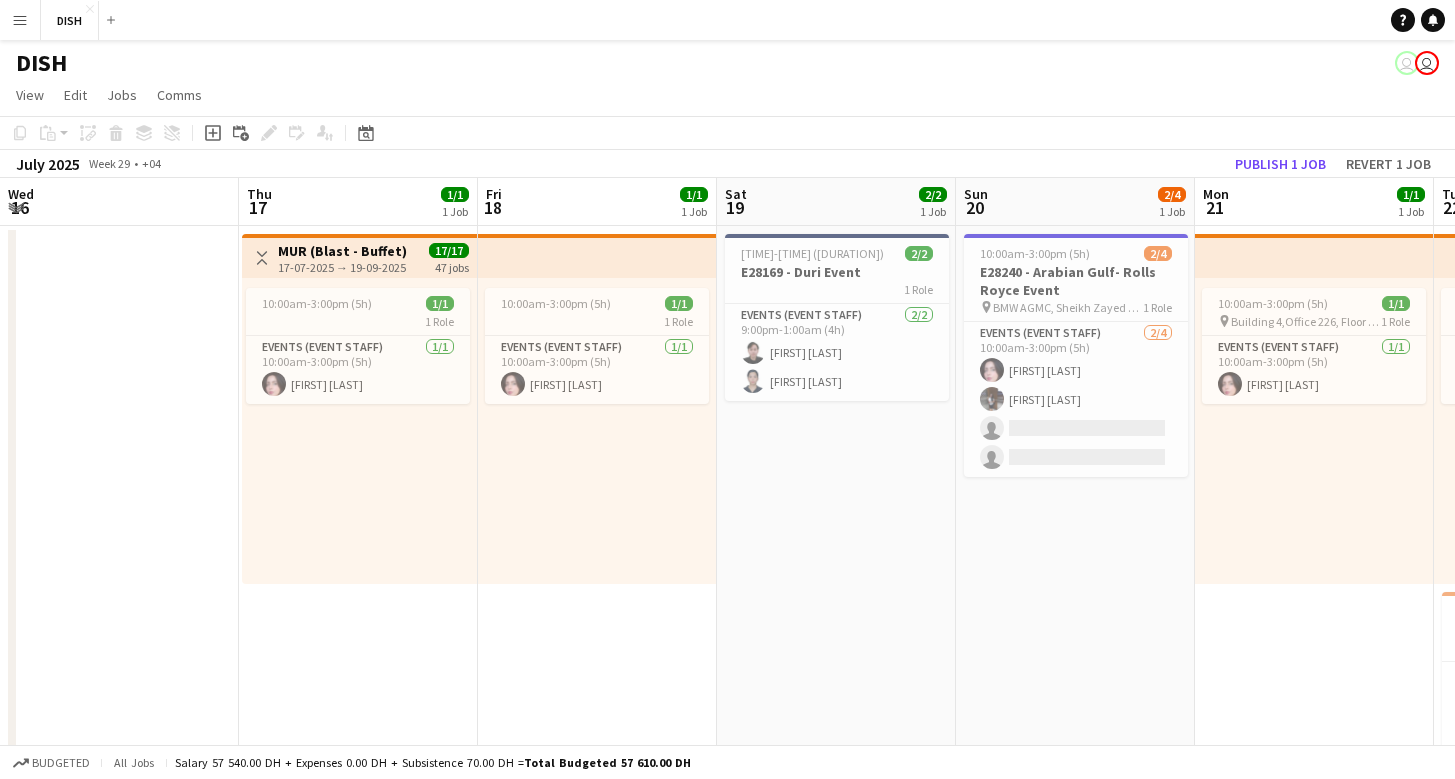 scroll, scrollTop: 0, scrollLeft: 0, axis: both 